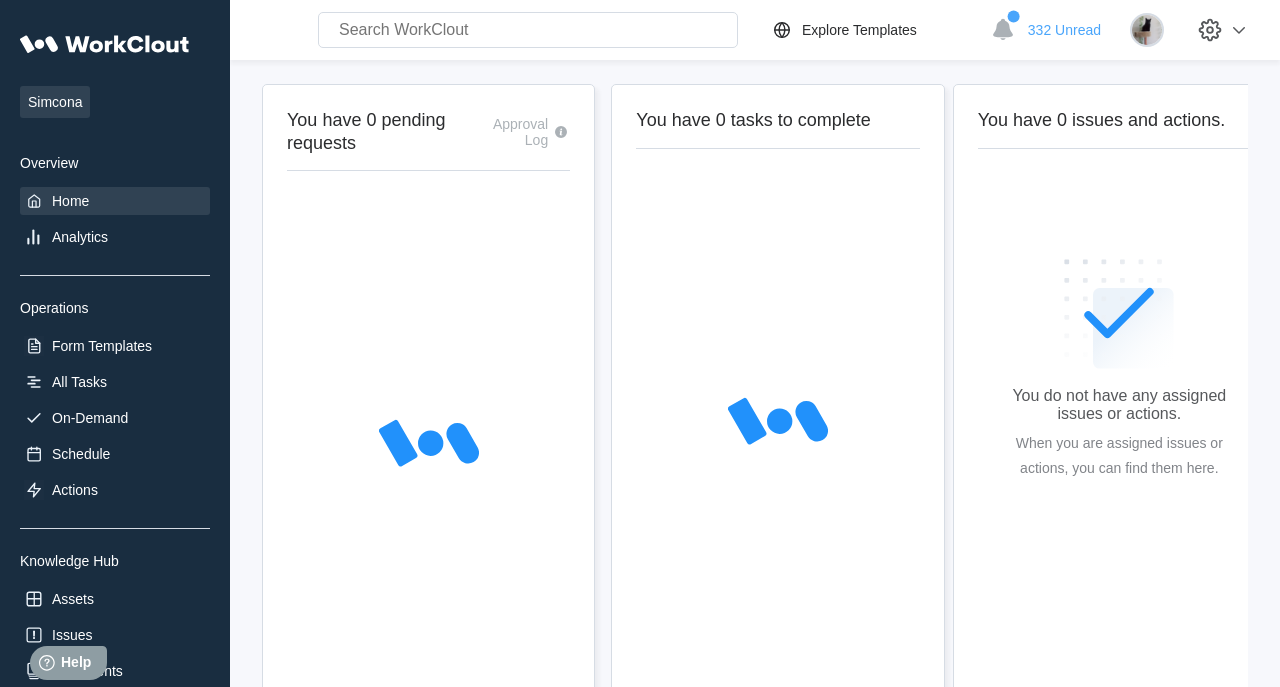 scroll, scrollTop: 0, scrollLeft: 0, axis: both 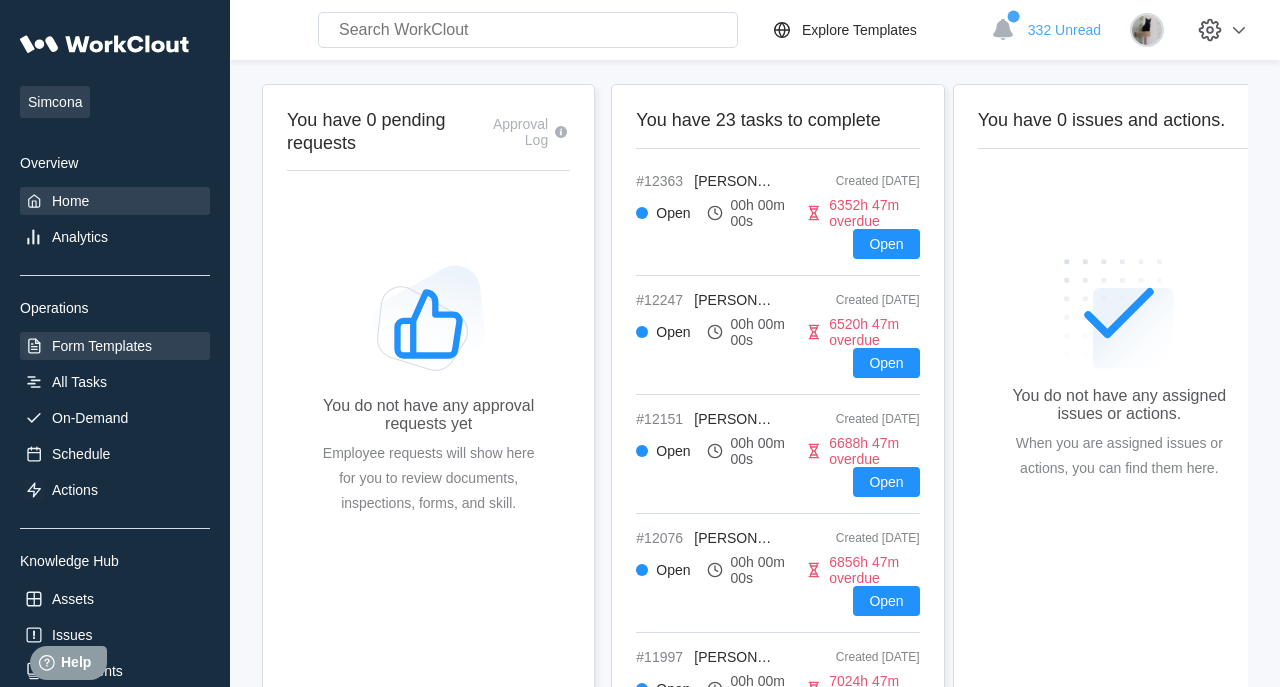click on "Form Templates" at bounding box center (115, 346) 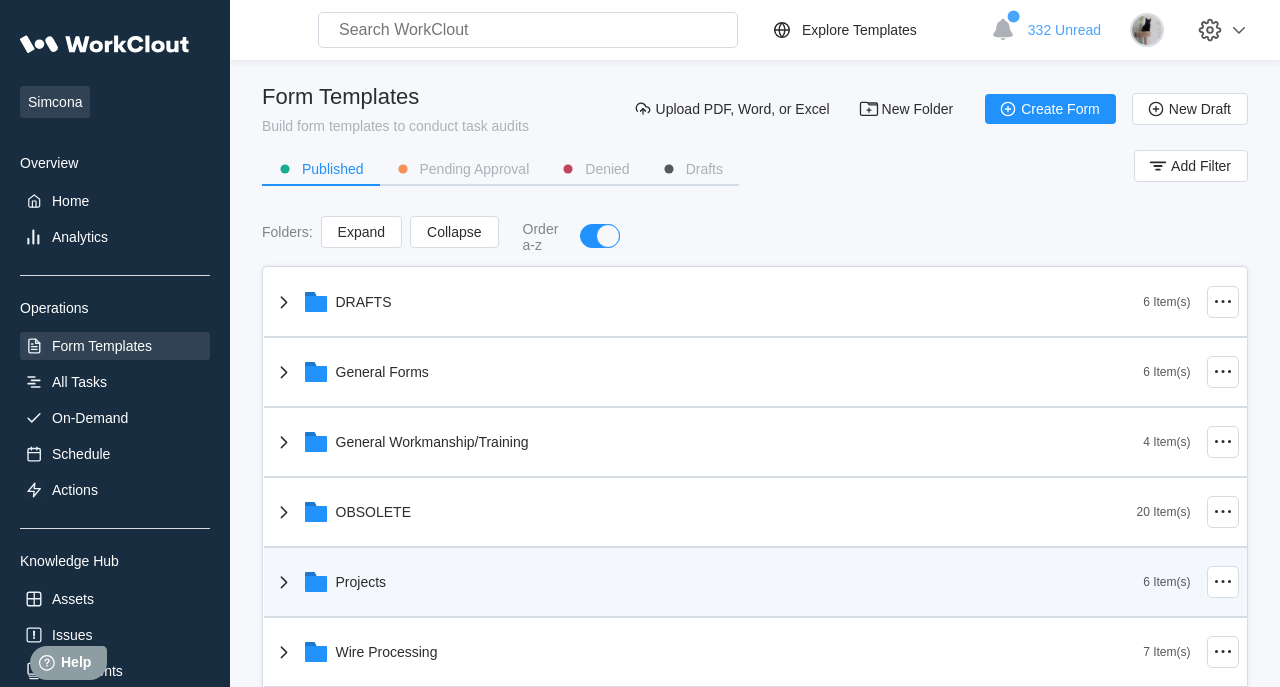click on "Projects" at bounding box center (361, 582) 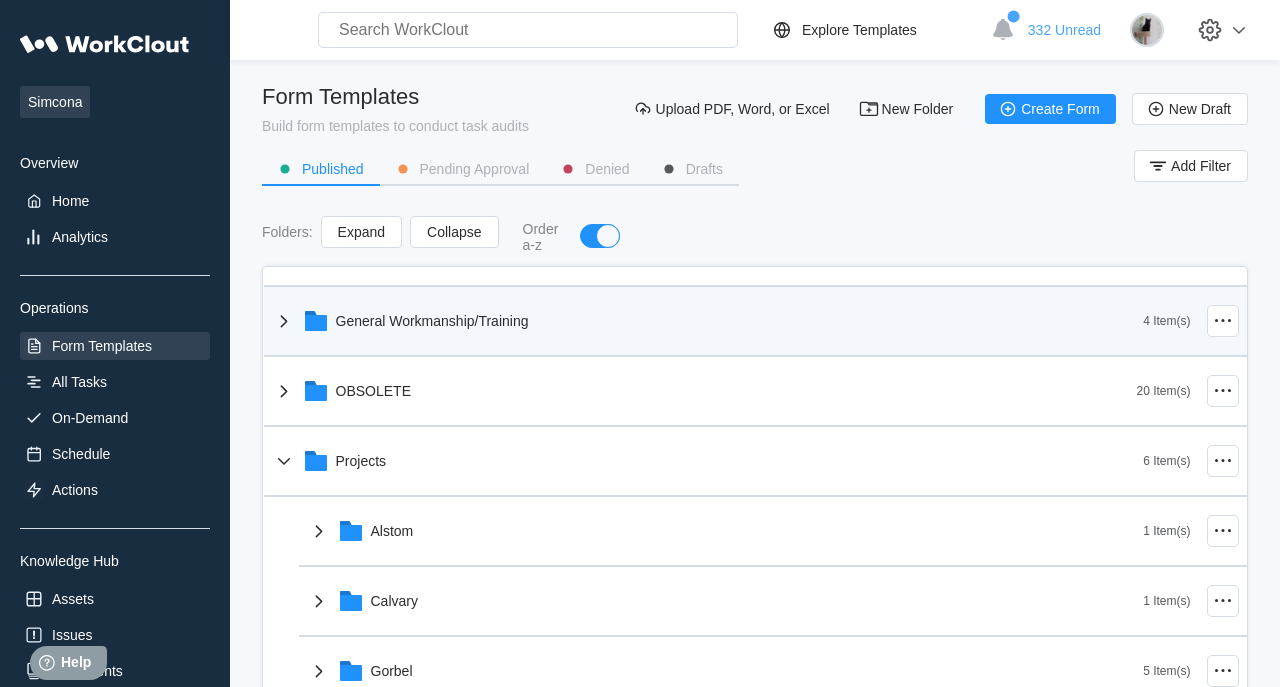 scroll, scrollTop: 149, scrollLeft: 0, axis: vertical 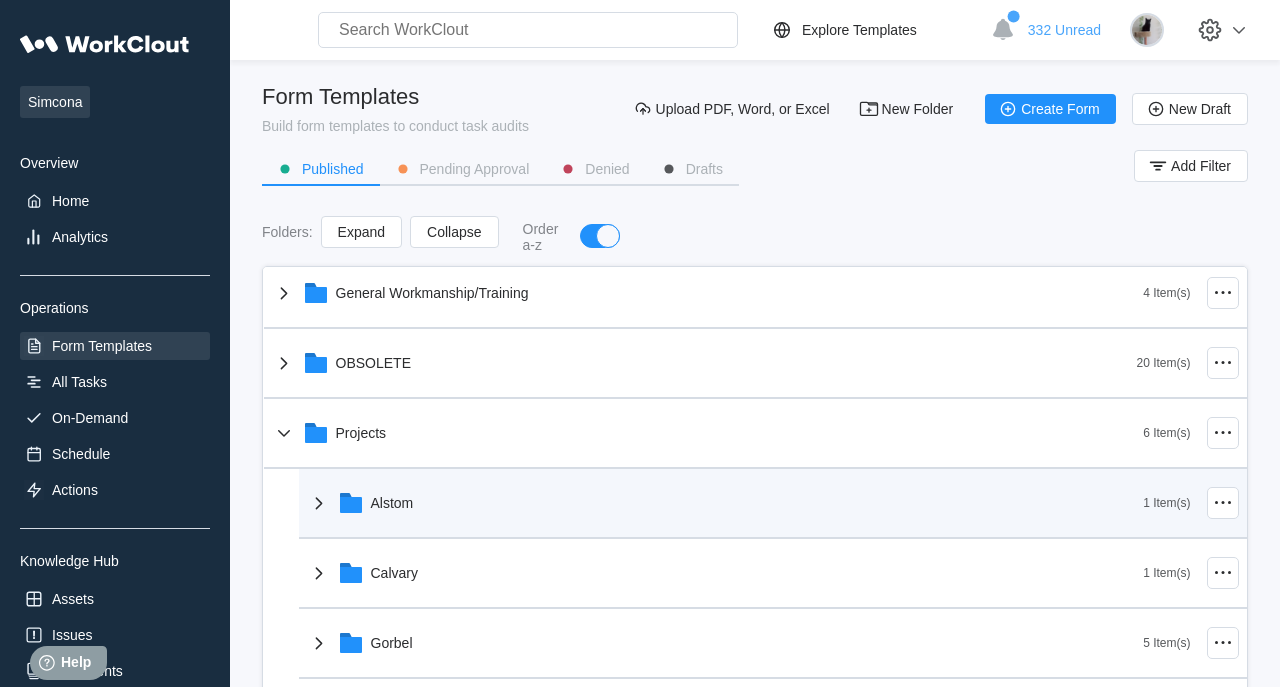 click on "Alstom" at bounding box center [392, 503] 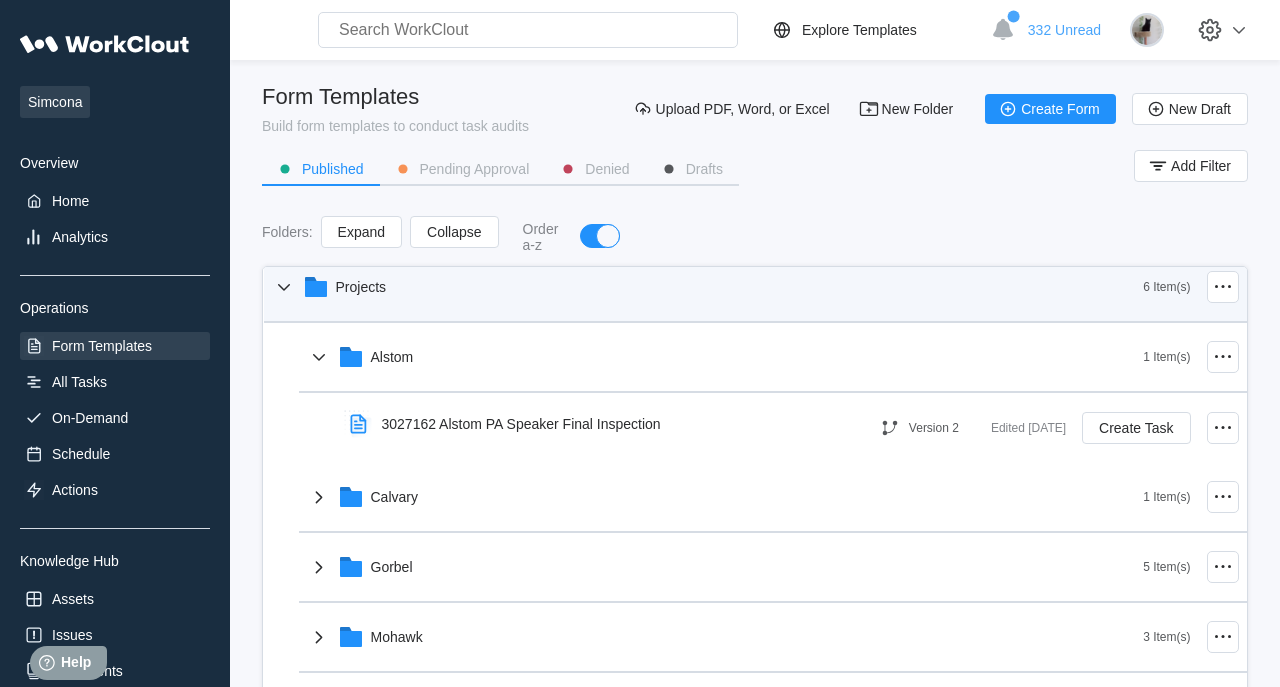 scroll, scrollTop: 297, scrollLeft: 0, axis: vertical 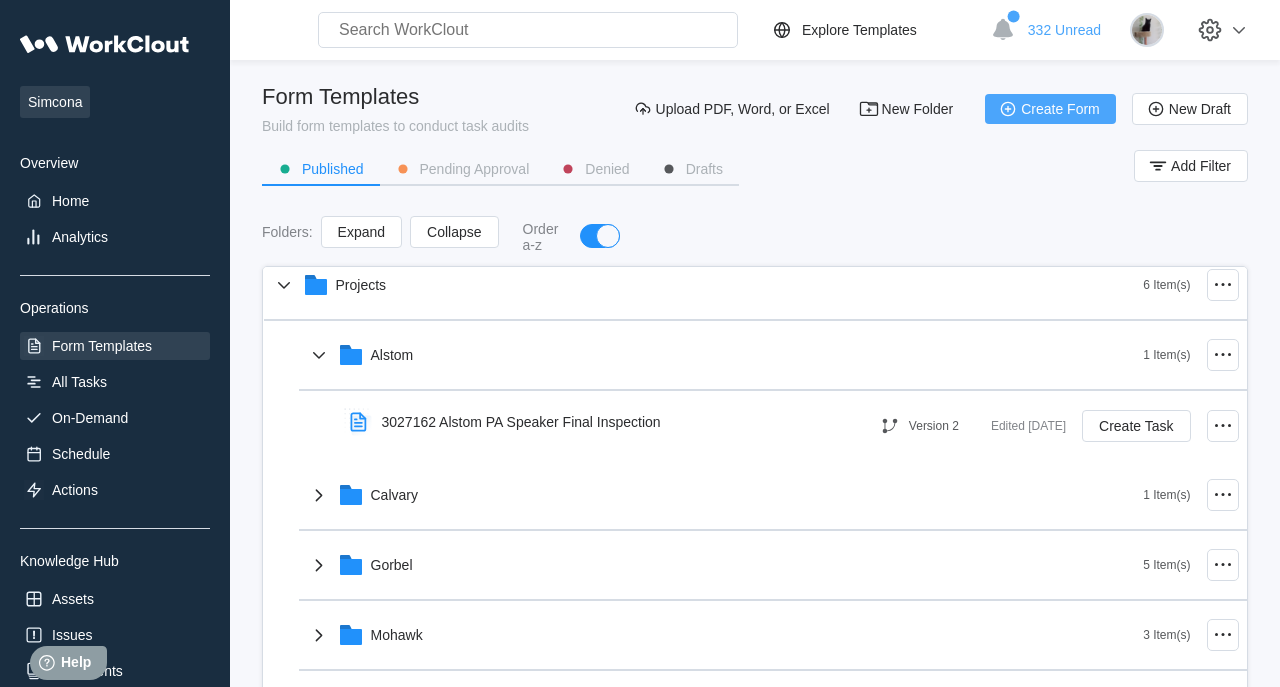 click on "Create Form" at bounding box center [1060, 109] 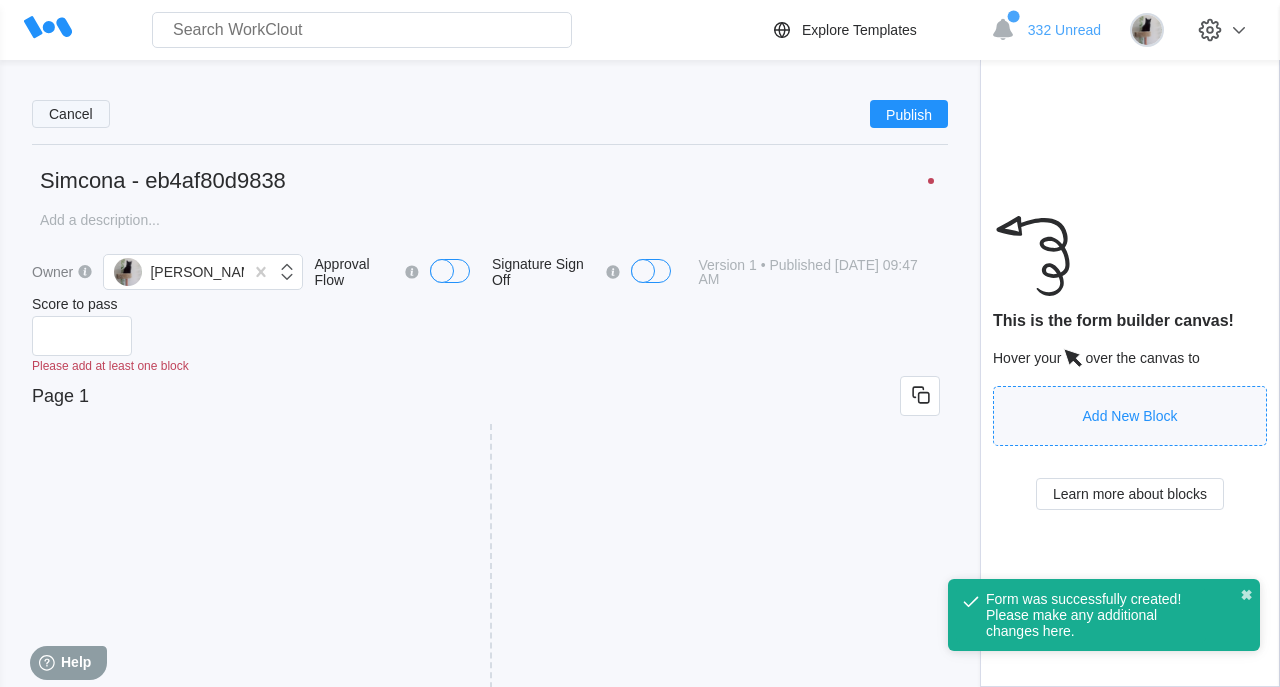 click on "Cancel" at bounding box center (71, 114) 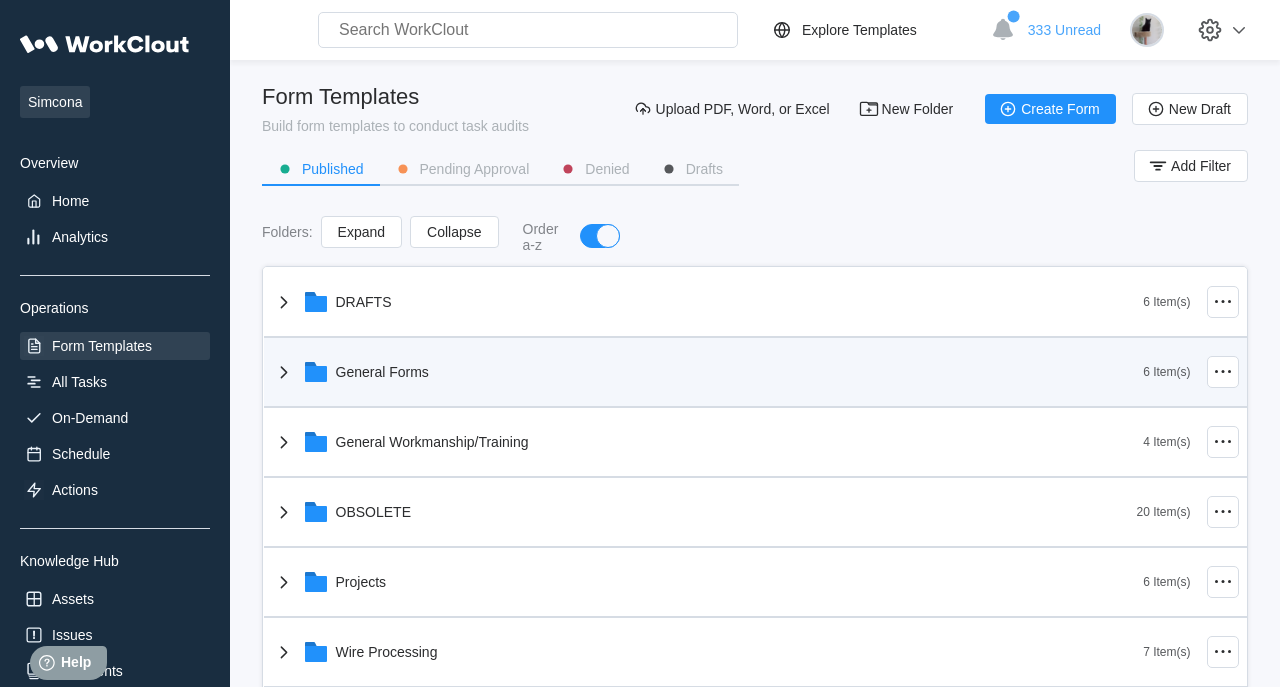 click on "General Forms" at bounding box center (708, 372) 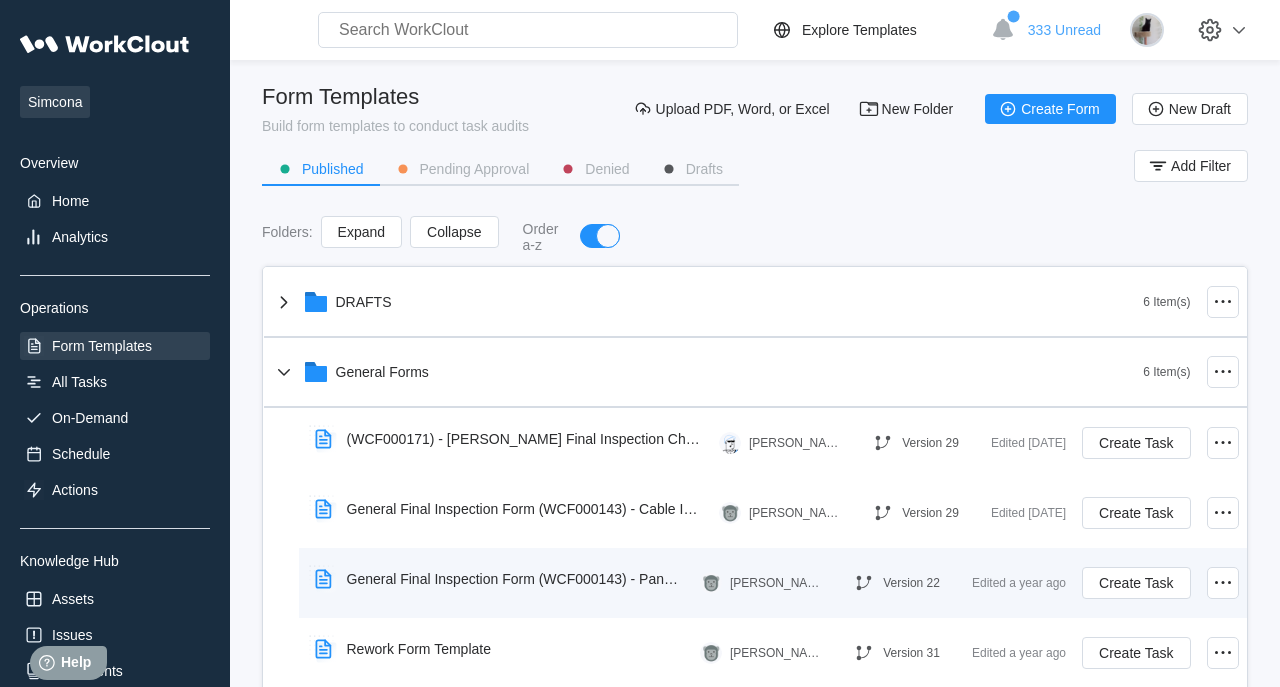 click on "General Final Inspection Form (WCF000143) - Panel Build Inspection" at bounding box center (503, 579) 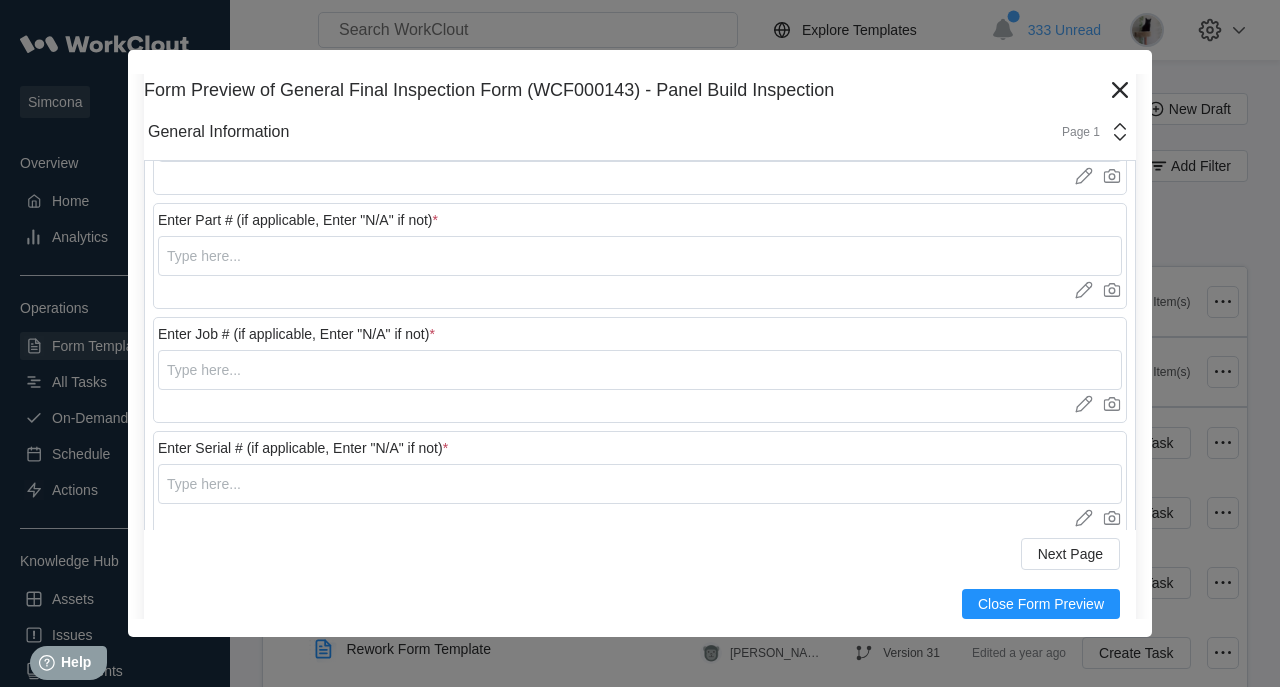 scroll, scrollTop: 433, scrollLeft: 0, axis: vertical 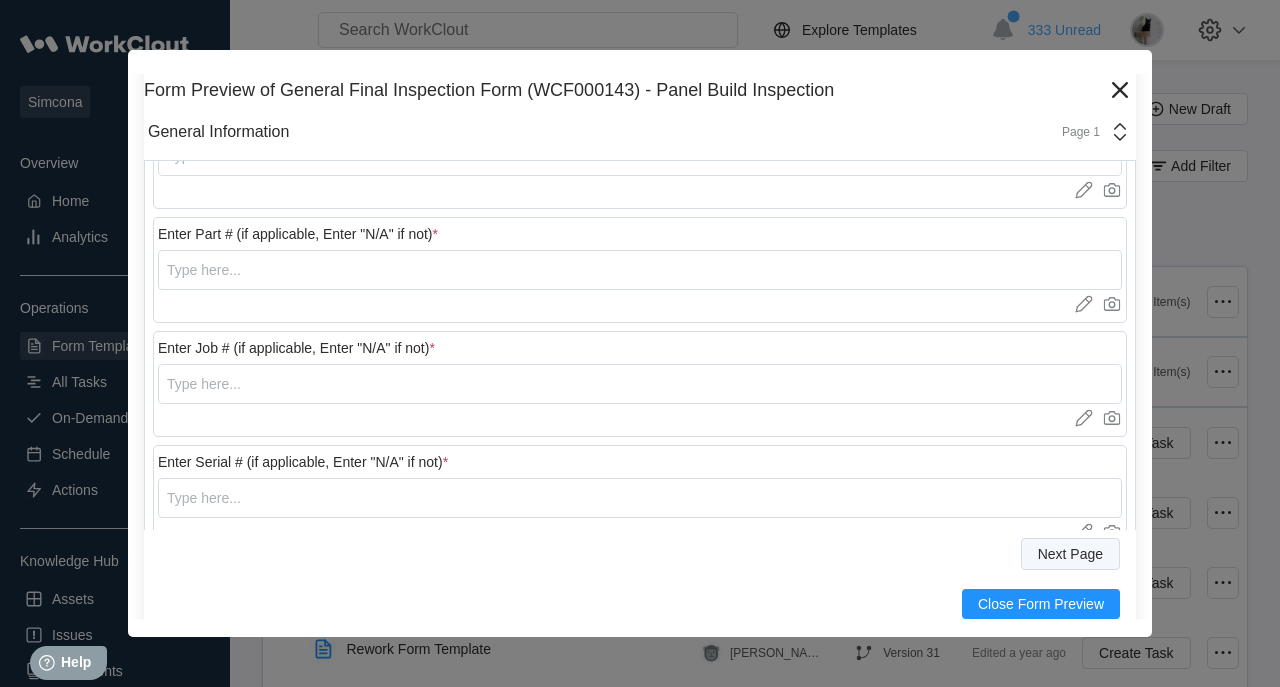 click on "Next Page" at bounding box center [1070, 554] 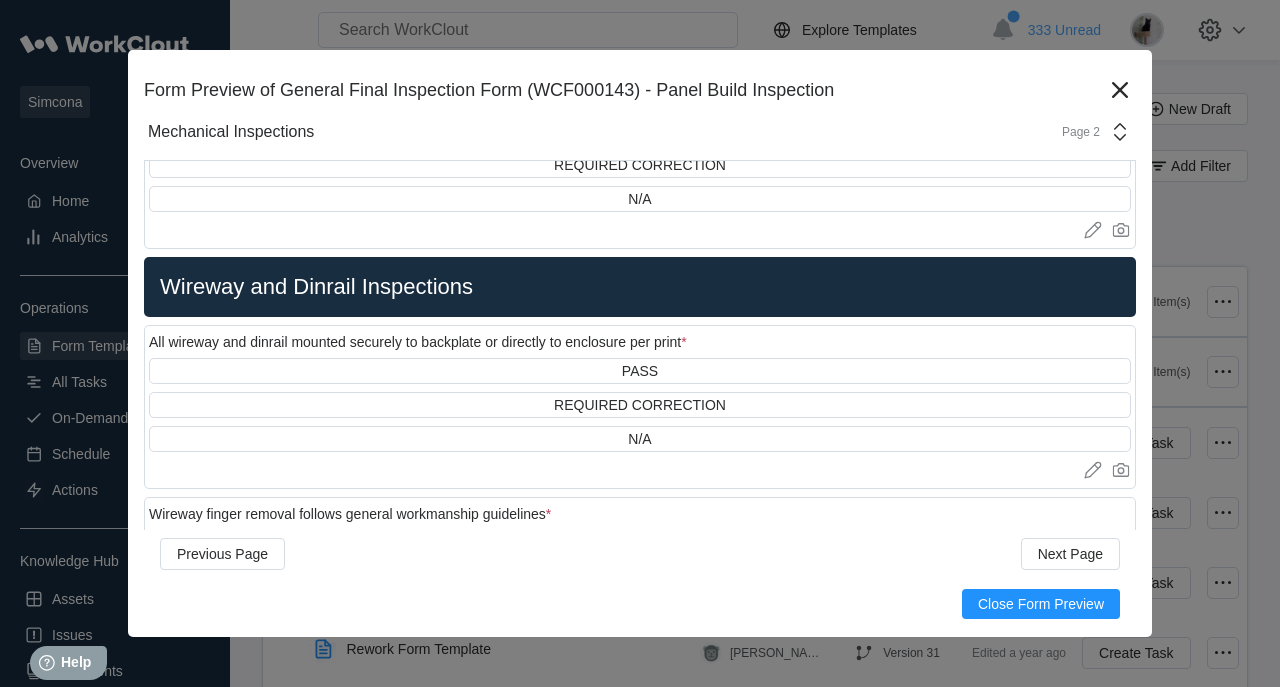scroll, scrollTop: 871, scrollLeft: 0, axis: vertical 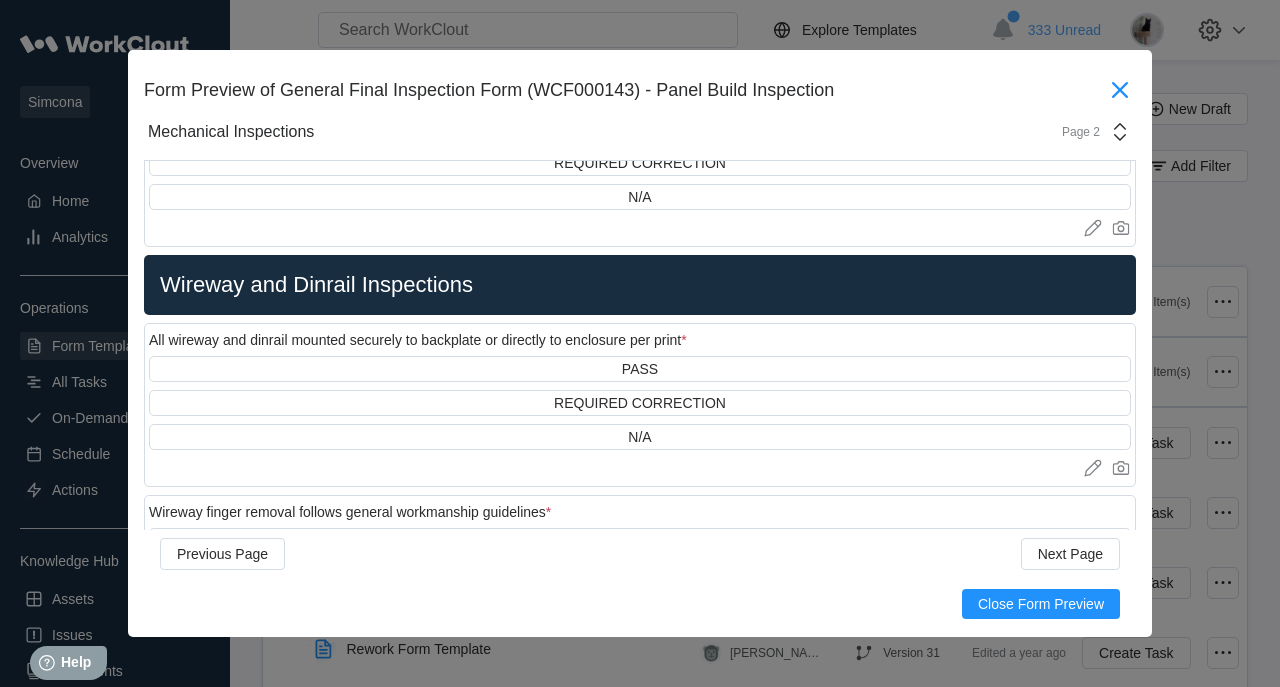 click 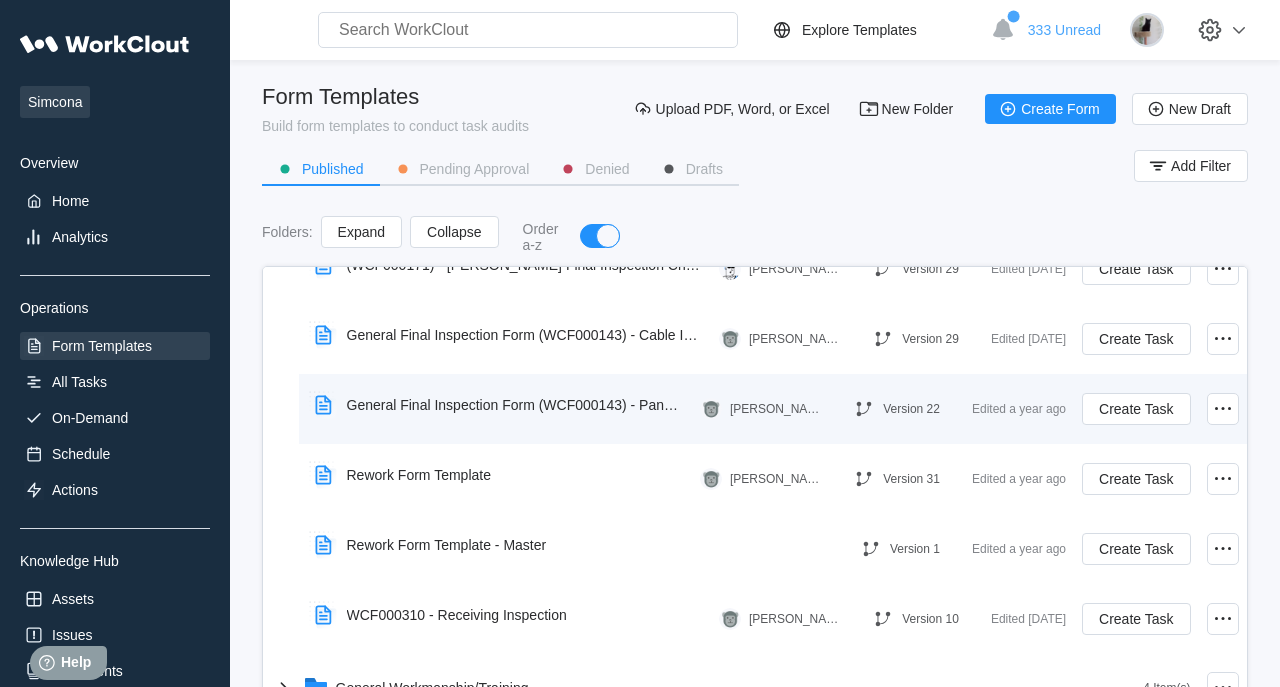 scroll, scrollTop: 173, scrollLeft: 0, axis: vertical 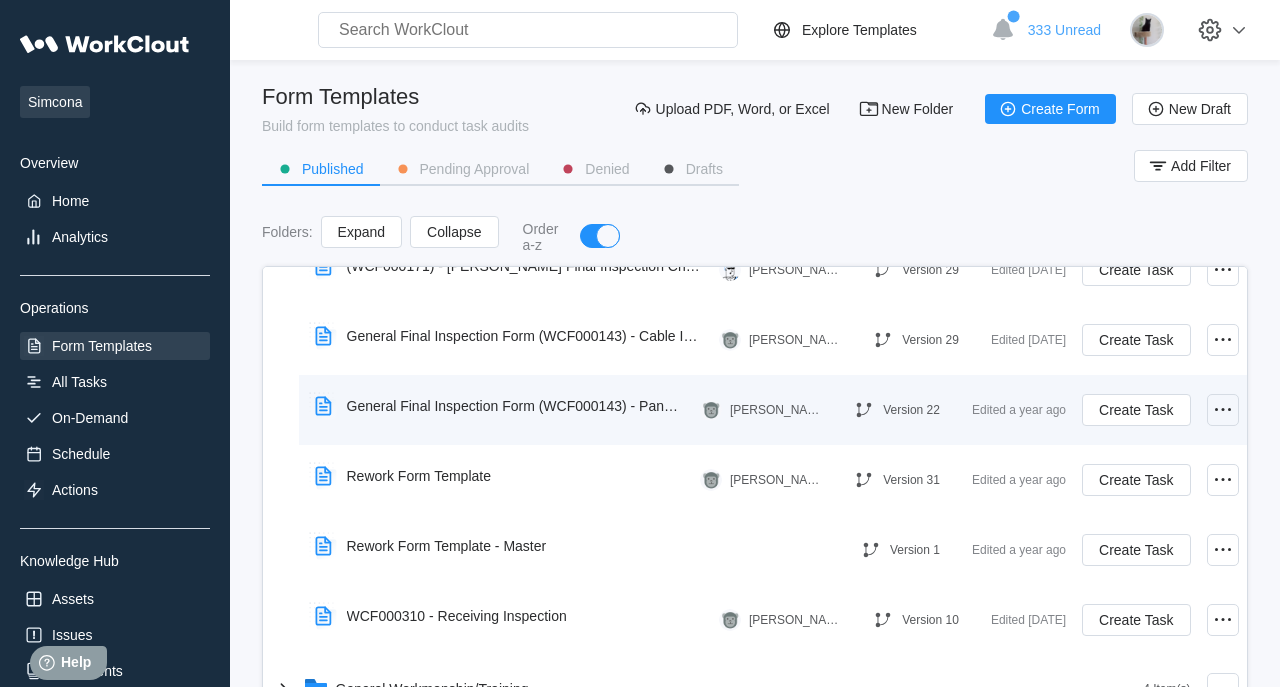 click 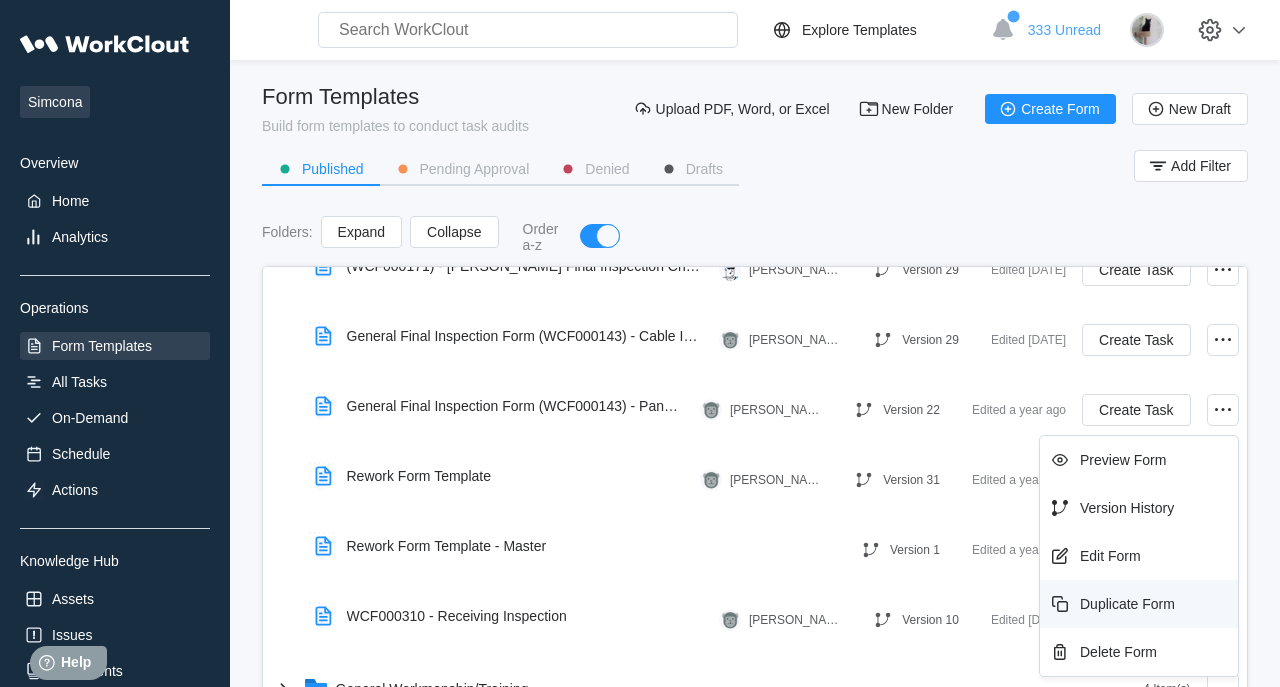 click on "Duplicate Form" at bounding box center [1127, 604] 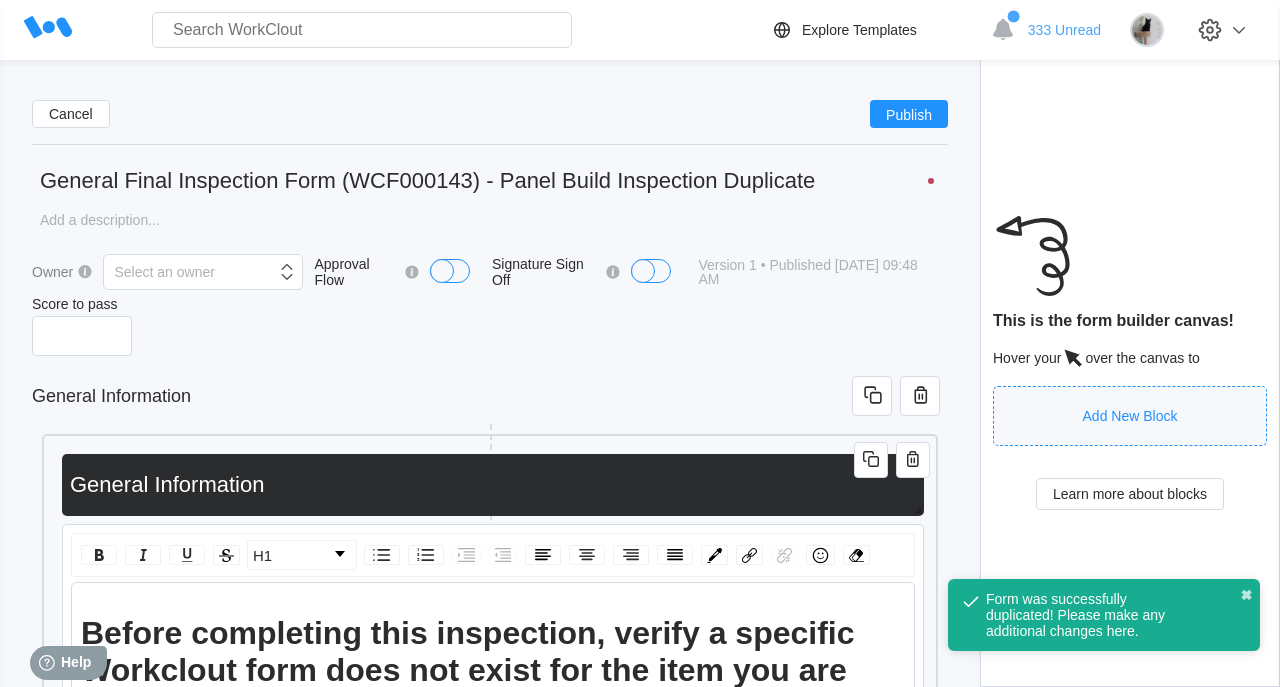 click on "General Final Inspection Form (WCF000143) - Panel Build Inspection Duplicate" at bounding box center [490, 181] 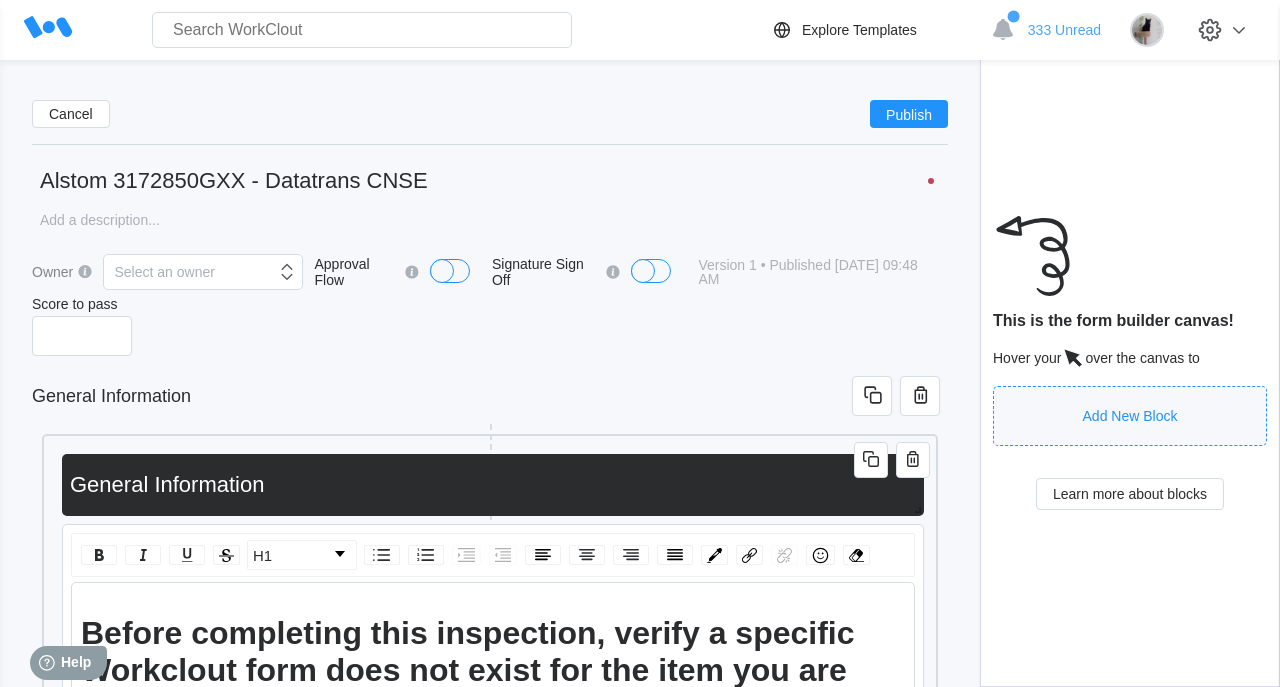 click on "Alstom 3172850GXX - Datatrans CNSE" at bounding box center (490, 181) 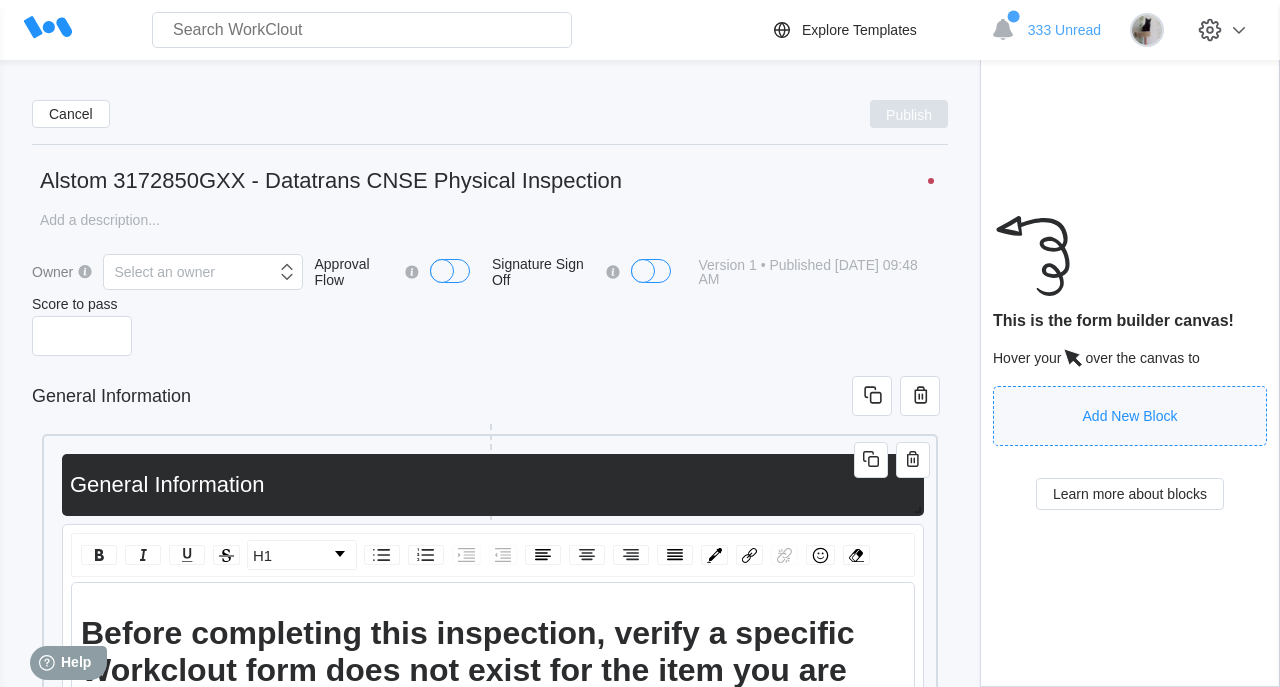 type on "Alstom 3172850GXX - Datatrans CNSE Physical Inspection" 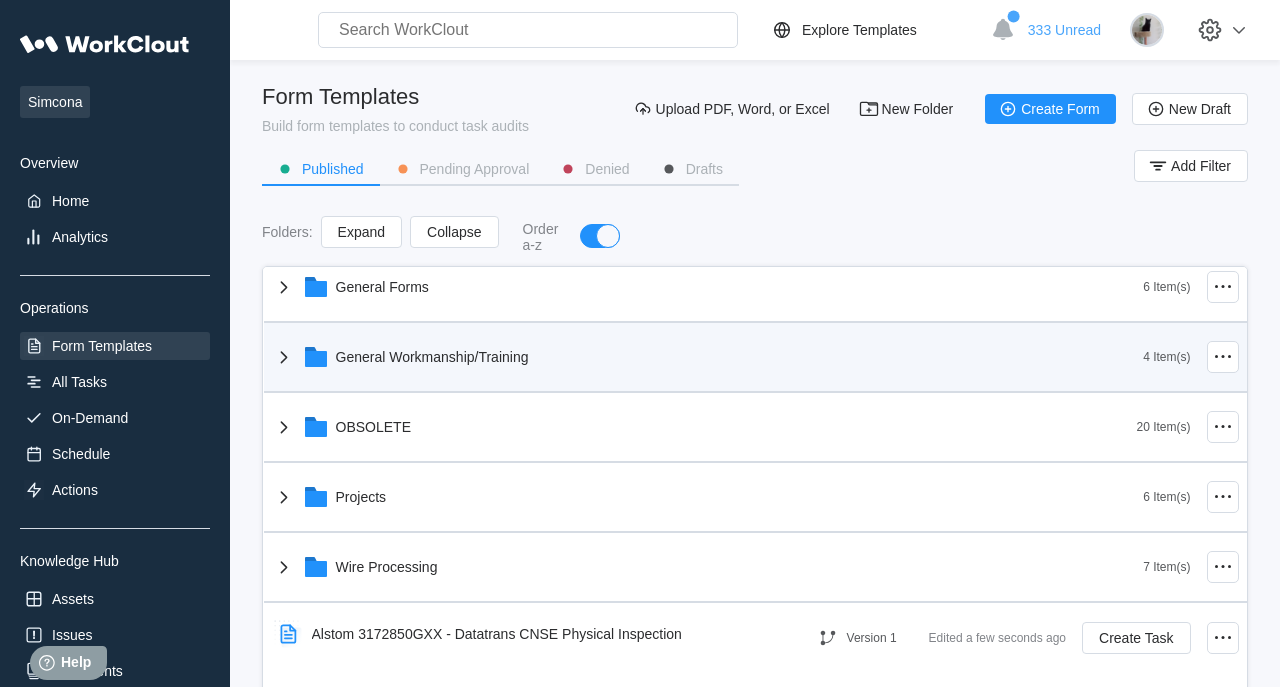 scroll, scrollTop: 94, scrollLeft: 0, axis: vertical 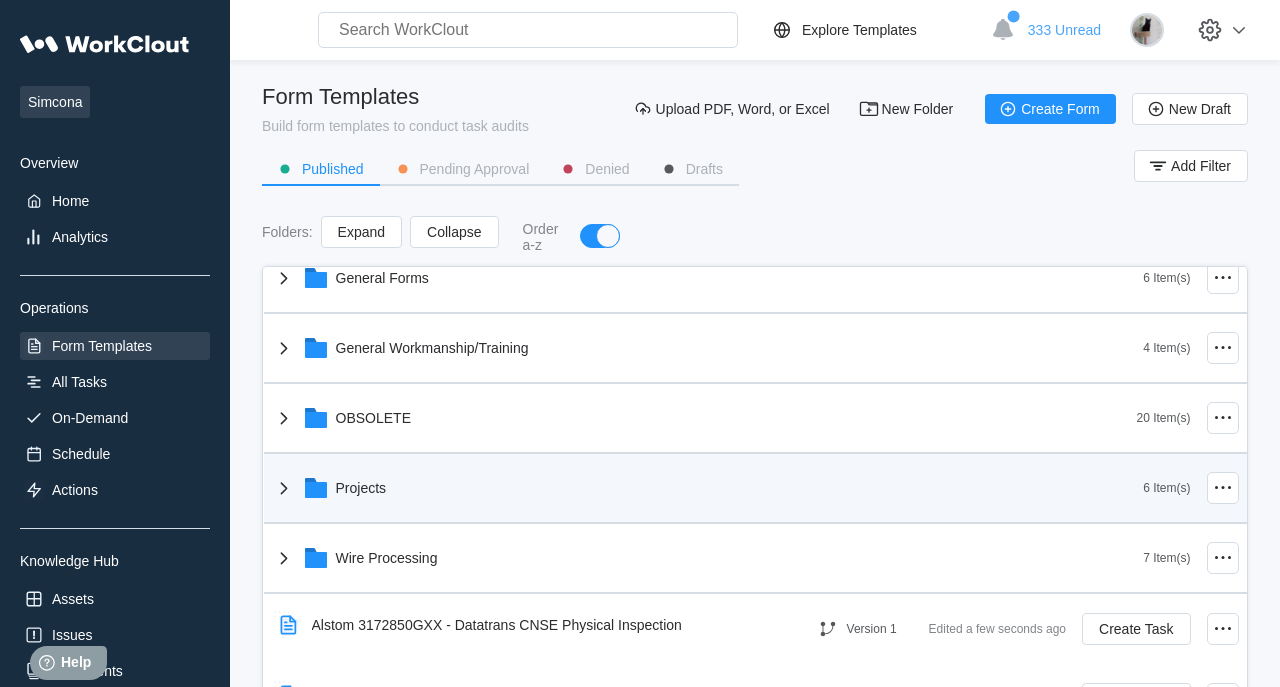 click on "Projects" at bounding box center [708, 488] 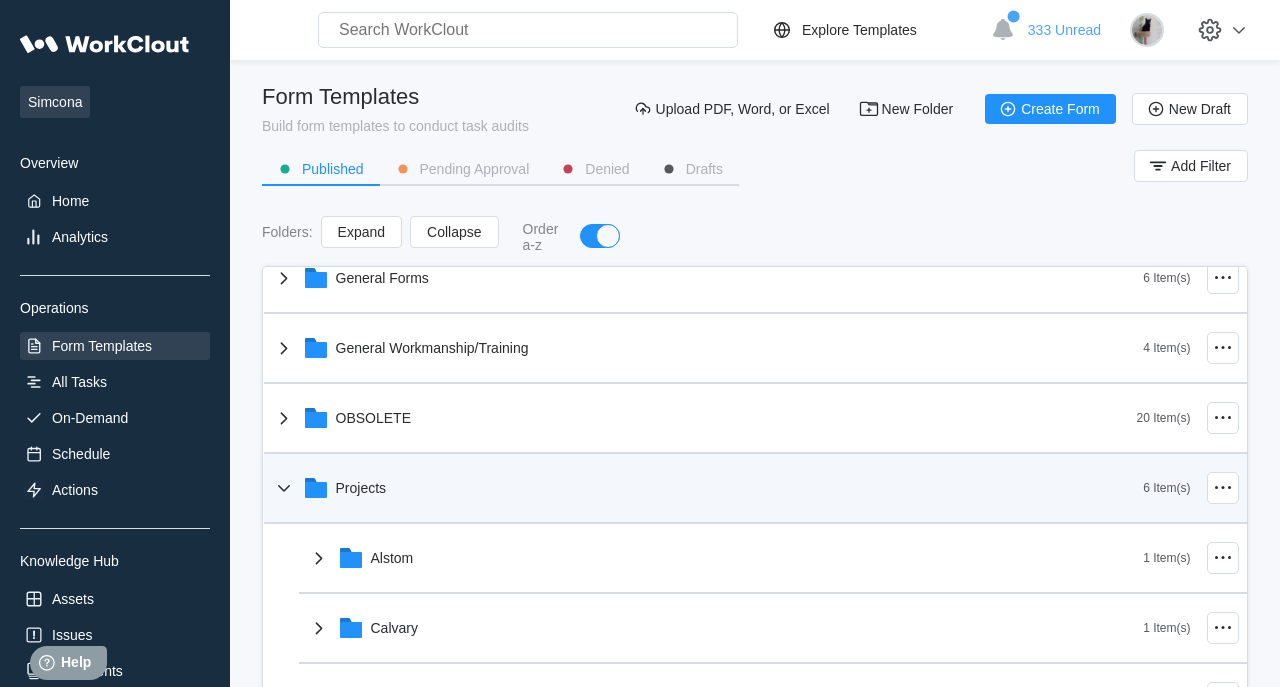 click on "Projects" at bounding box center [708, 488] 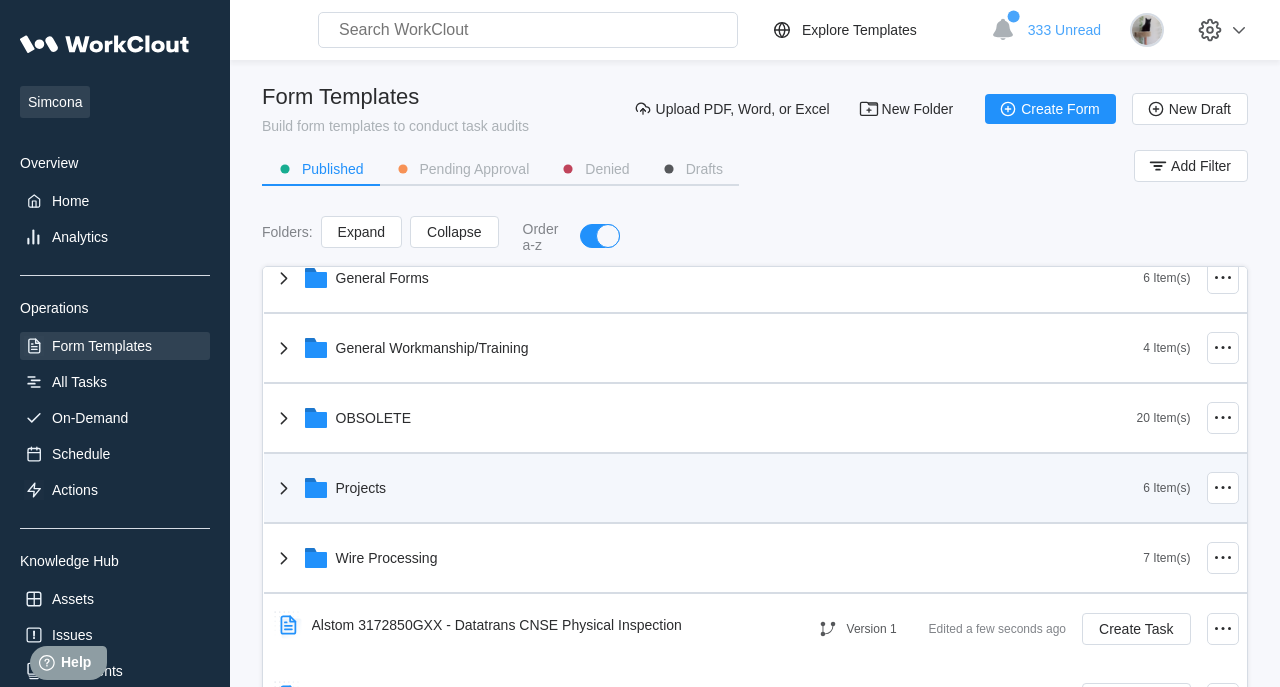 scroll, scrollTop: 125, scrollLeft: 0, axis: vertical 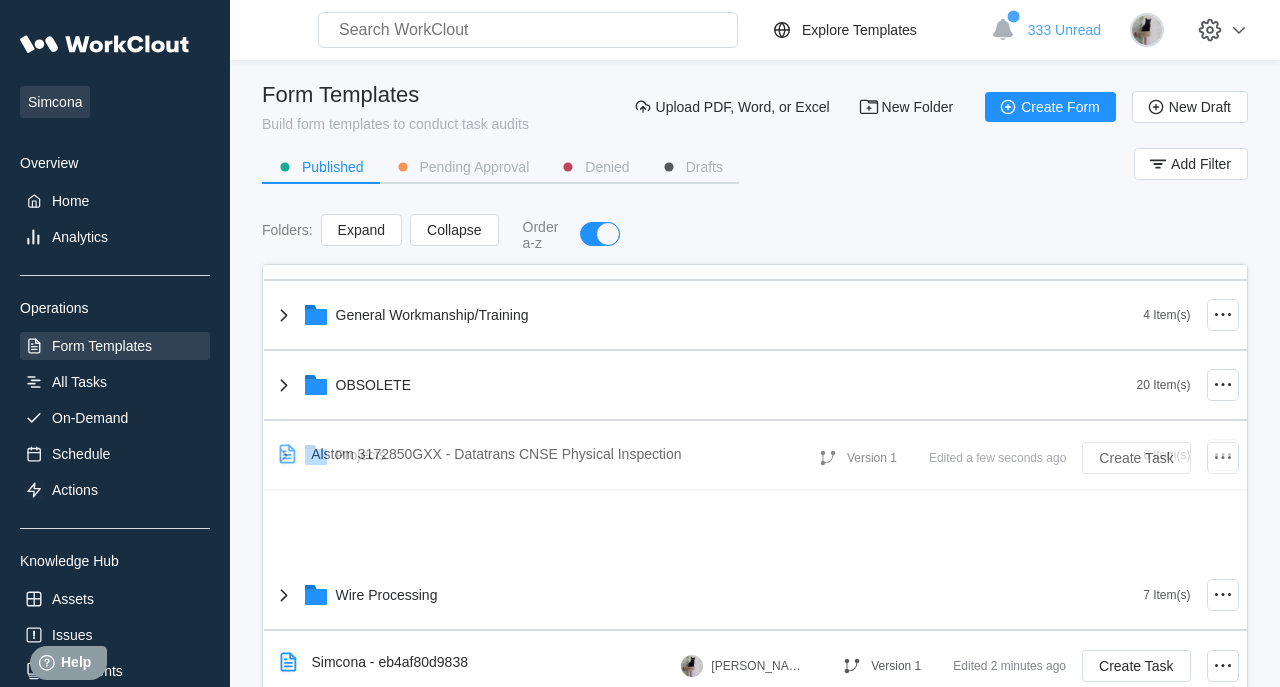 drag, startPoint x: 435, startPoint y: 589, endPoint x: 435, endPoint y: 451, distance: 138 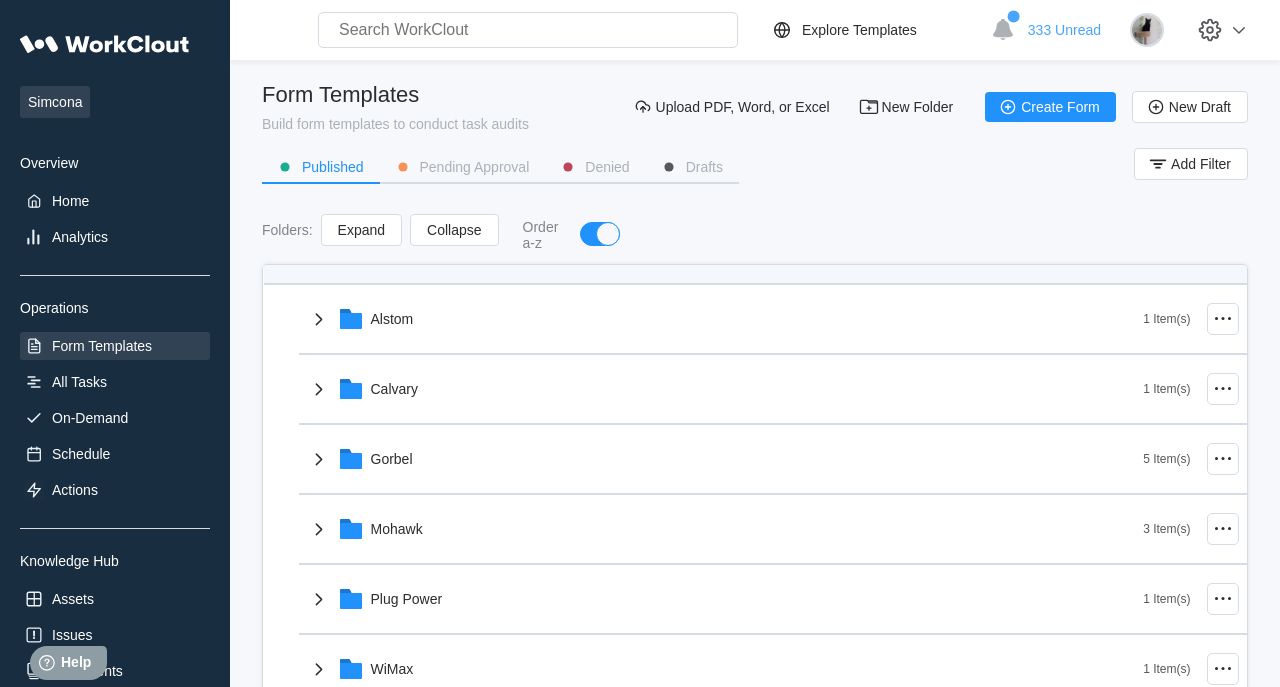 scroll, scrollTop: 545, scrollLeft: 0, axis: vertical 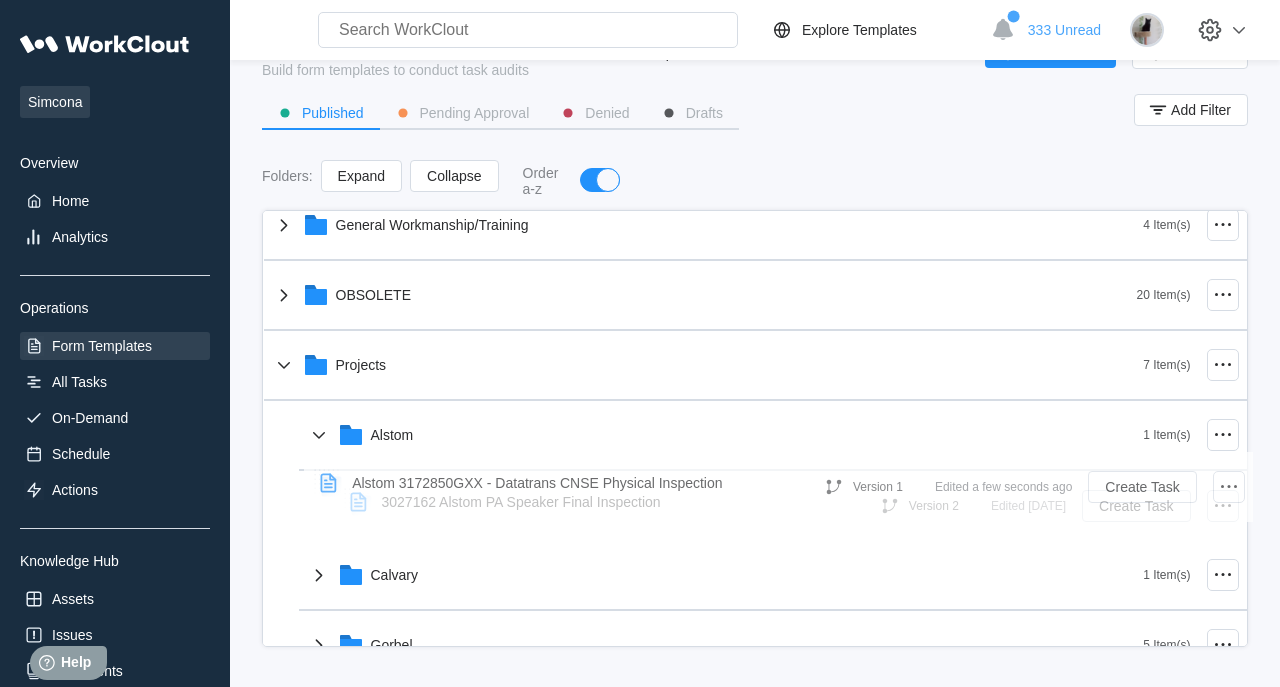drag, startPoint x: 451, startPoint y: 520, endPoint x: 457, endPoint y: 485, distance: 35.510563 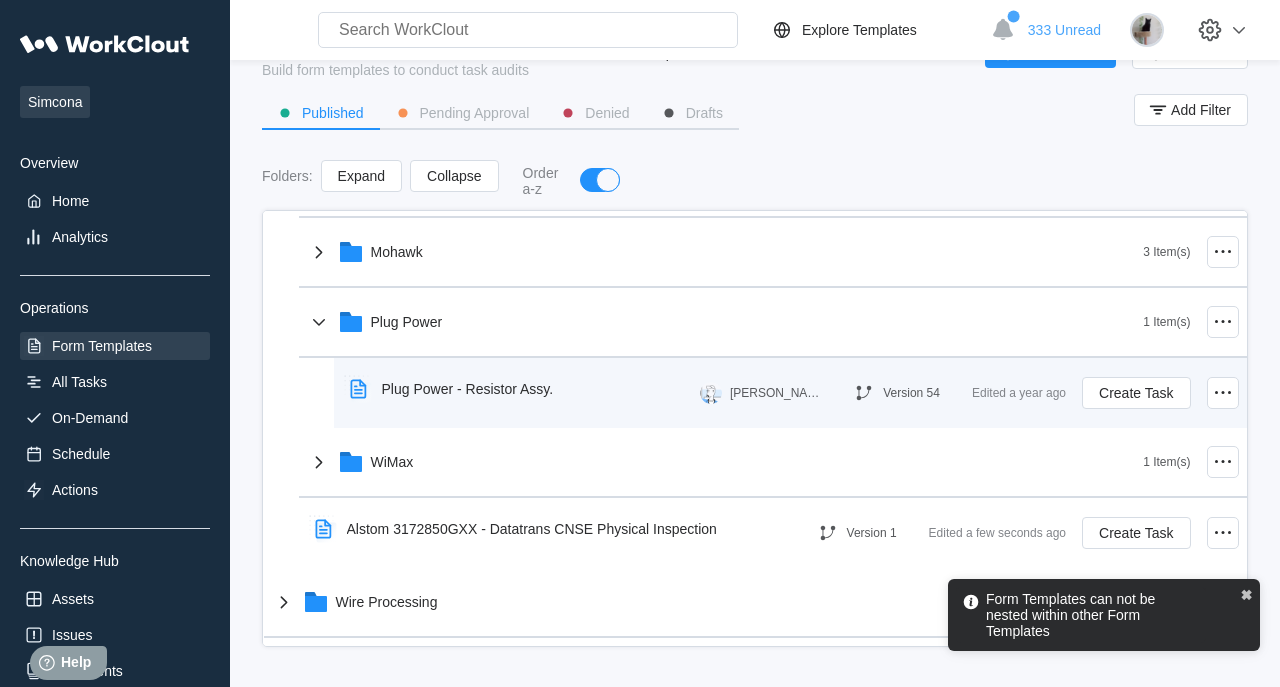 scroll, scrollTop: 625, scrollLeft: 0, axis: vertical 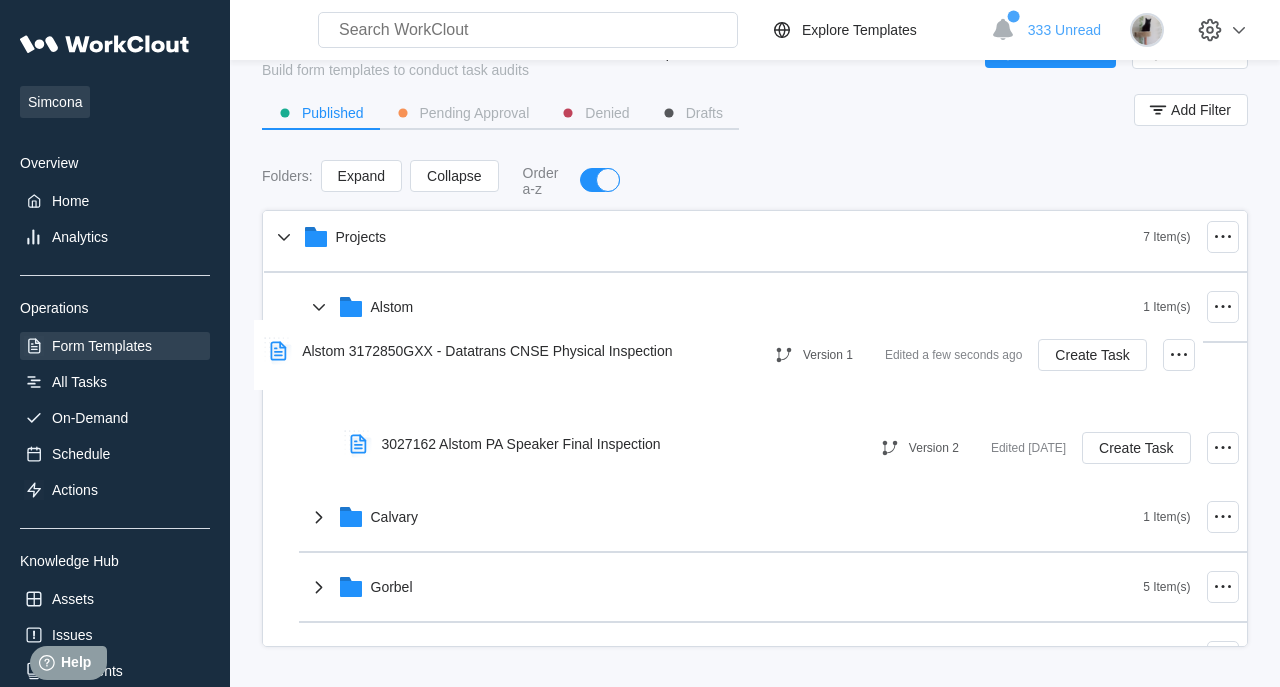 drag, startPoint x: 446, startPoint y: 547, endPoint x: 403, endPoint y: 367, distance: 185.06485 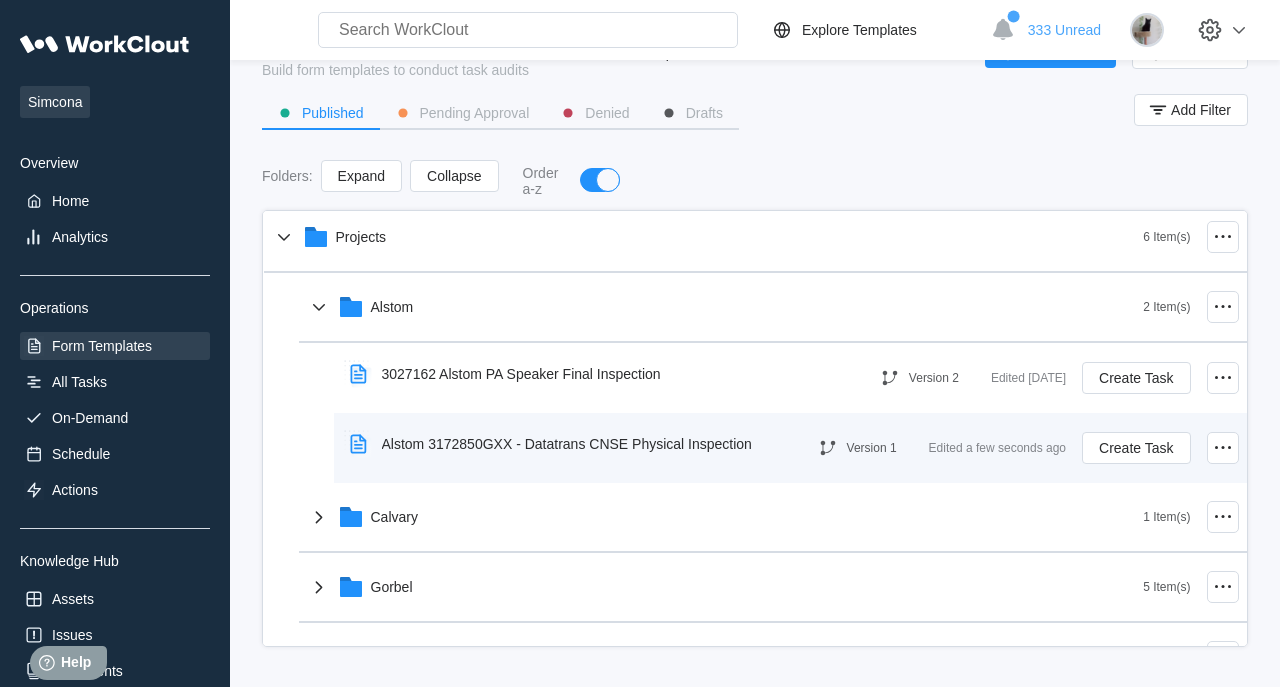 click on "Alstom 3172850GXX - Datatrans CNSE Physical Inspection" at bounding box center [555, 444] 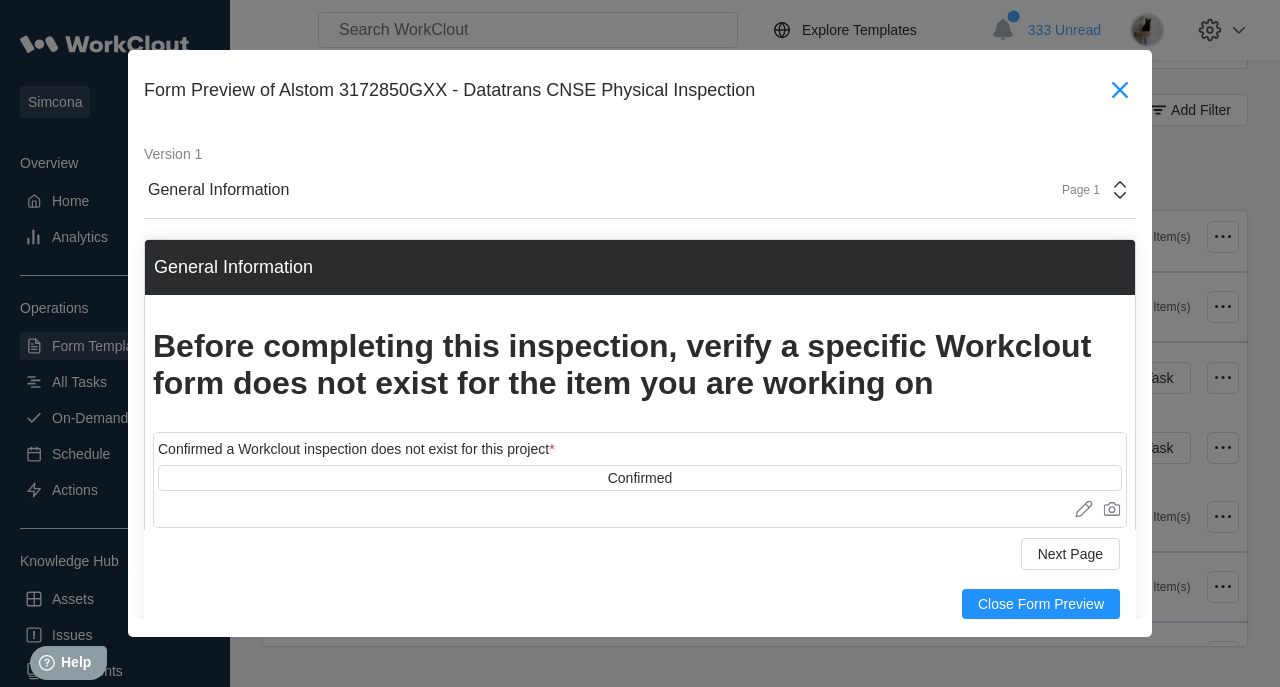 click 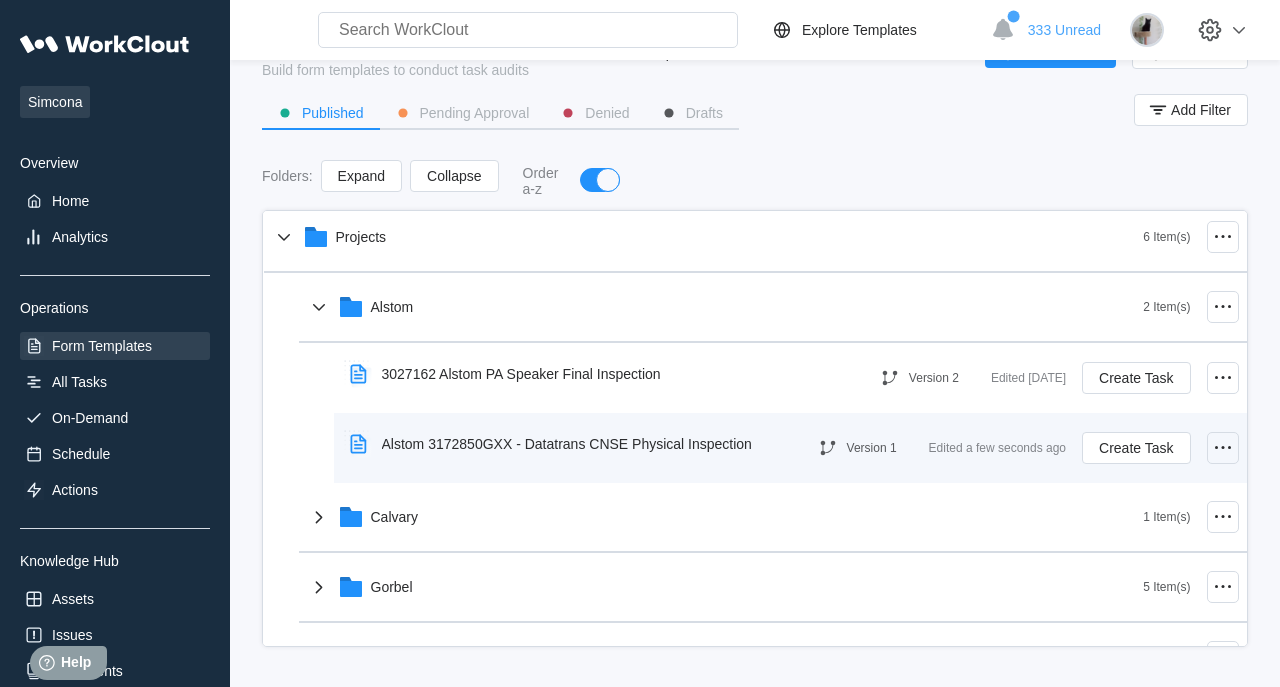 click 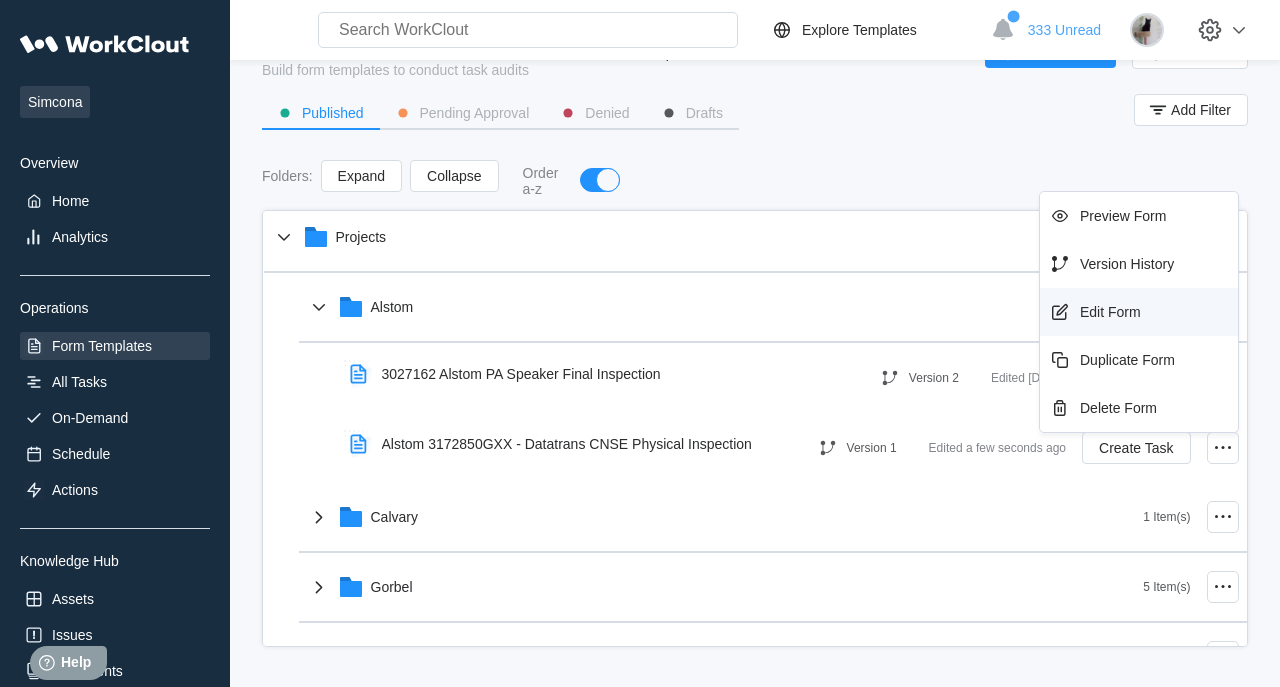 click on "Edit Form" at bounding box center (1139, 312) 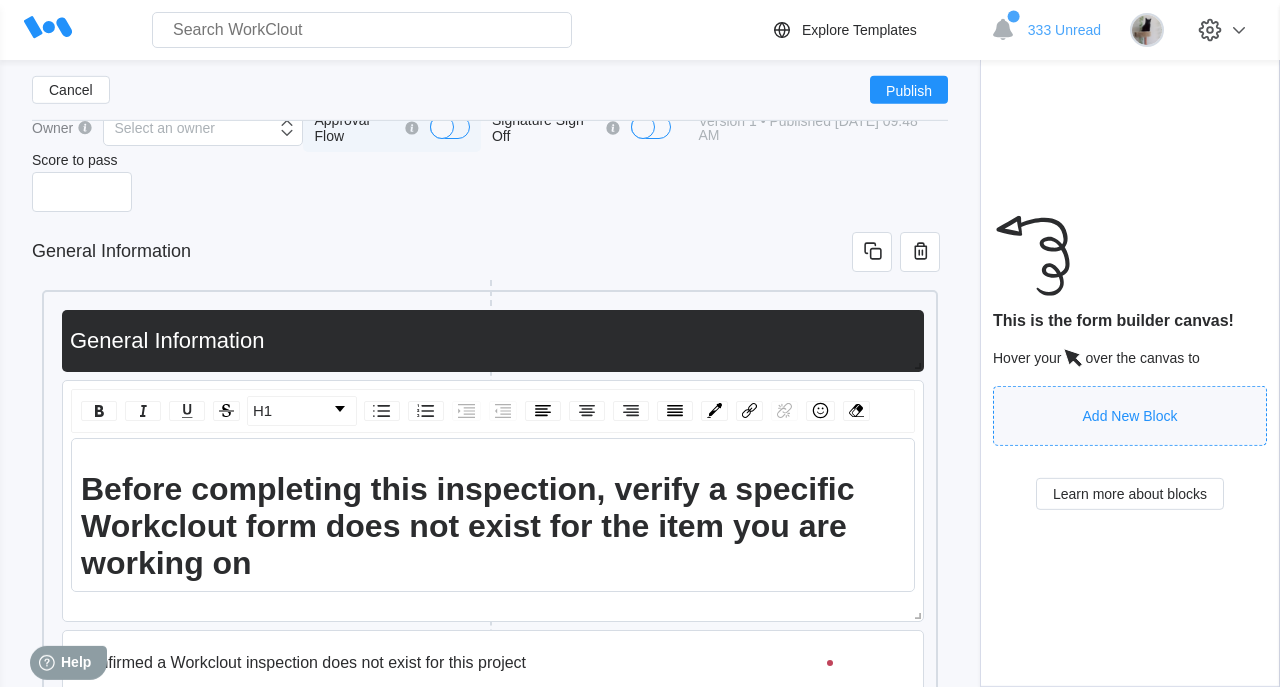 scroll, scrollTop: 141, scrollLeft: 0, axis: vertical 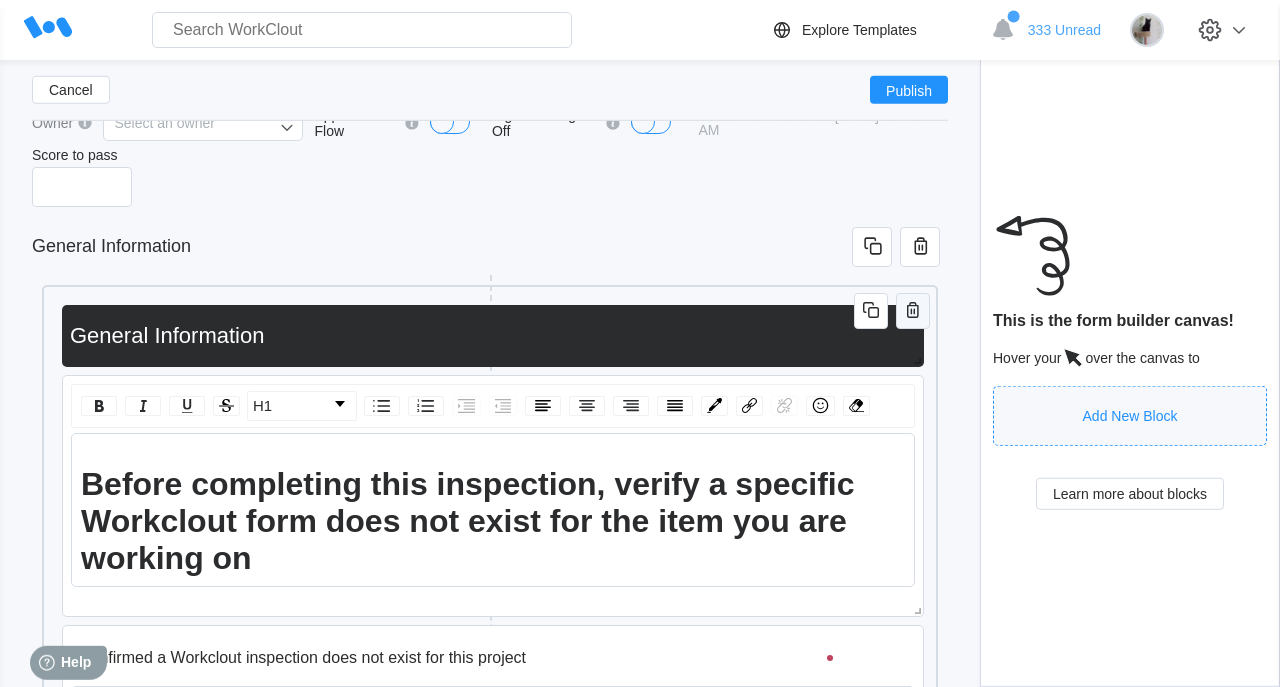 click 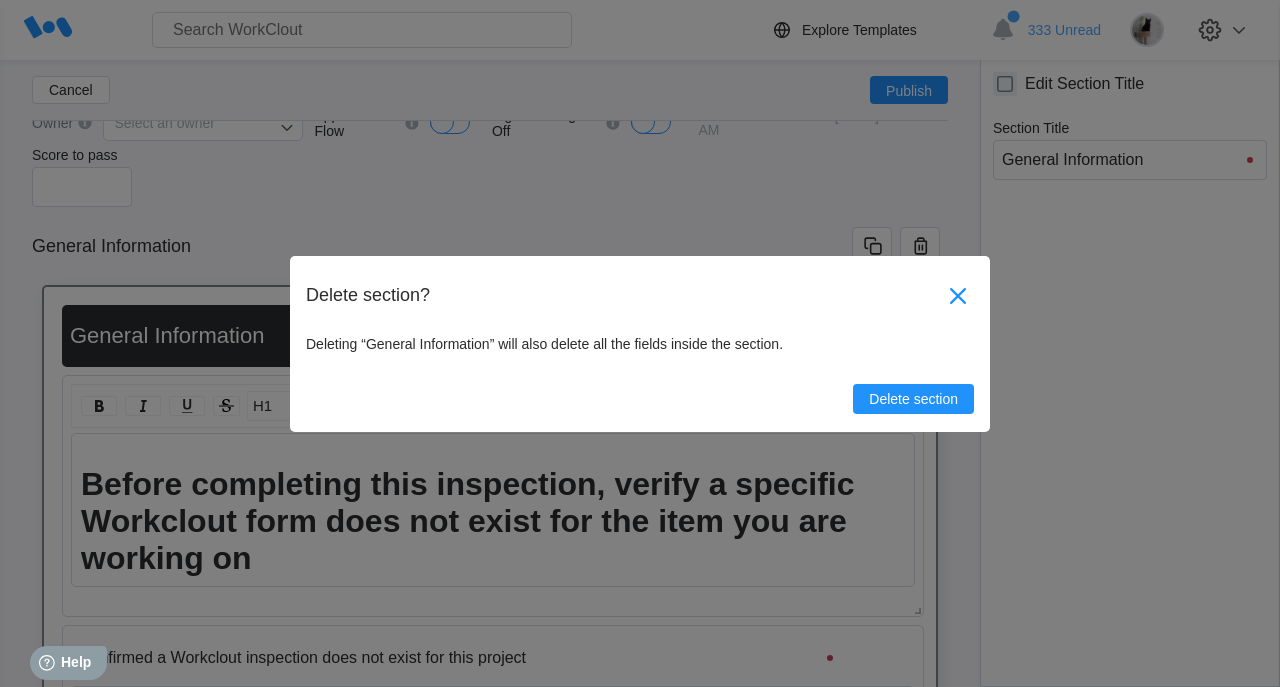 click 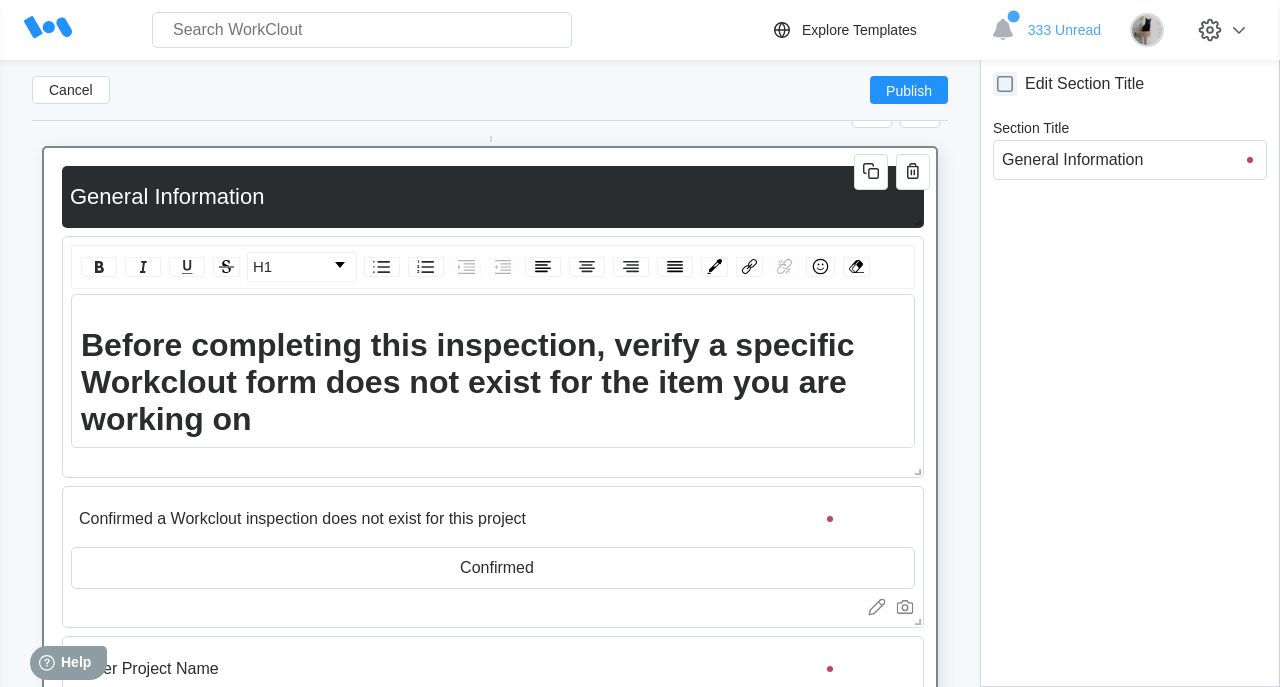 scroll, scrollTop: 298, scrollLeft: 0, axis: vertical 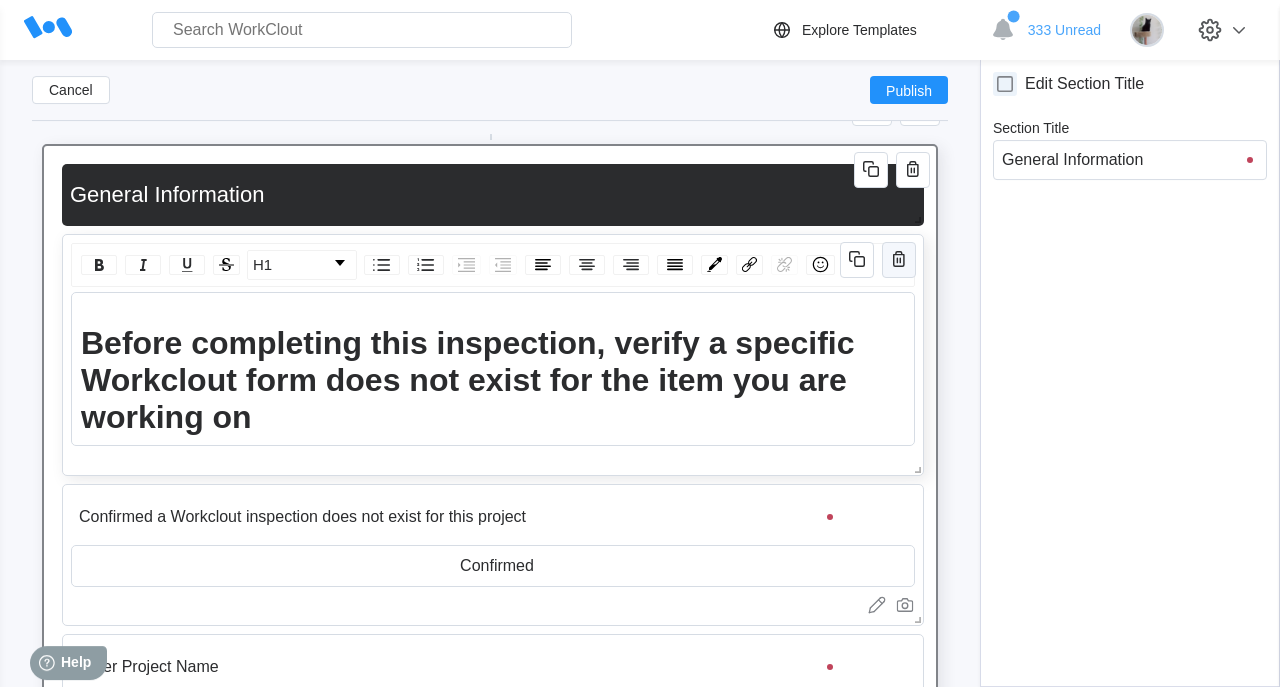 click 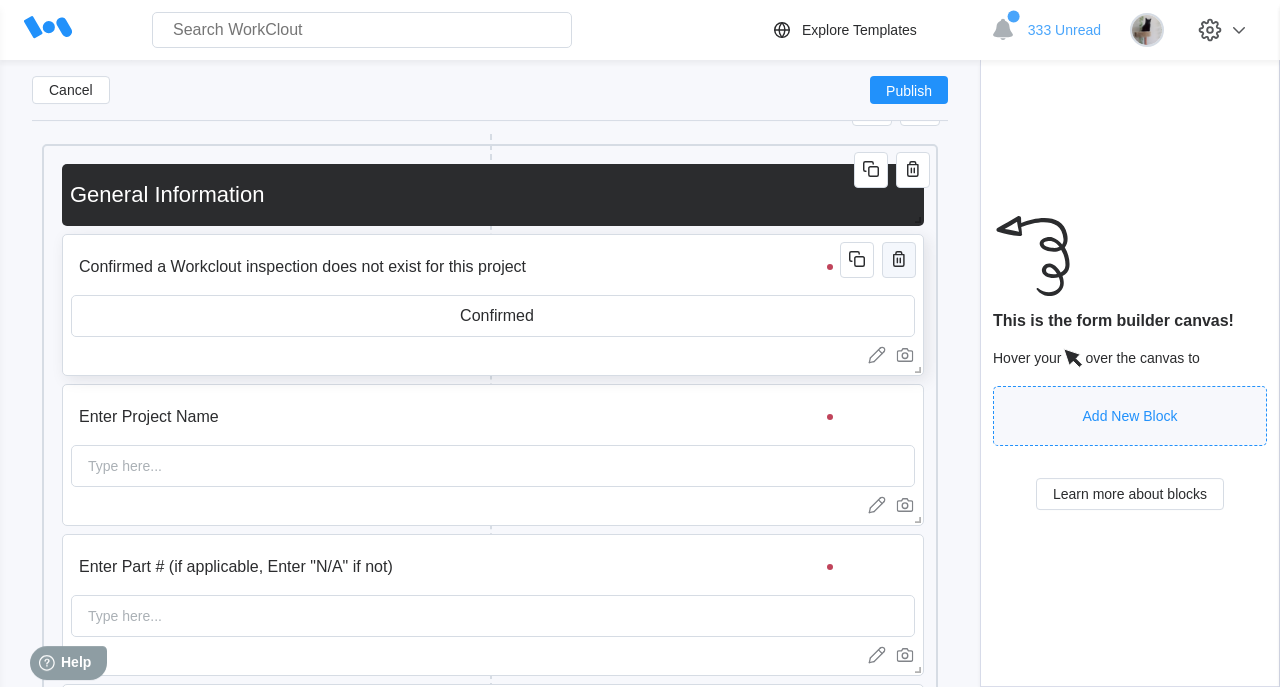 click 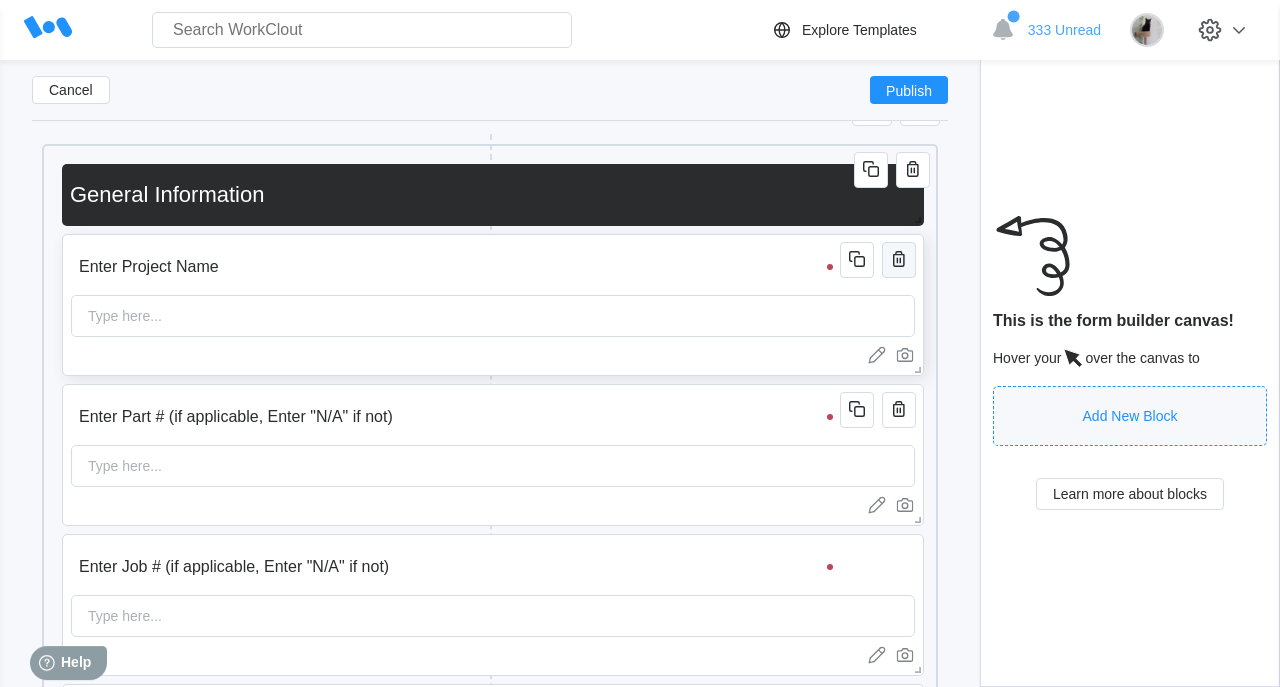 click 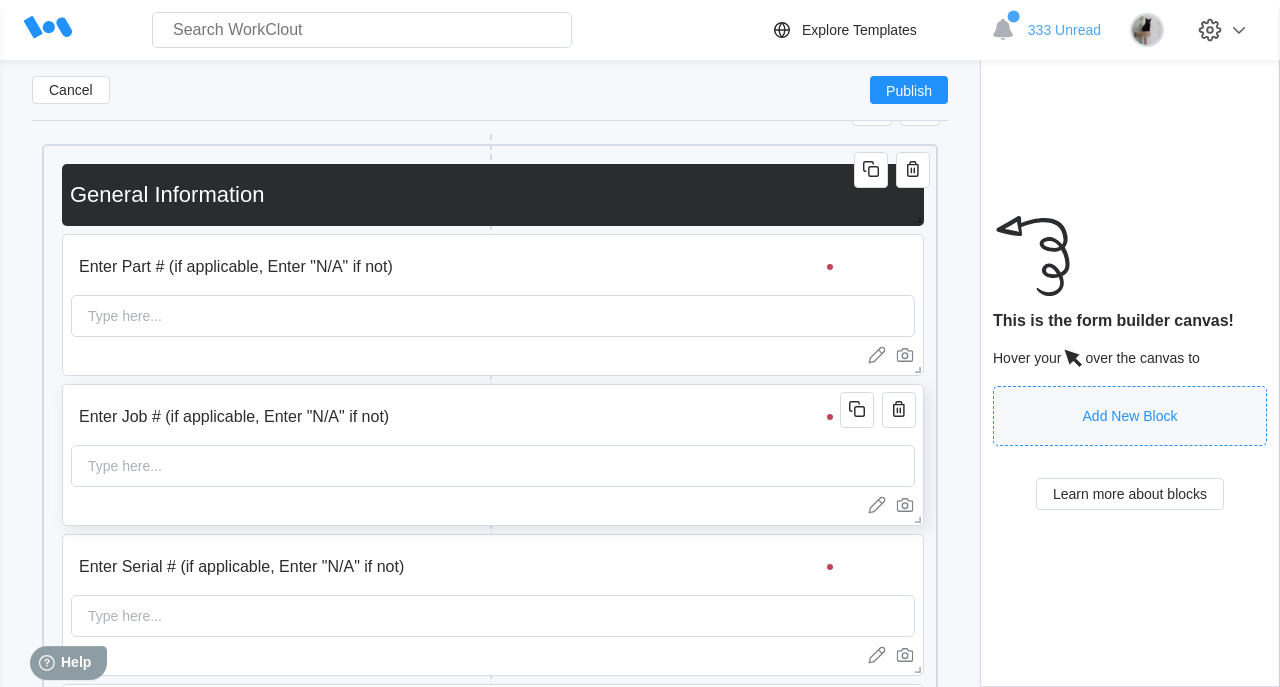 click on "Enter Job # (if applicable, Enter "N/A" if not)" at bounding box center [459, 417] 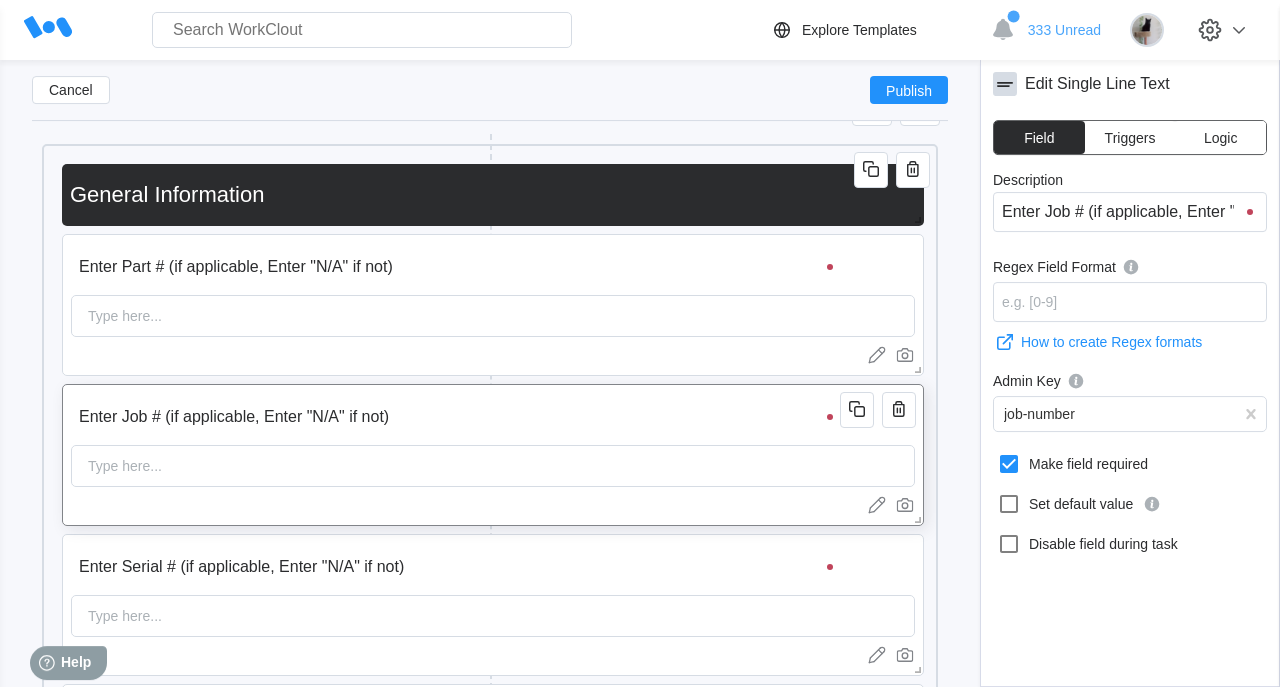 scroll, scrollTop: 0, scrollLeft: 77, axis: horizontal 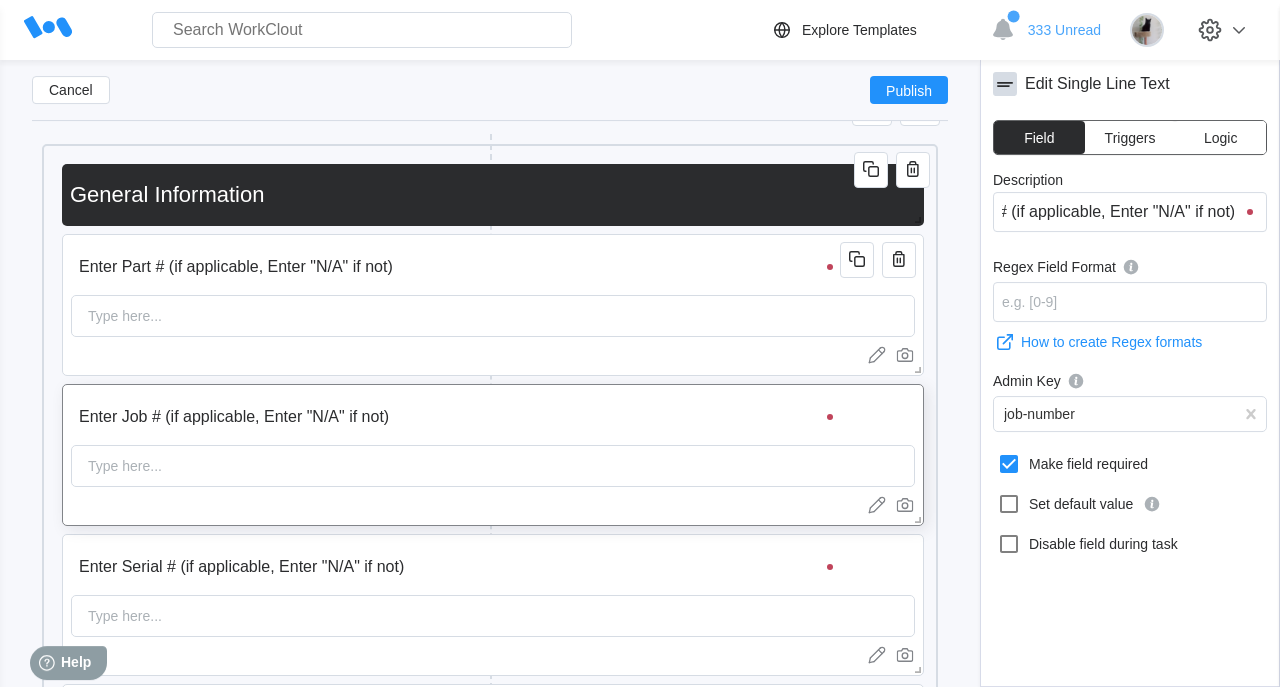 click on "Enter Job # (if applicable, Enter "N/A" if not)" at bounding box center [1130, 212] 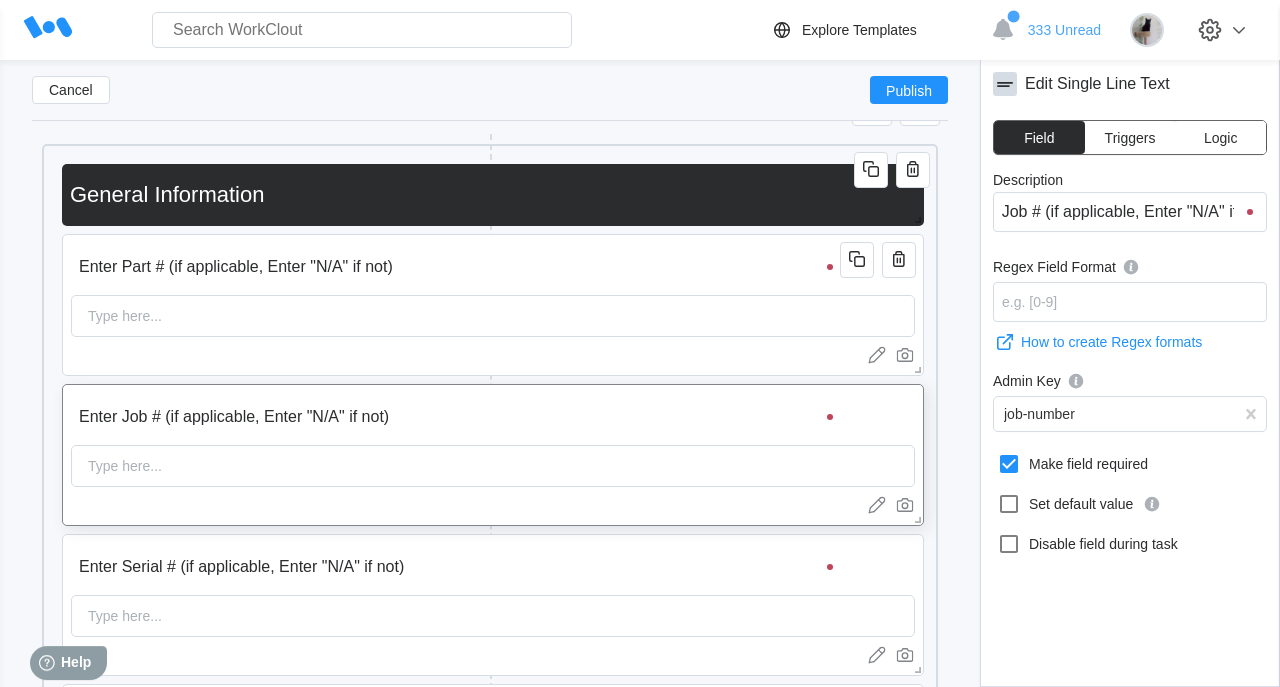 scroll, scrollTop: 0, scrollLeft: 0, axis: both 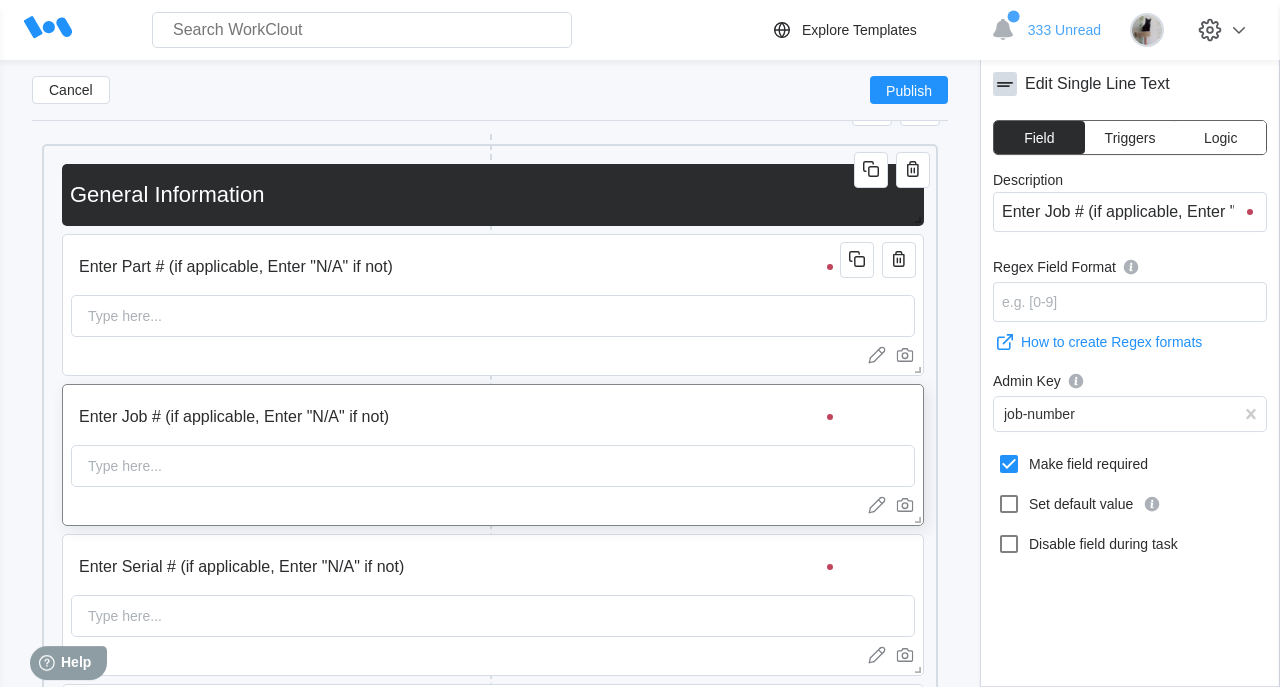 type on "Job # (if applicable, Enter "N/A" if not)" 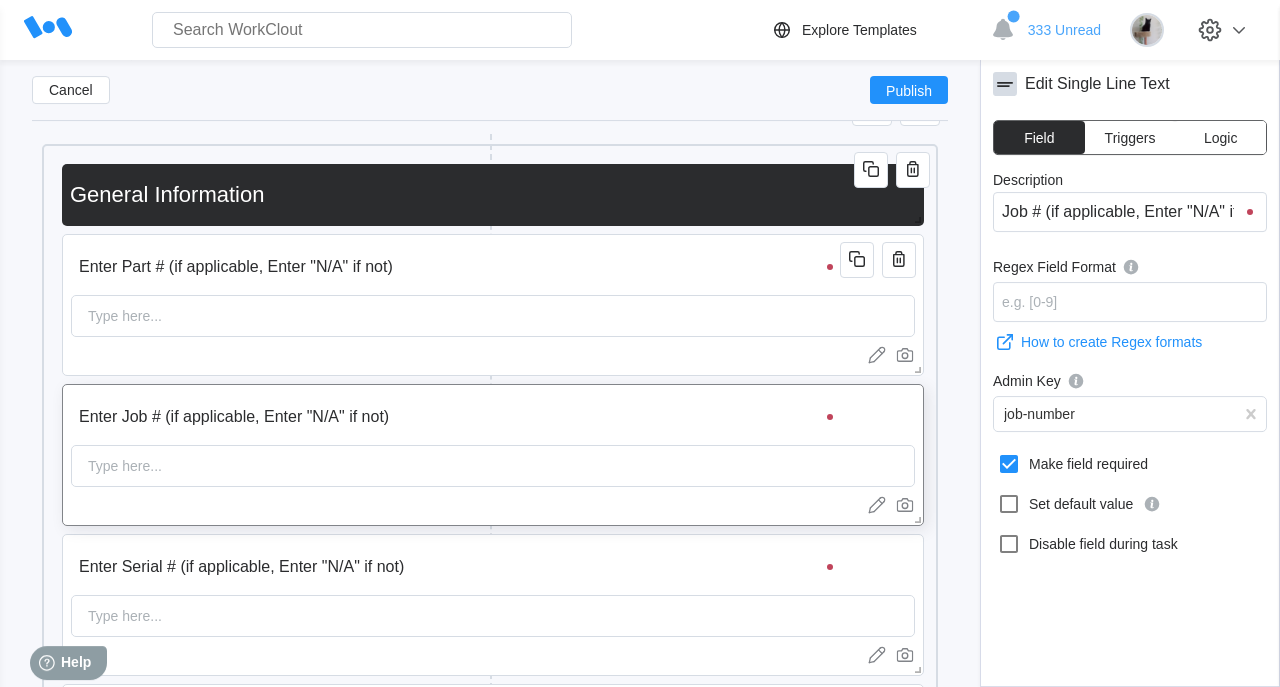 type on "Job # (if applicable, Enter "N/A" if not)" 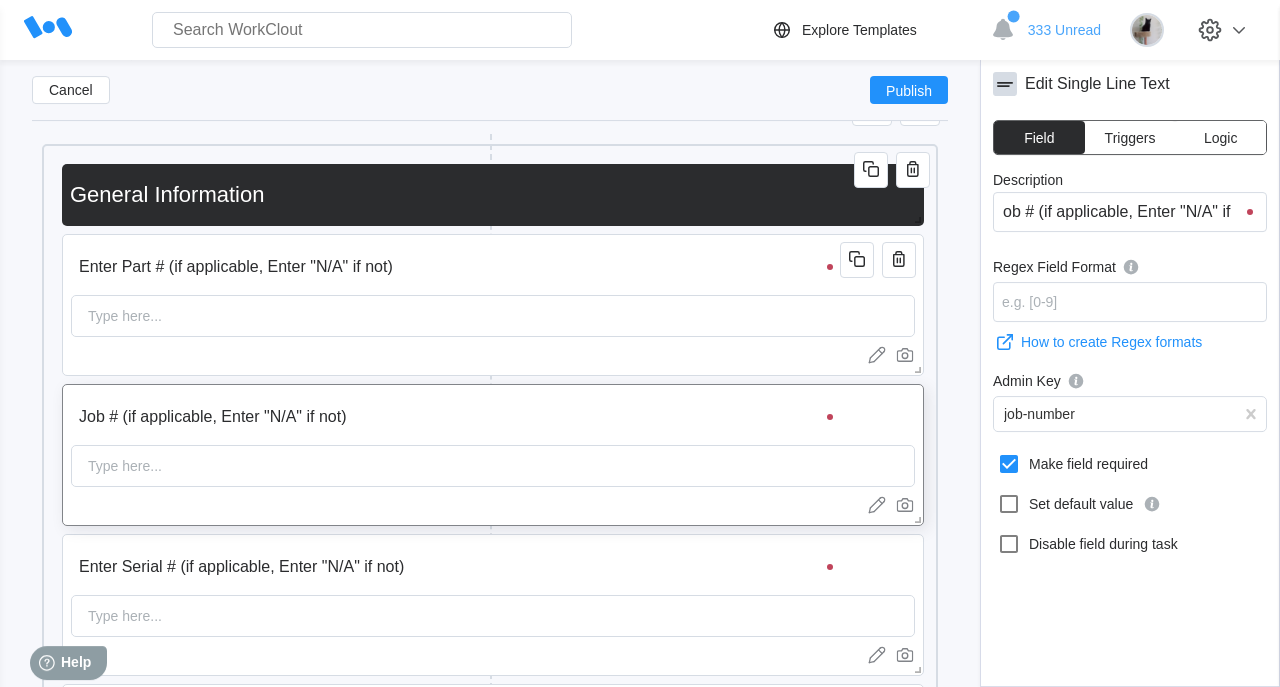 scroll, scrollTop: 0, scrollLeft: 34, axis: horizontal 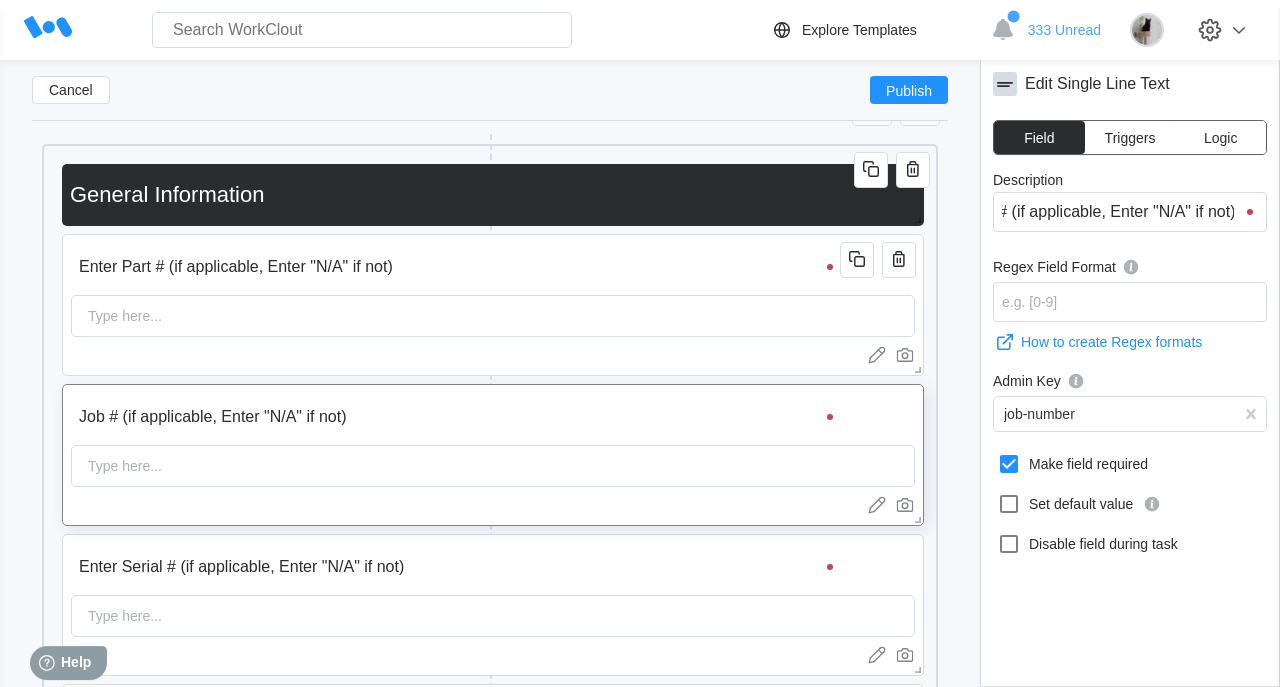 type on "Job #" 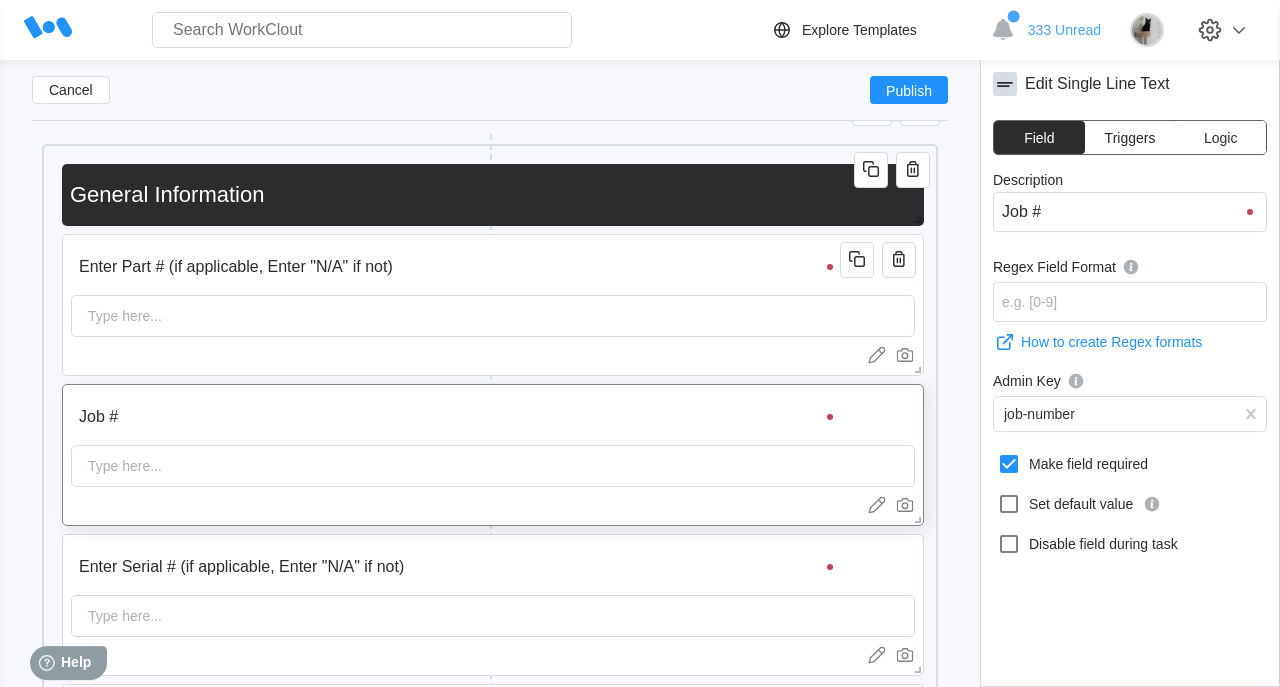 scroll, scrollTop: 0, scrollLeft: 0, axis: both 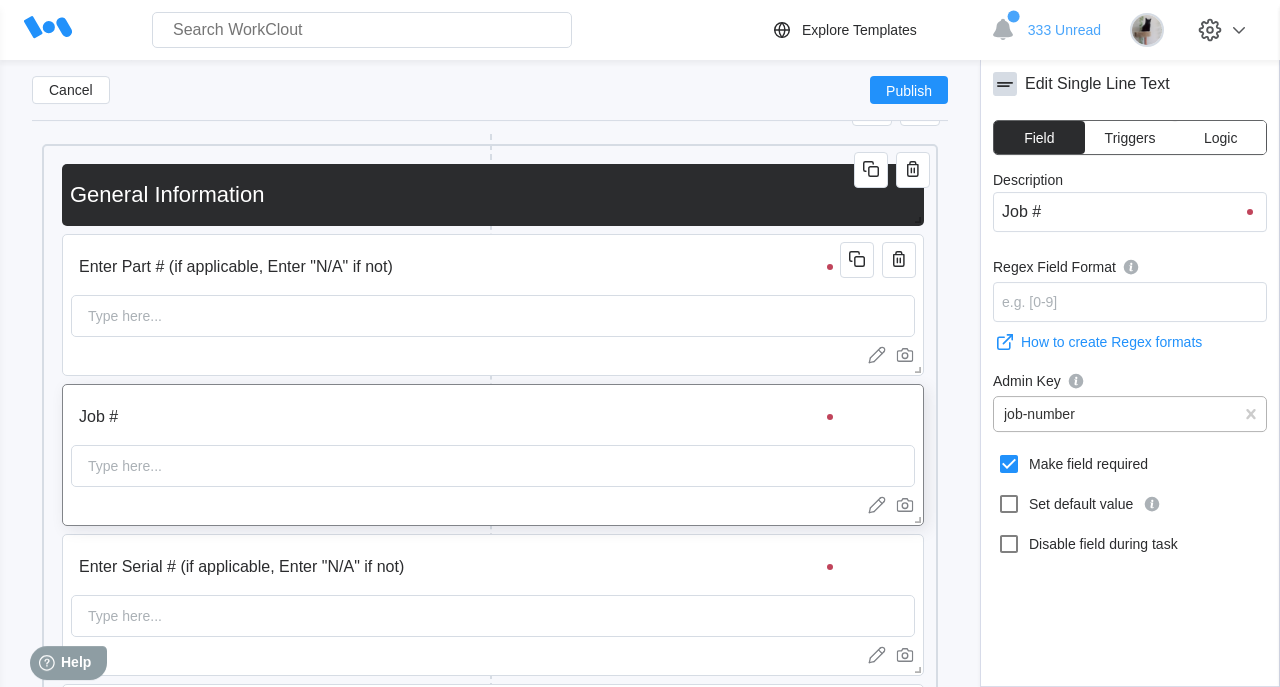 type on "Job #" 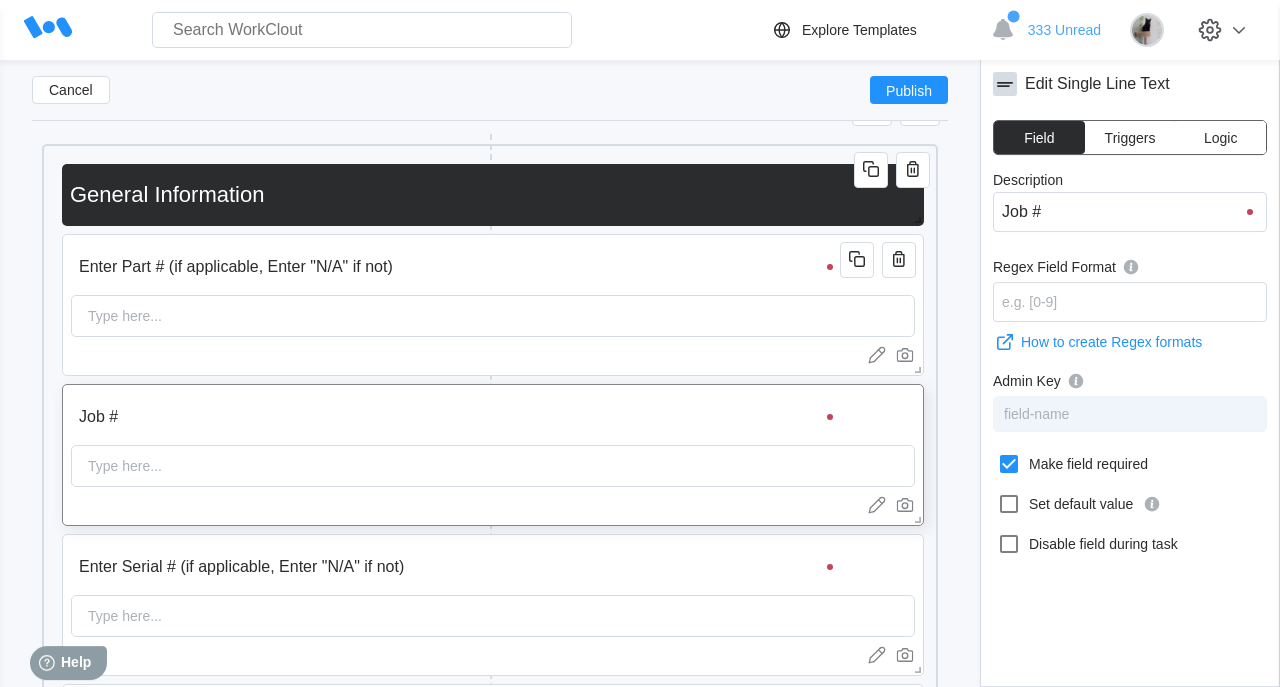 click on "field-name" at bounding box center [1130, 414] 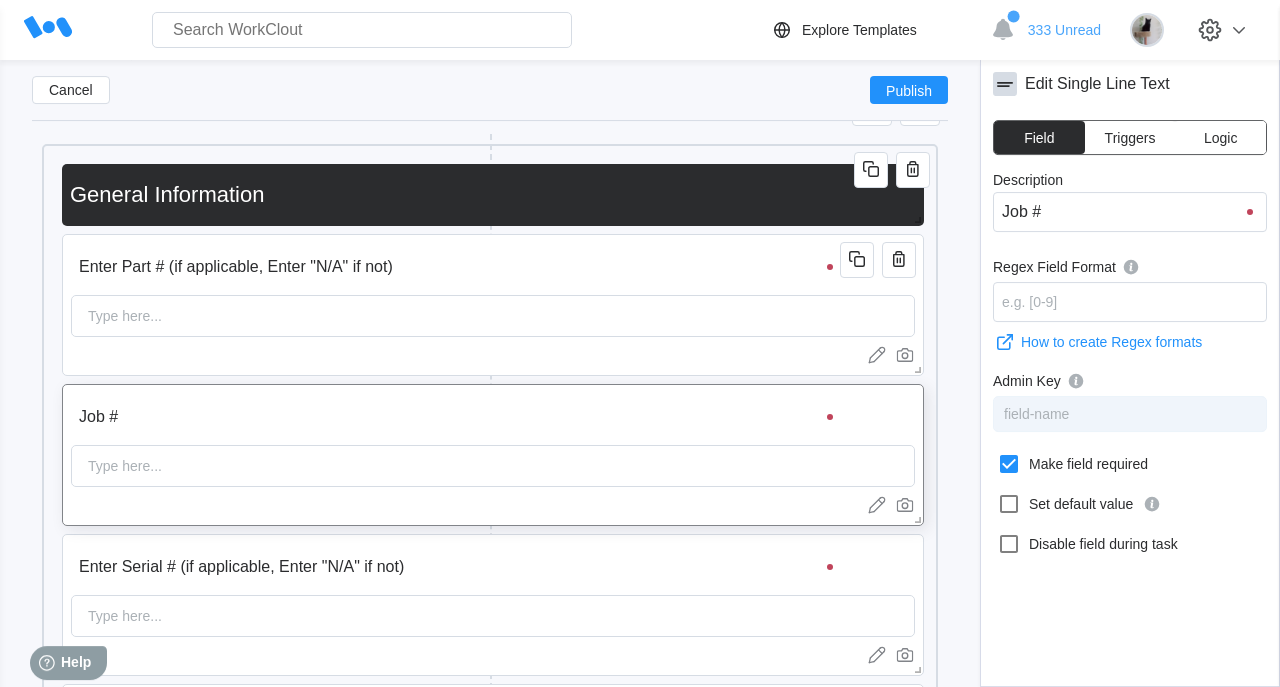 click on "field-name" at bounding box center (1130, 414) 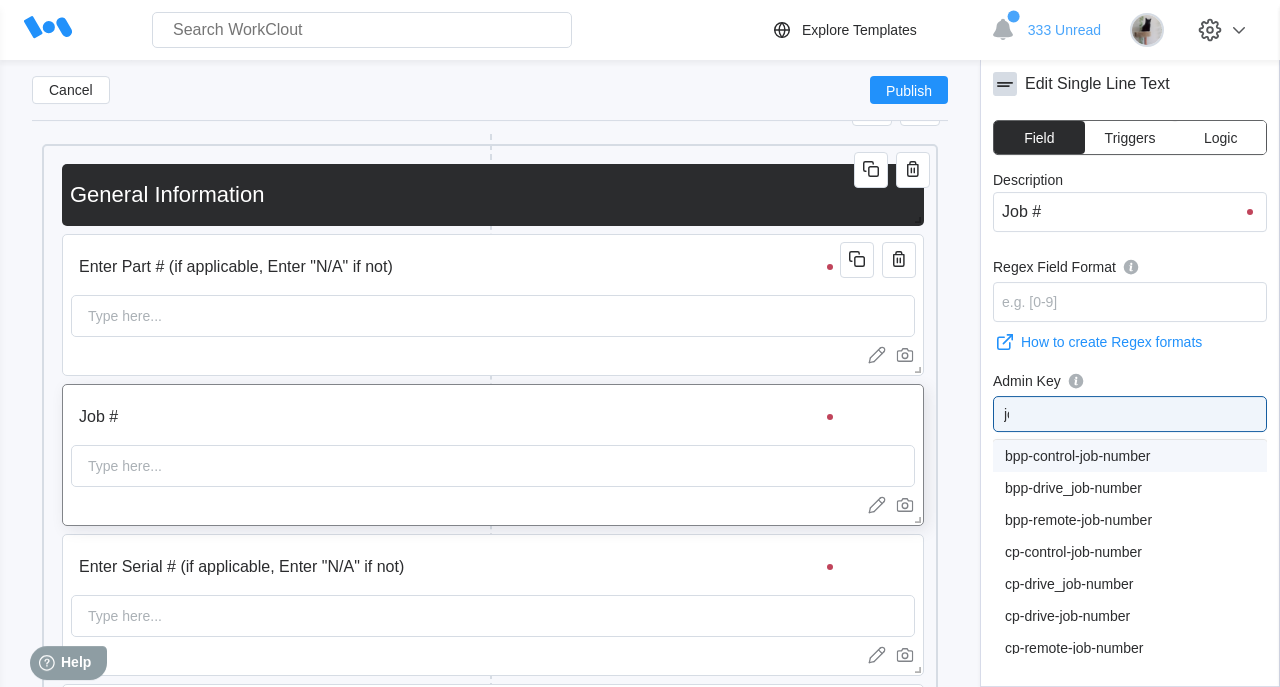 type on "job" 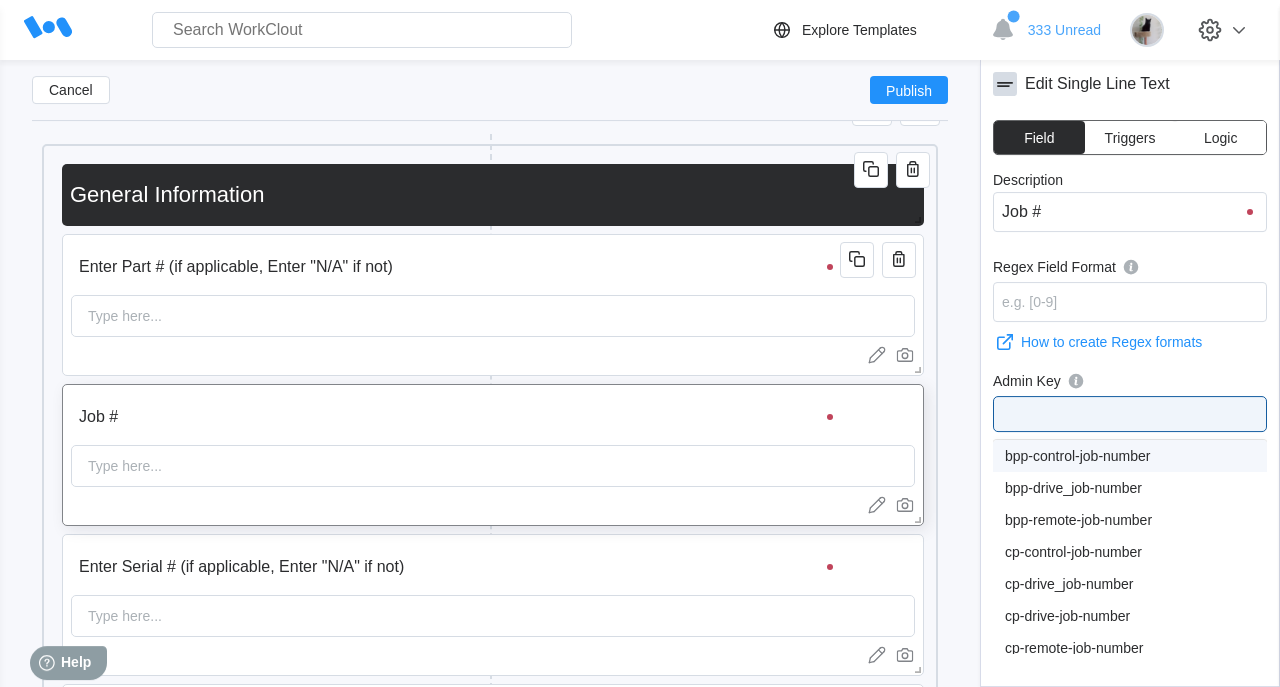 click at bounding box center [1098, 1189] 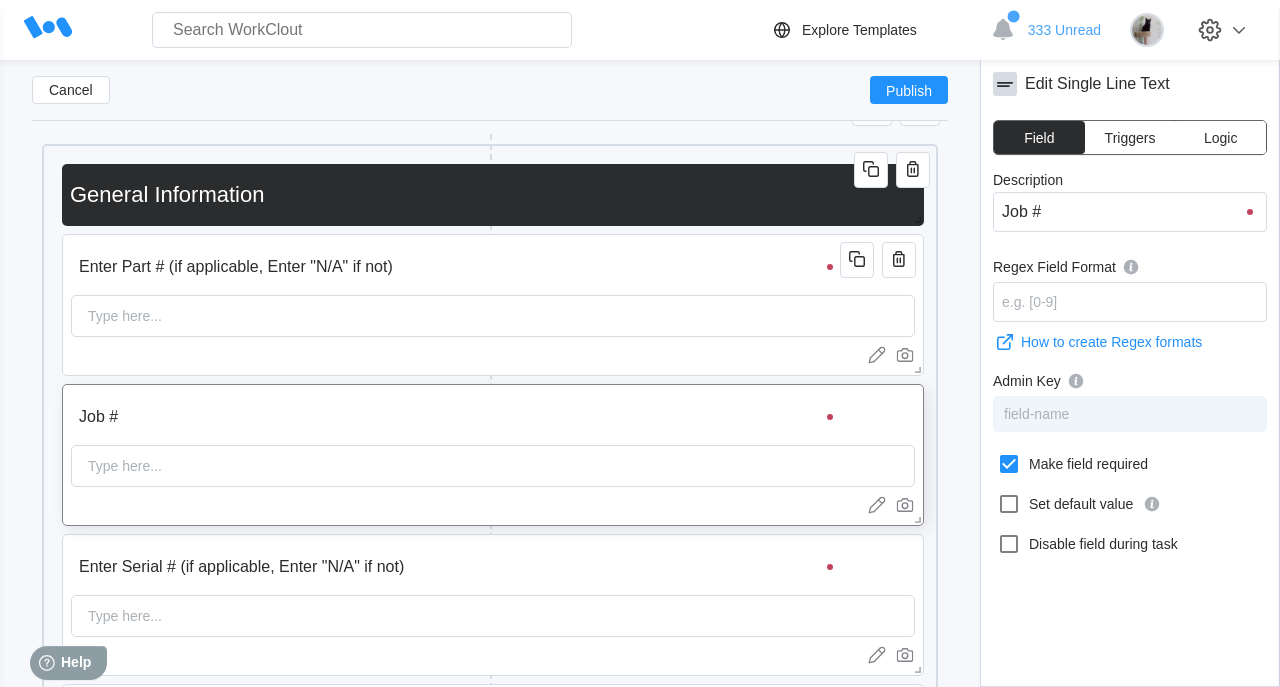 click on "field-name" at bounding box center [1130, 414] 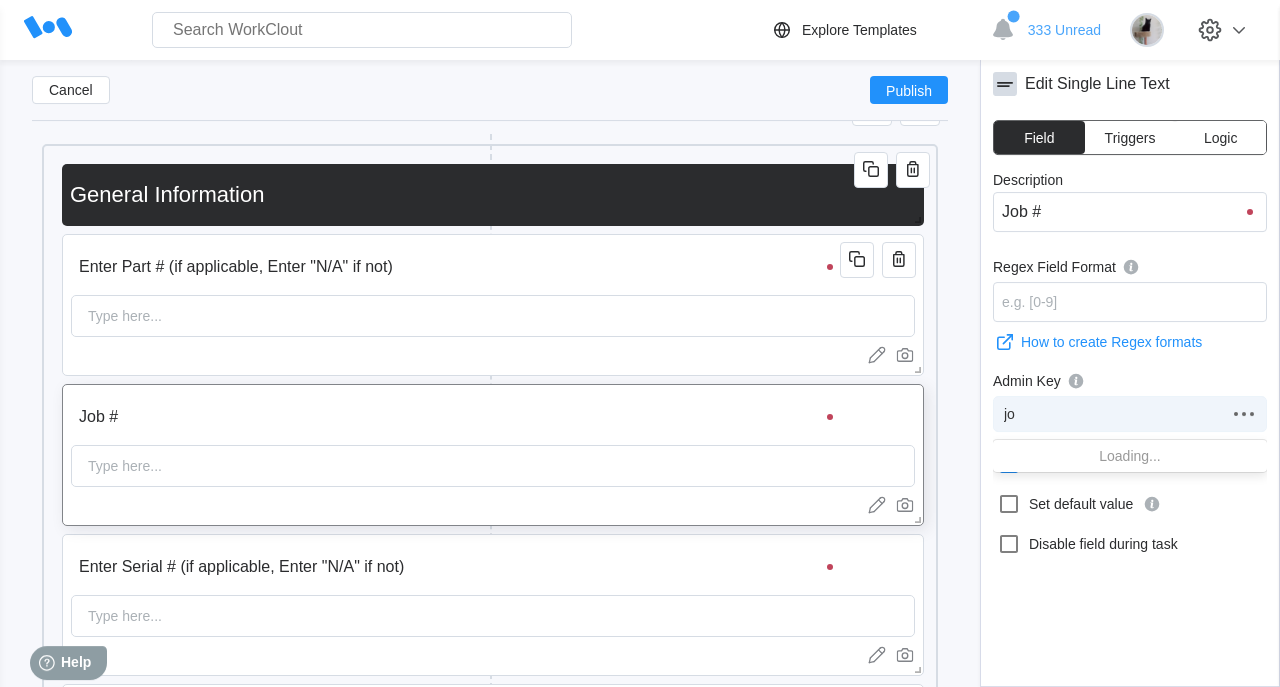 type on "job-number" 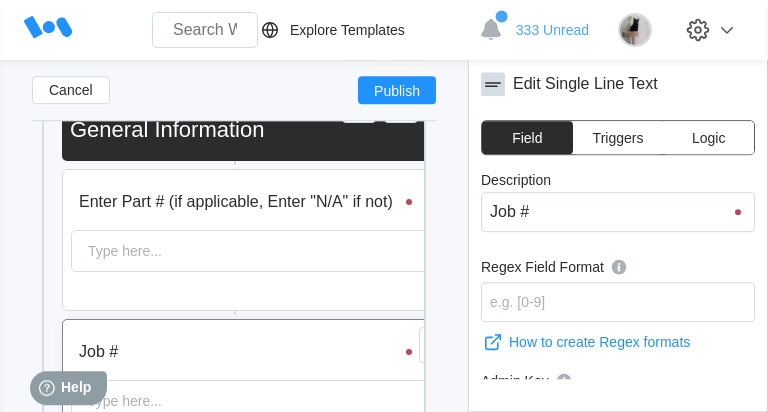 scroll, scrollTop: 400, scrollLeft: 0, axis: vertical 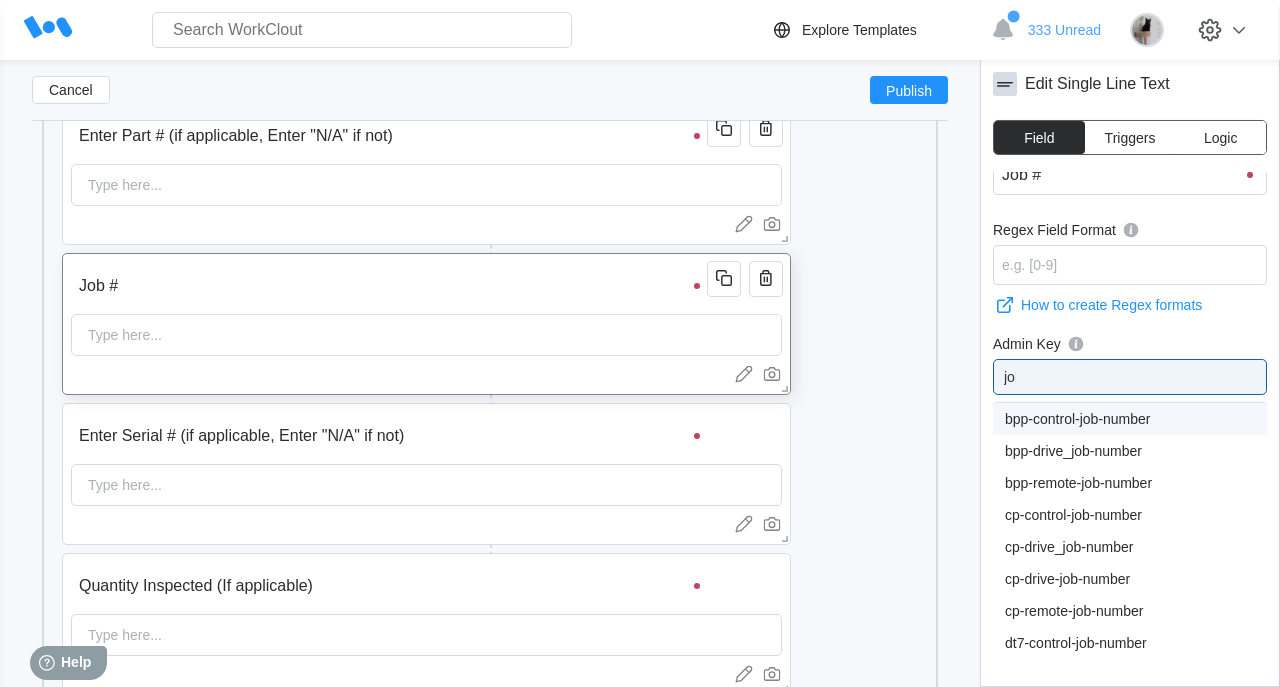 type on "x" 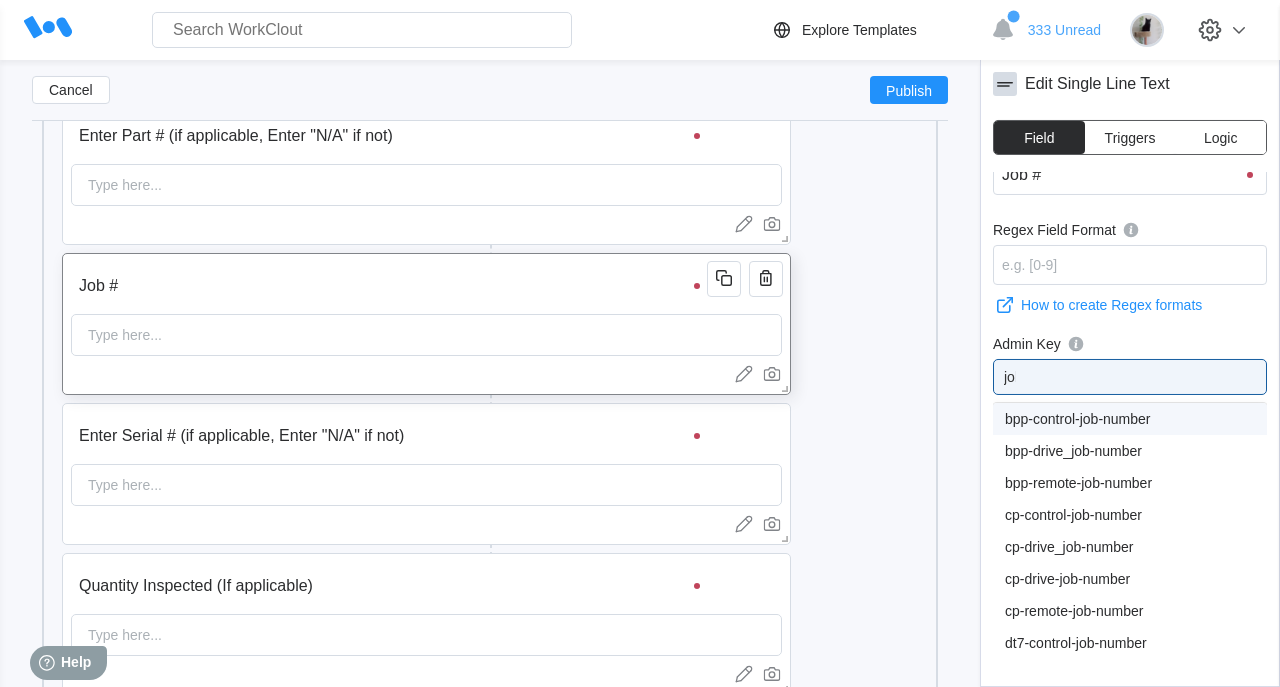 type 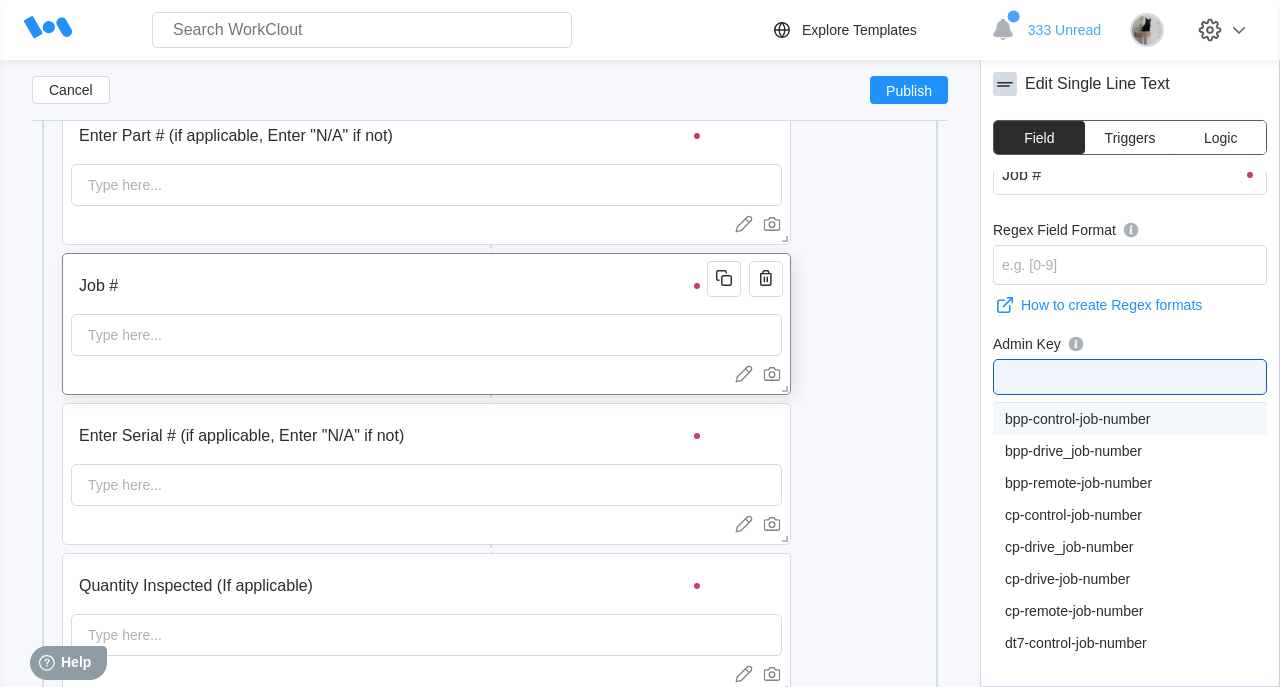 scroll, scrollTop: 0, scrollLeft: 0, axis: both 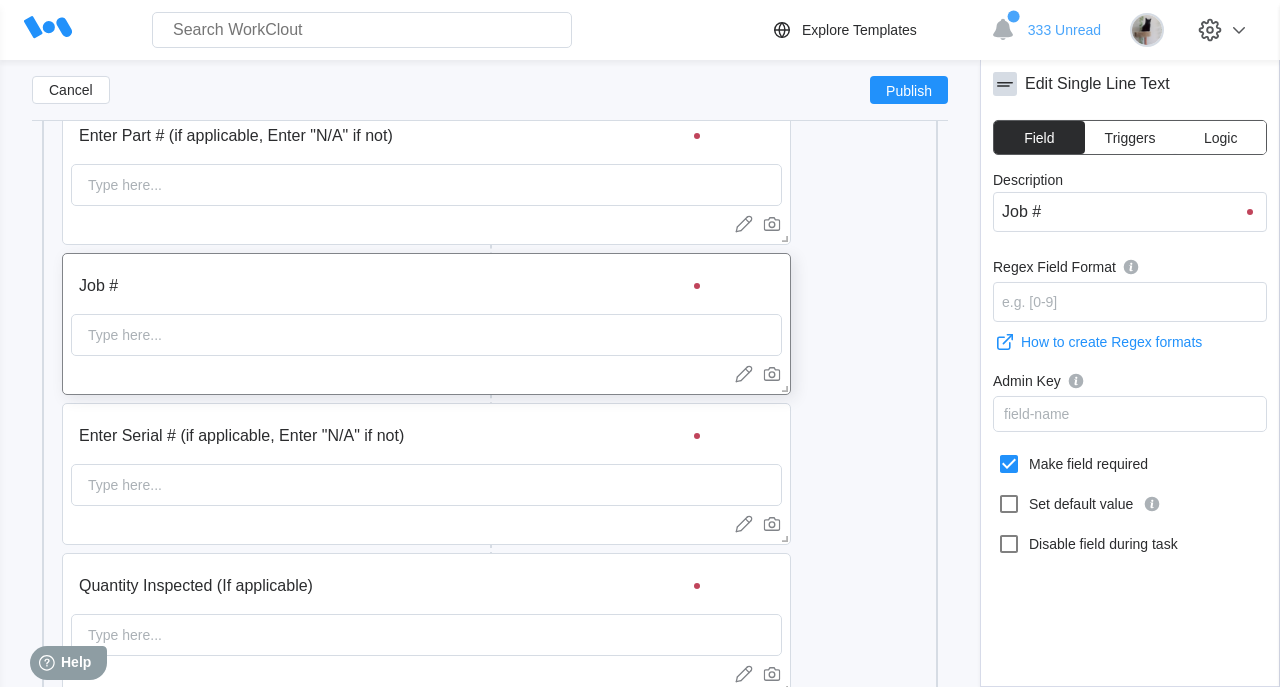 click on "Enter Serial # (if applicable, Enter "N/A" if not) Type here... Job # Type here... Quantity Inspected (If applicable) Type here... Mechanical Builders Name Search and select a user Enter Part # (if applicable, Enter "N/A" if not) Type here... Electrical Builders Name Search and select a user Point to Point Inspectors Name Search and select a user Was a Point to Point Inspection Completed? Point to Point Completed Not Required Is This a Rework Job? 1 Logic Yes No If "Yes", Enter the Rework Number.  If "No", leave this blank. Type here... General Information" at bounding box center [490, 1164] 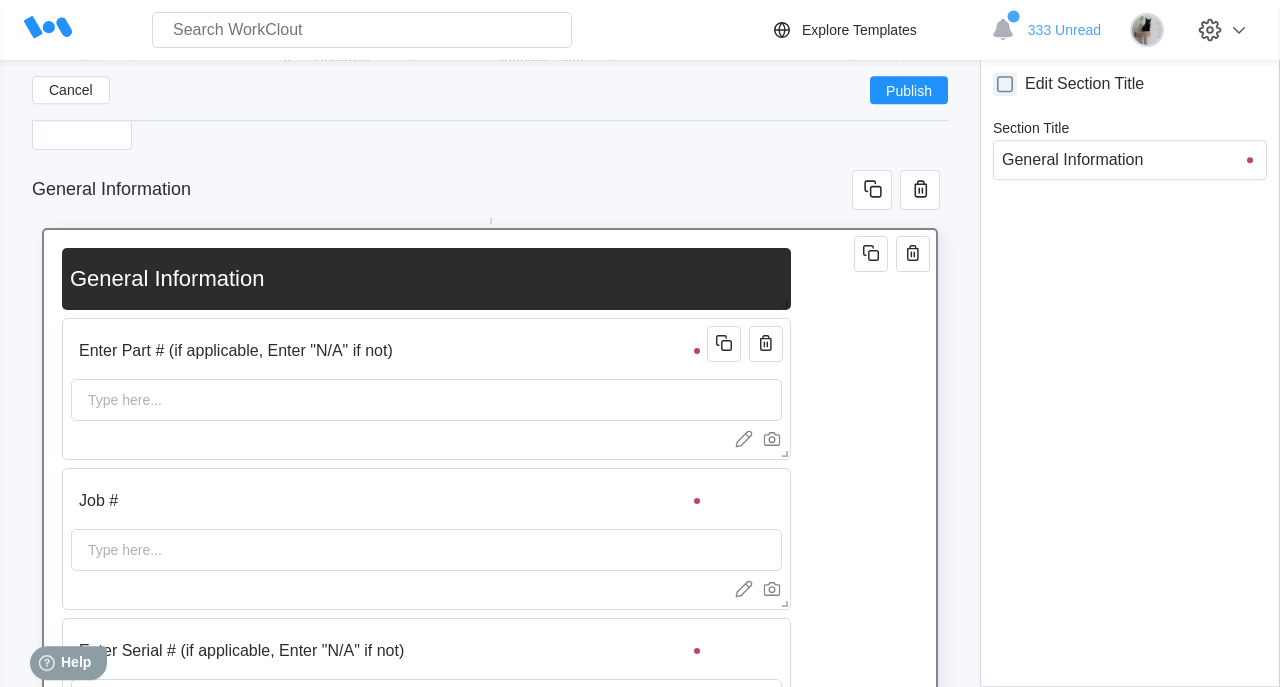 scroll, scrollTop: 200, scrollLeft: 0, axis: vertical 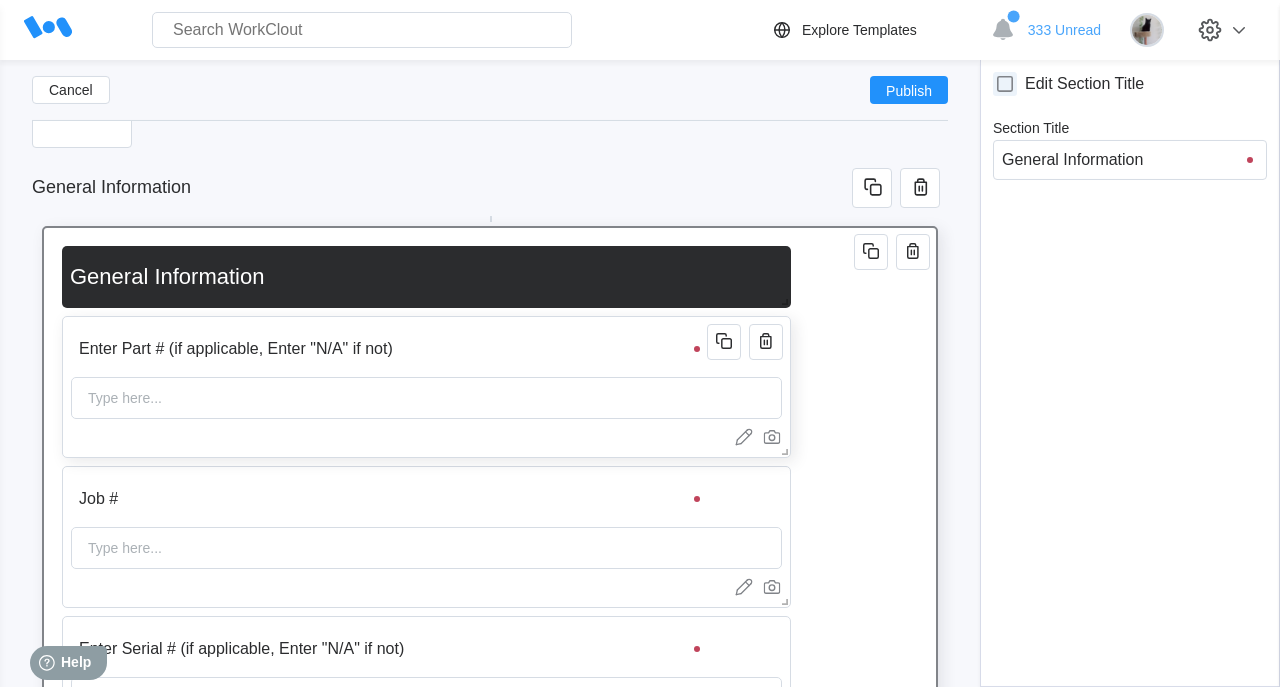 click on "Enter Part # (if applicable, Enter "N/A" if not)" at bounding box center (392, 349) 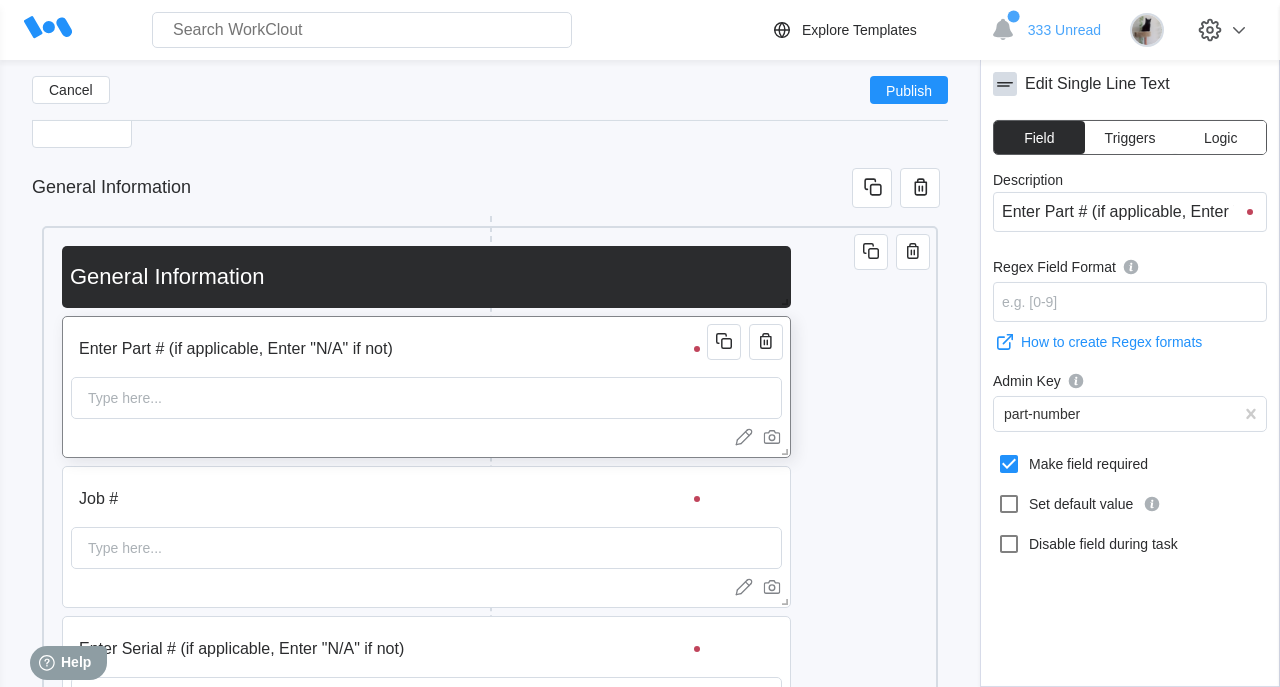 scroll, scrollTop: 0, scrollLeft: 81, axis: horizontal 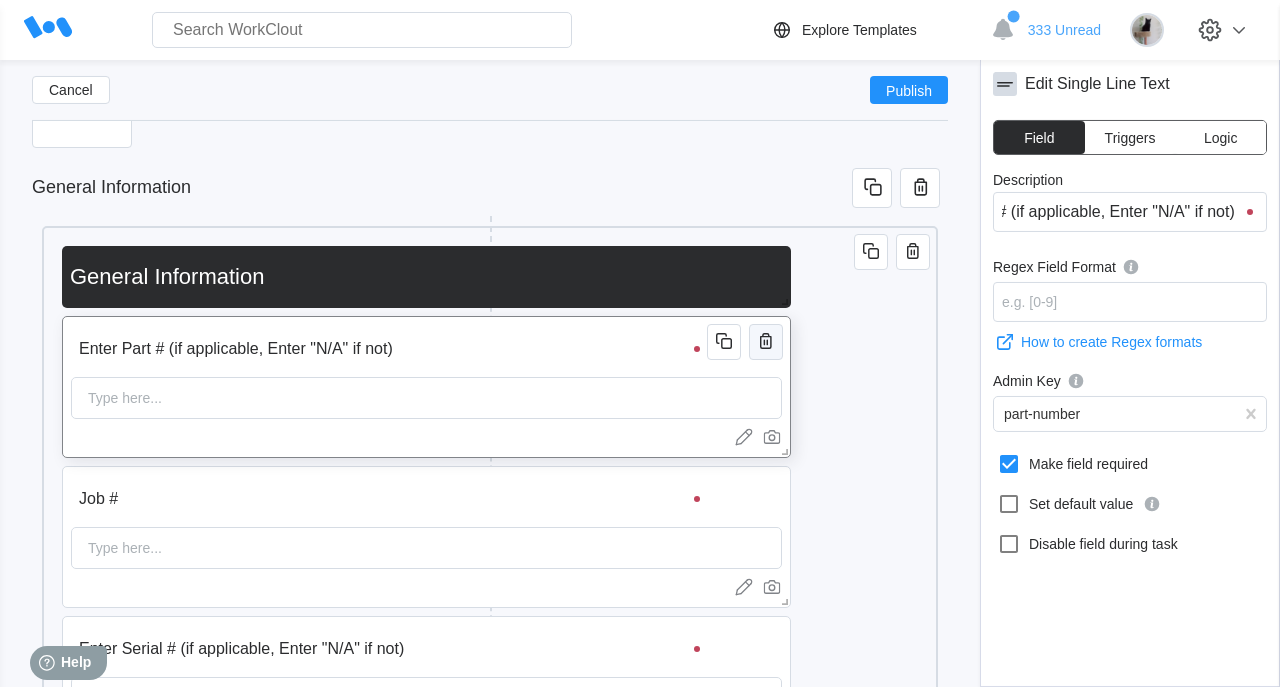 click 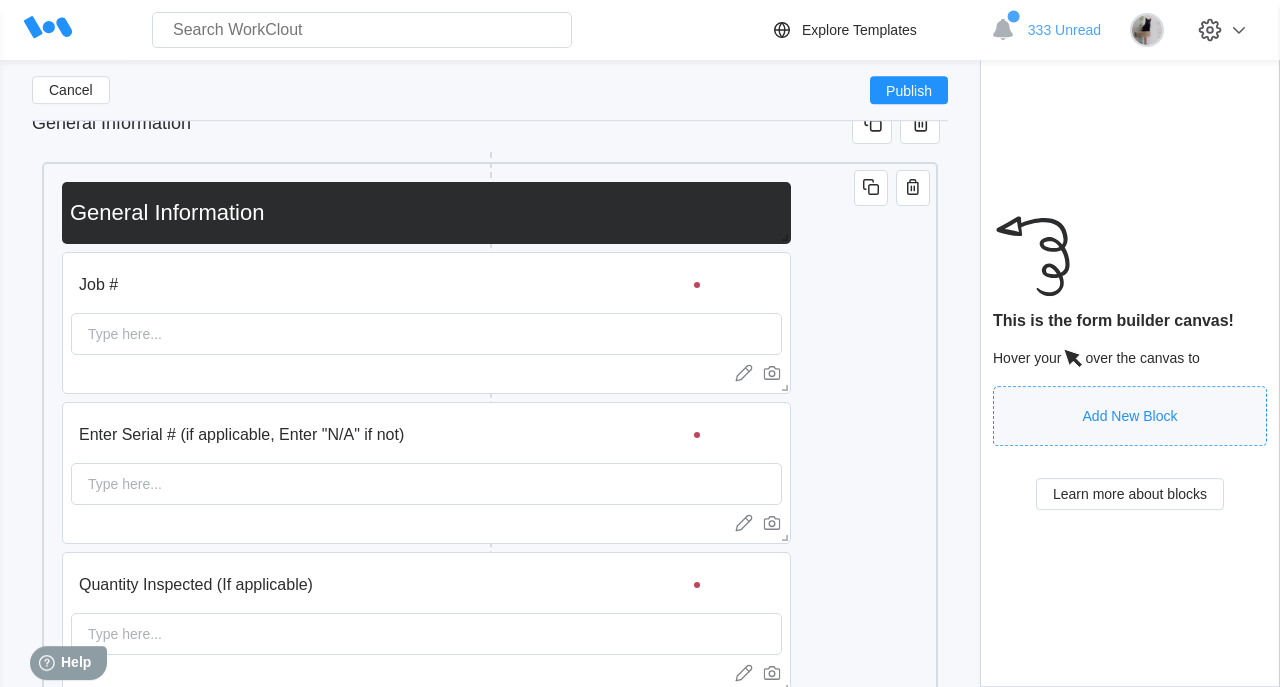 scroll, scrollTop: 280, scrollLeft: 0, axis: vertical 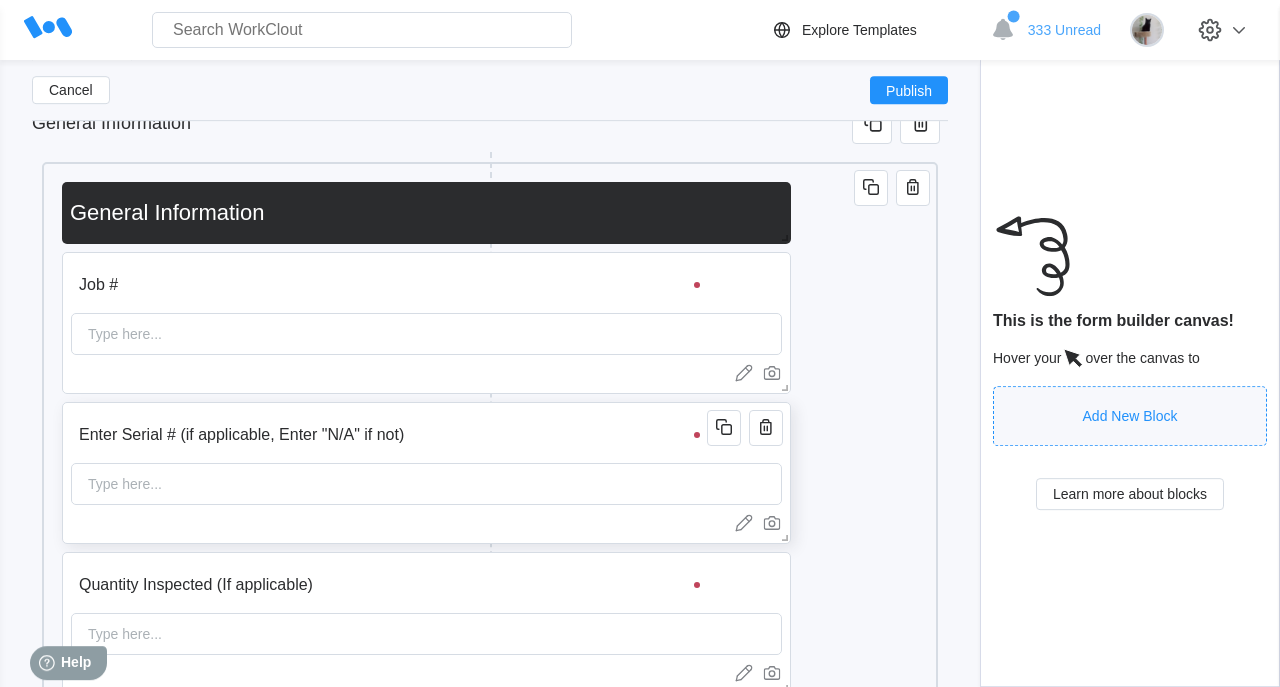 click on "Enter Serial # (if applicable, Enter "N/A" if not)" at bounding box center (392, 435) 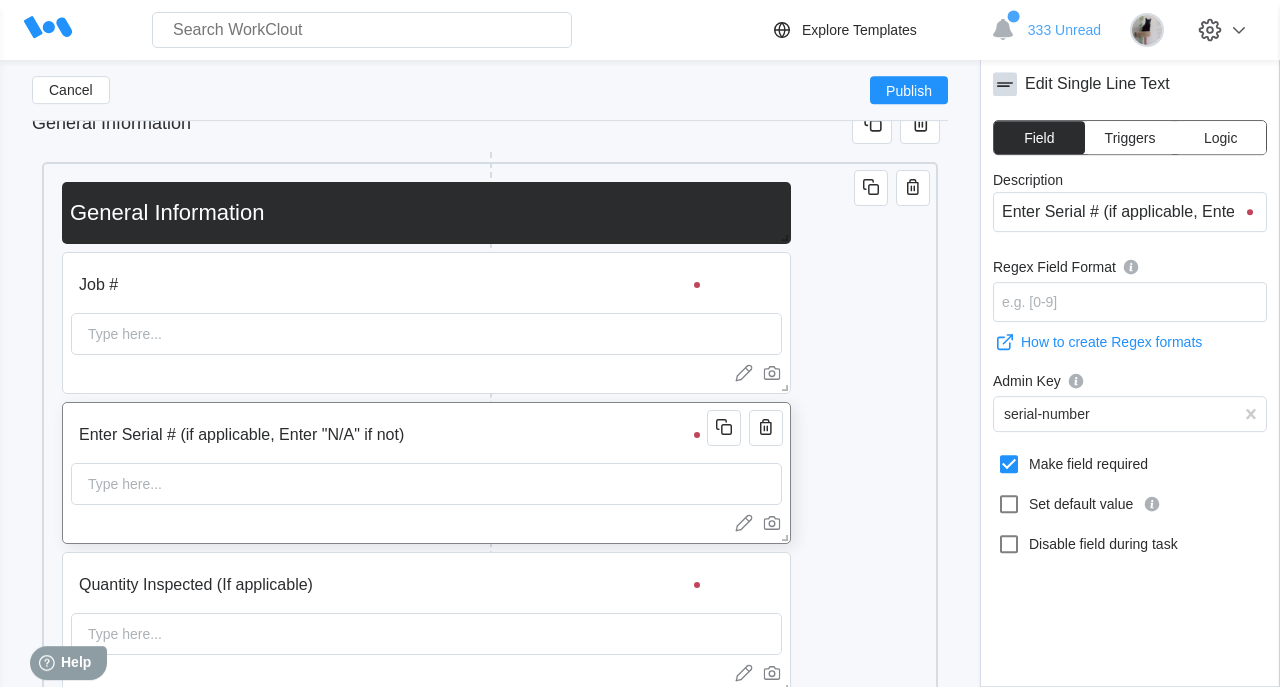 scroll, scrollTop: 0, scrollLeft: 92, axis: horizontal 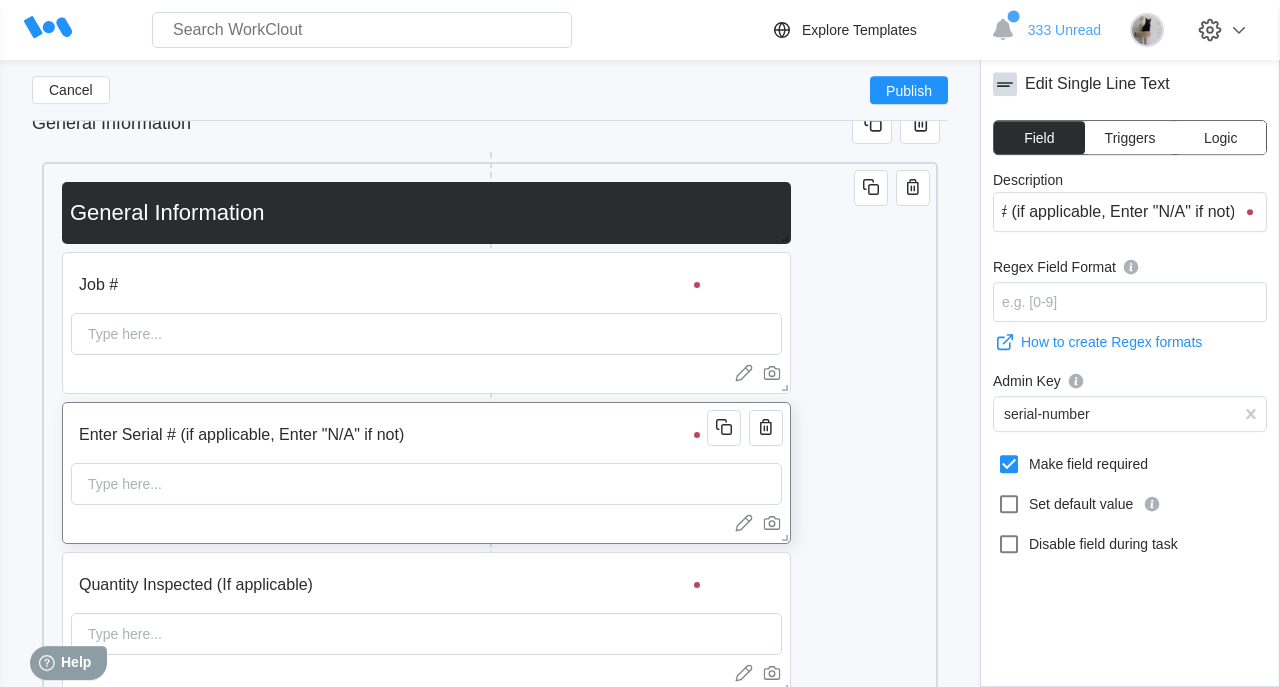 click on "Enter Serial # (if applicable, Enter "N/A" if not)" at bounding box center [392, 435] 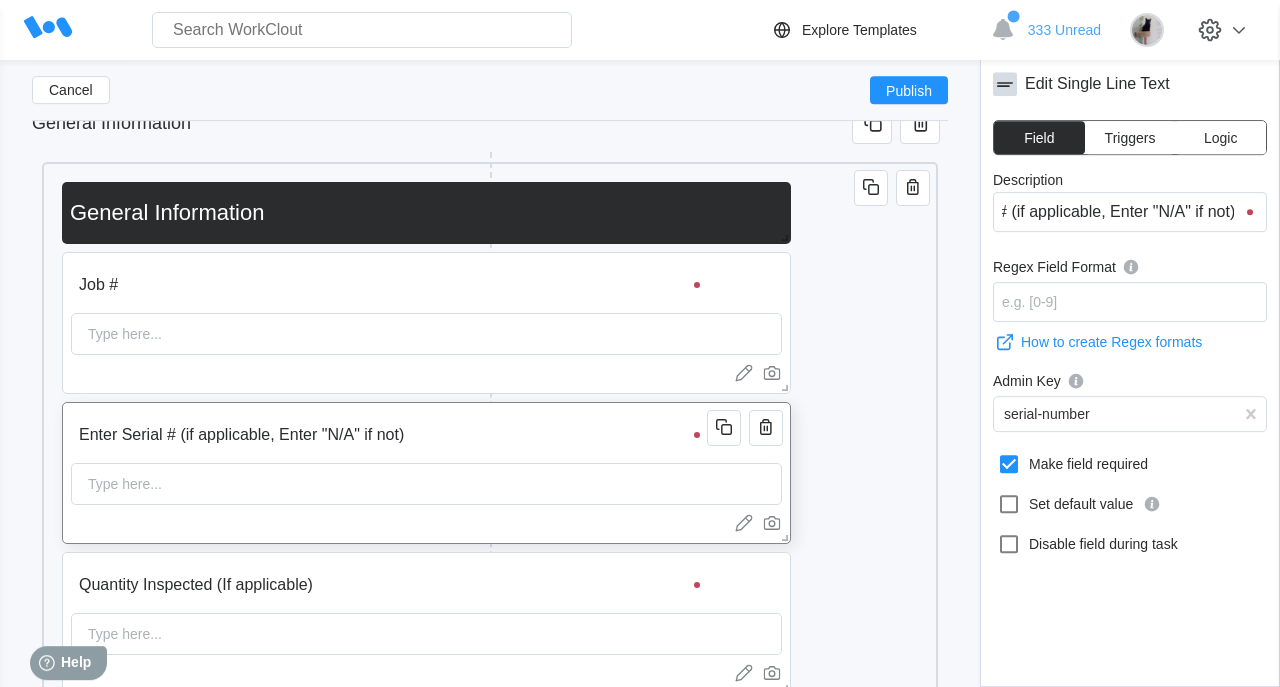 type on "Enter Serial #" 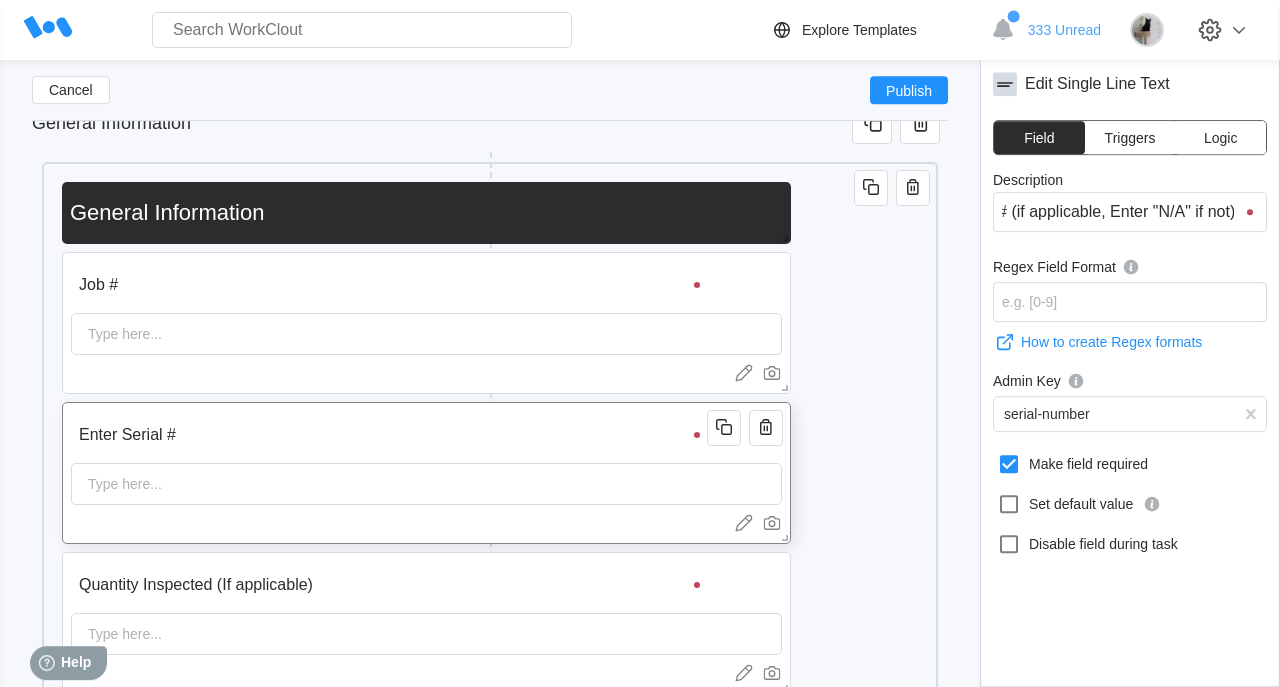 type on "Enter Serial #" 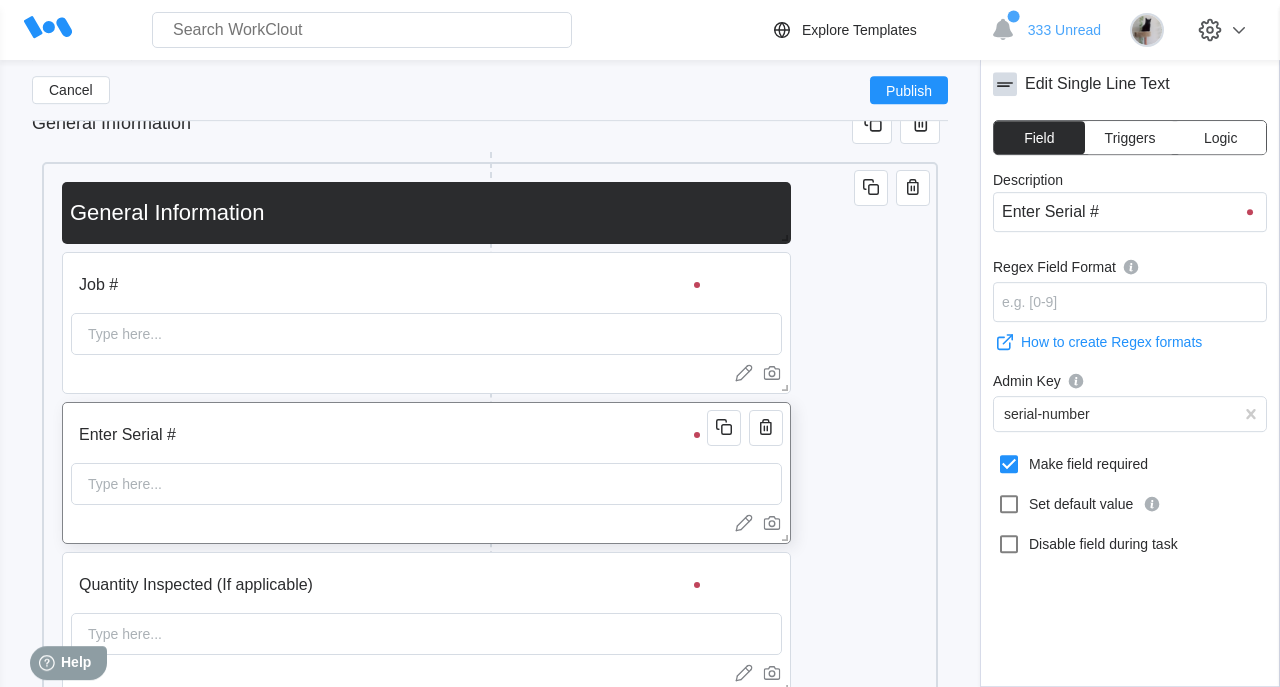 scroll, scrollTop: 0, scrollLeft: 0, axis: both 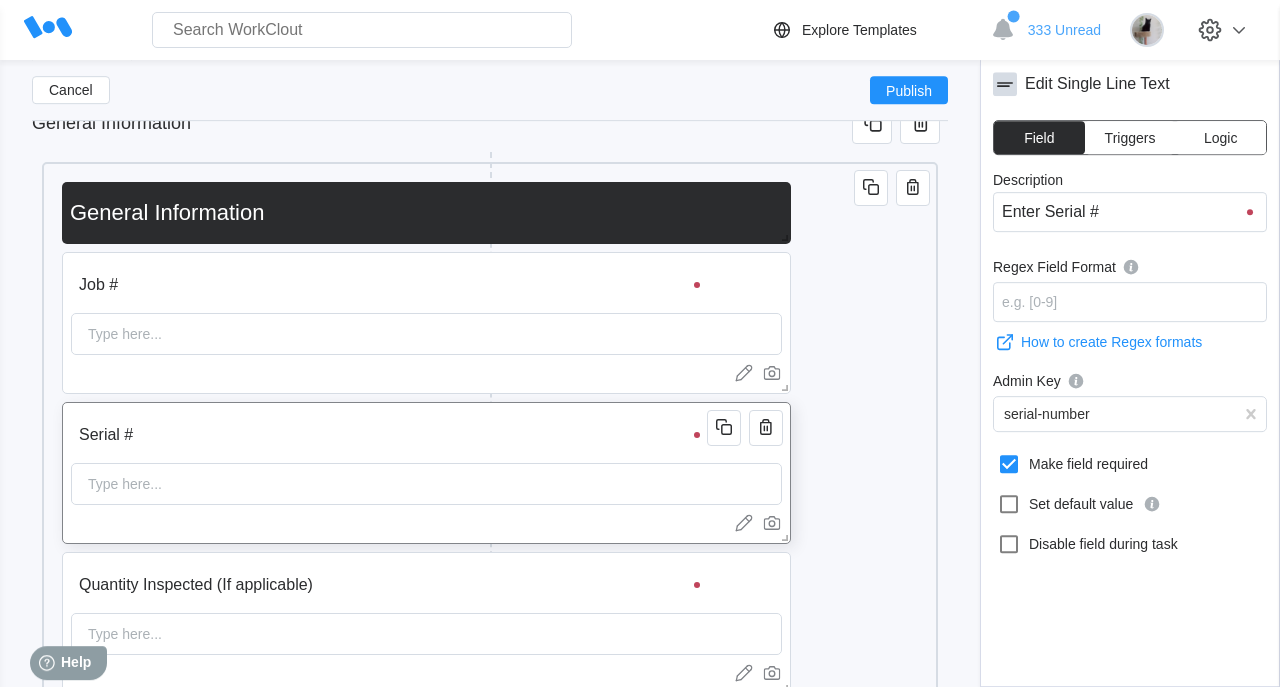 type on "Serial #" 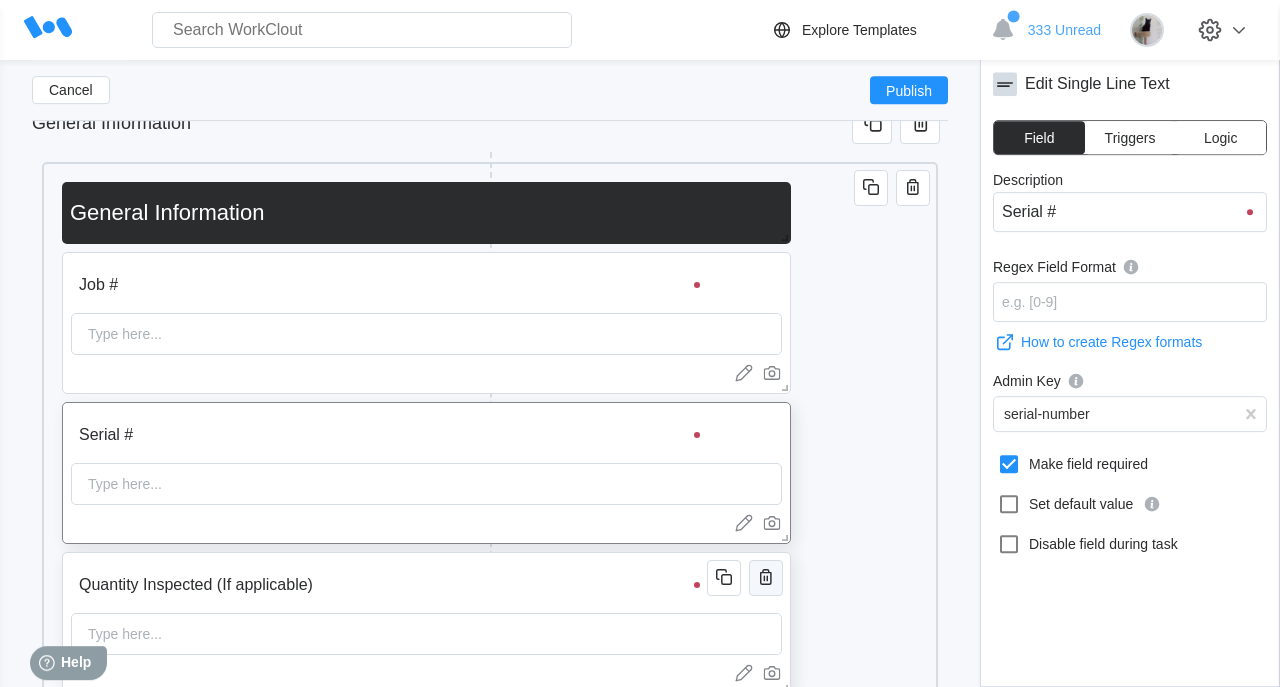 type on "Serial #" 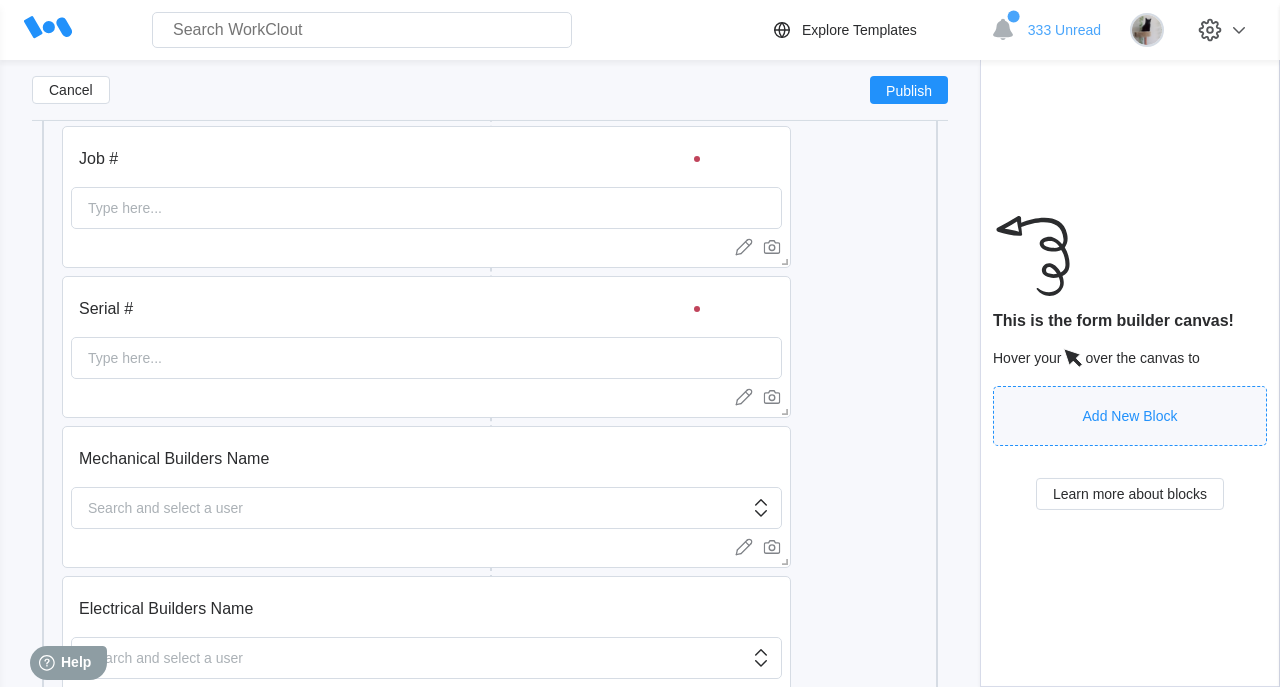 scroll, scrollTop: 410, scrollLeft: 0, axis: vertical 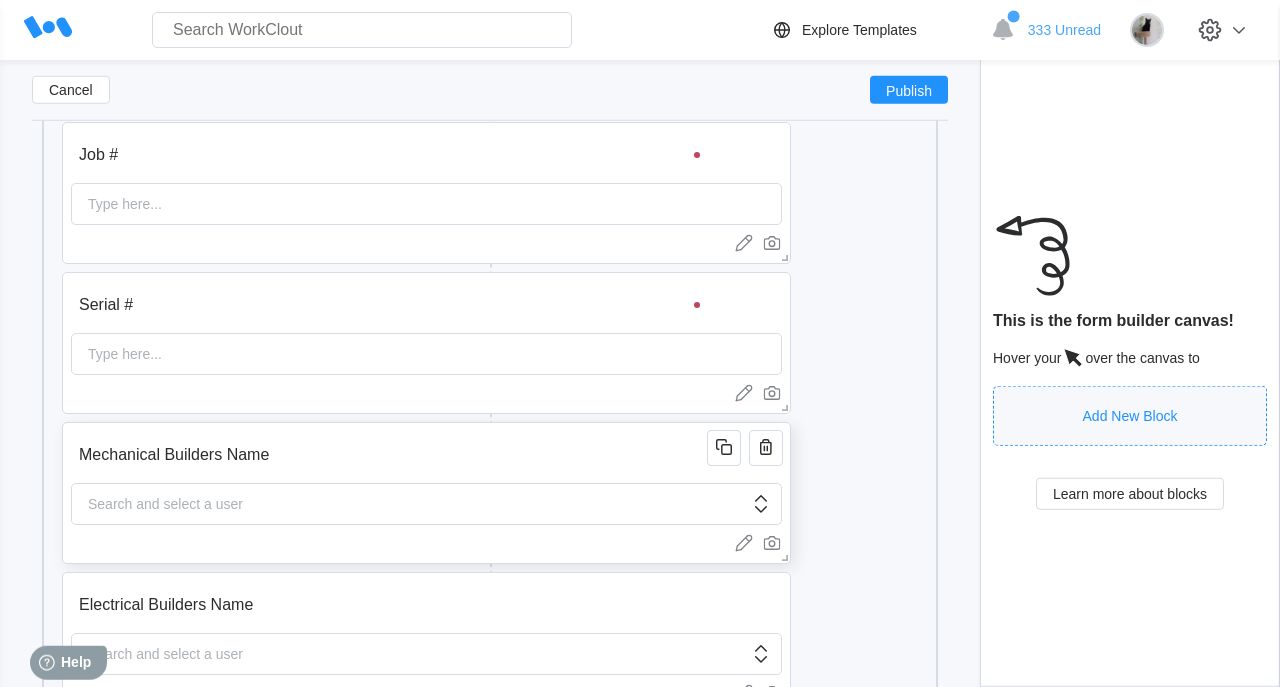 click on "Mechanical Builders Name" at bounding box center [392, 455] 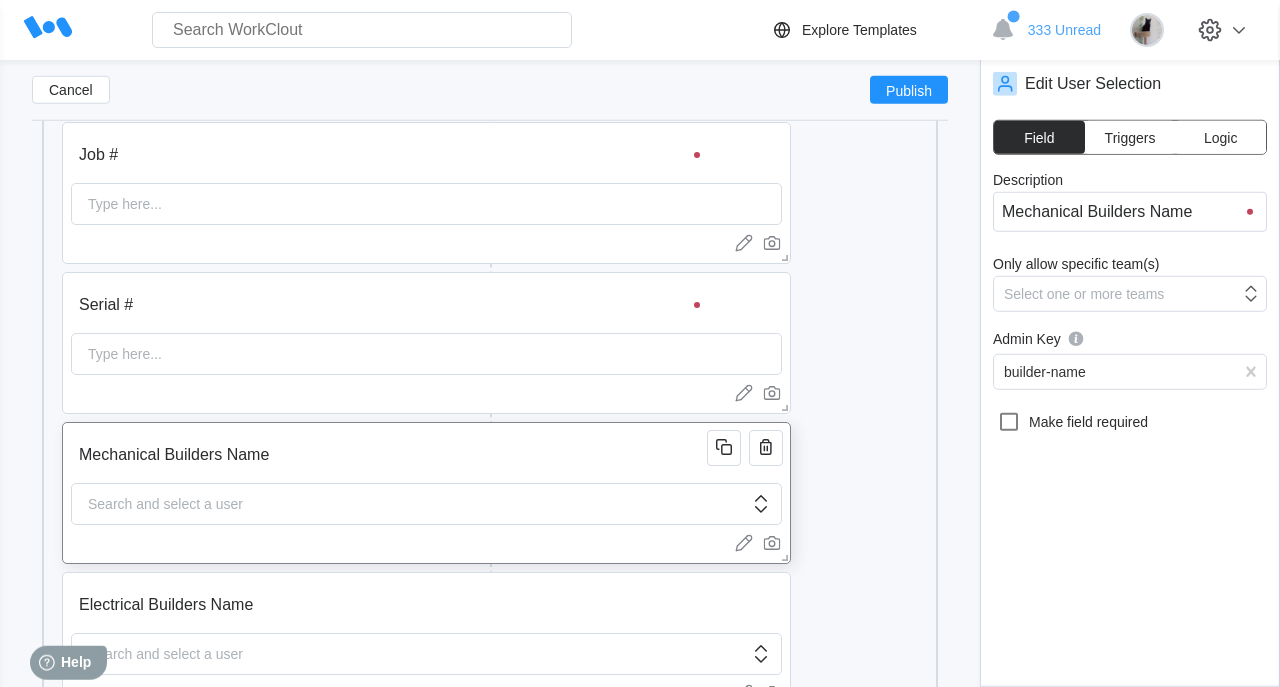 type on "Mechanical Builder" 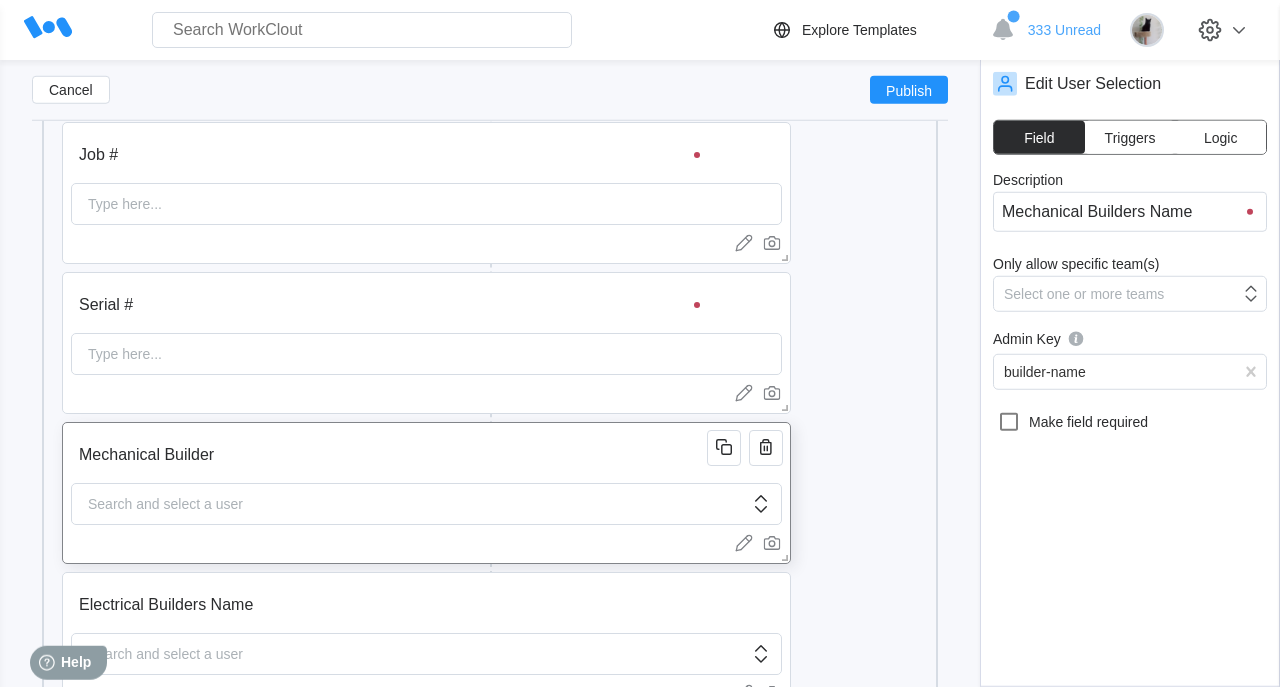 type on "Mechanical Builder" 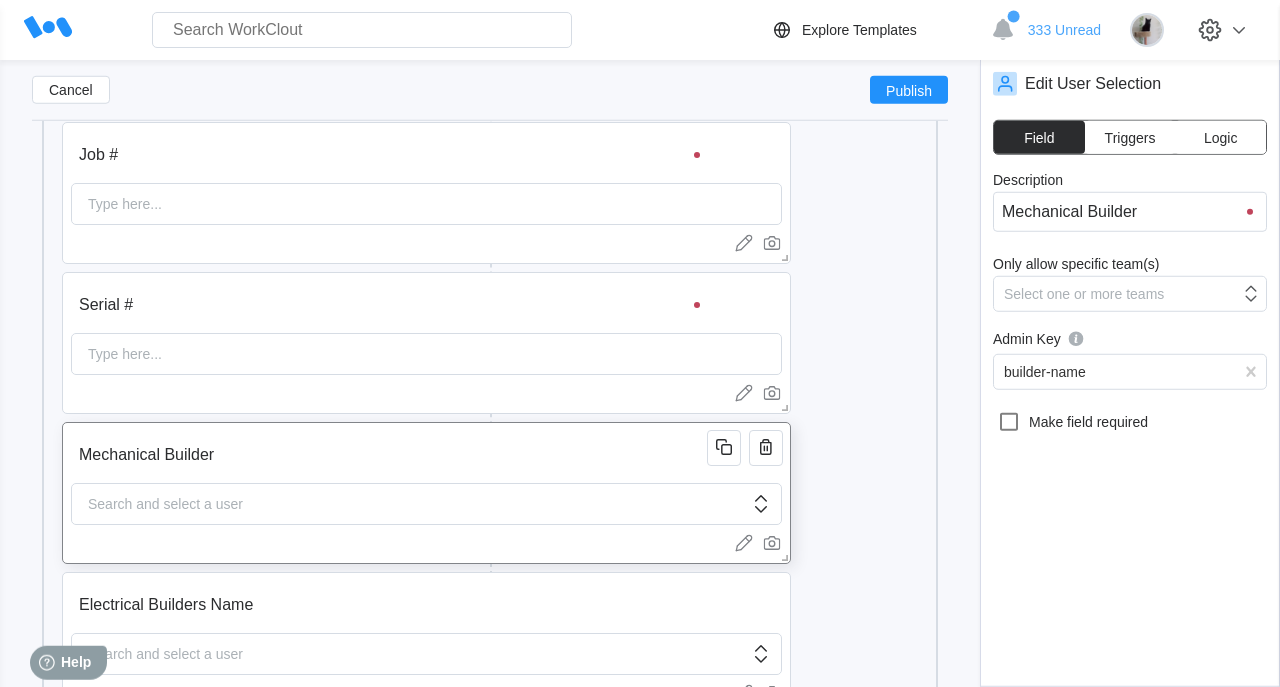 type on "Mechanical Builder" 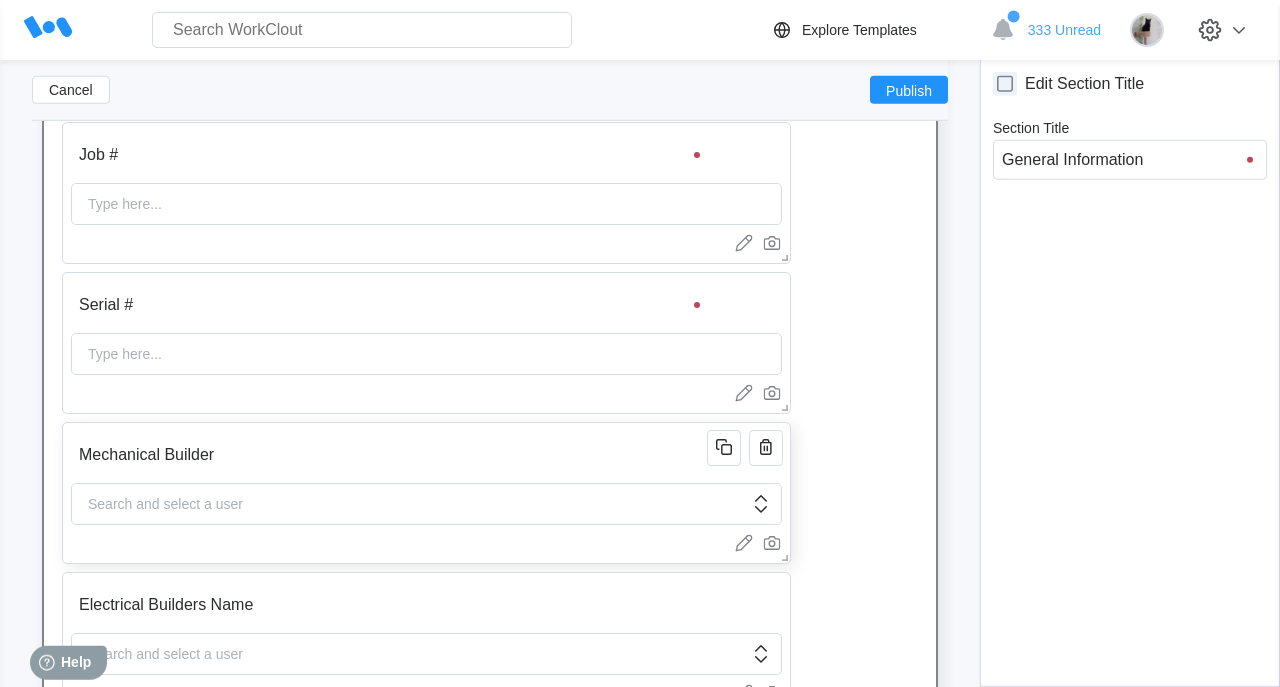 click on "Mechanical Builder" at bounding box center (392, 455) 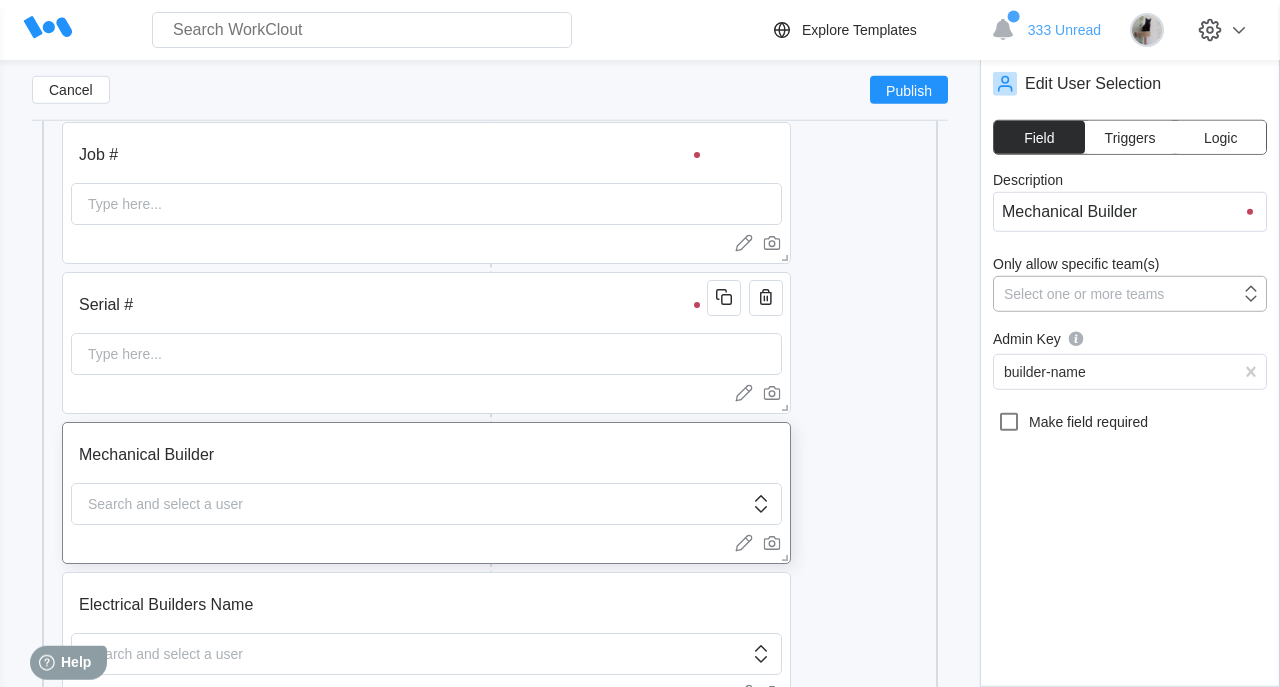 click on "Select one or more teams" at bounding box center [1130, 294] 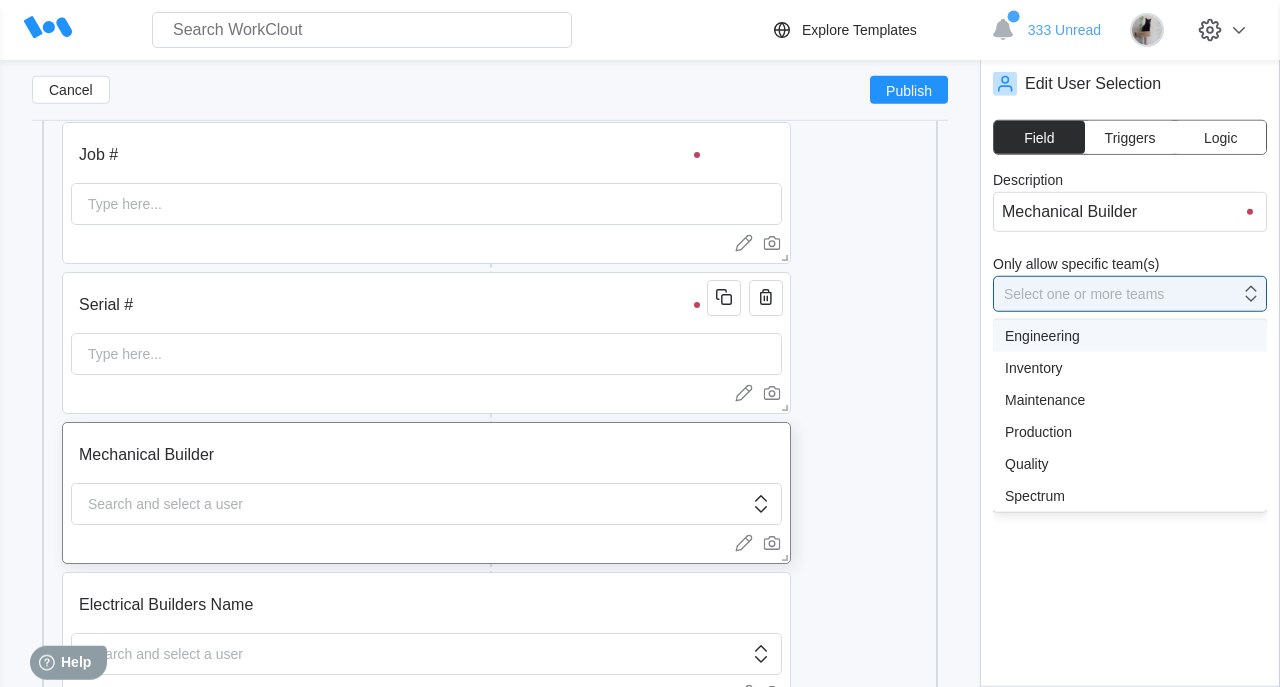 click on "Serial # Type here... Job # Type here... Mechanical Builder Search and select a user Electrical Builders Name Search and select a user Point to Point Inspectors Name Search and select a user Was a Point to Point Inspection Completed? Point to Point Completed Not Required Is This a Rework Job? 1 Logic Yes No If "Yes", Enter the Rework Number.  If "No", leave this blank. Type here... General Information" at bounding box center [490, 1183] 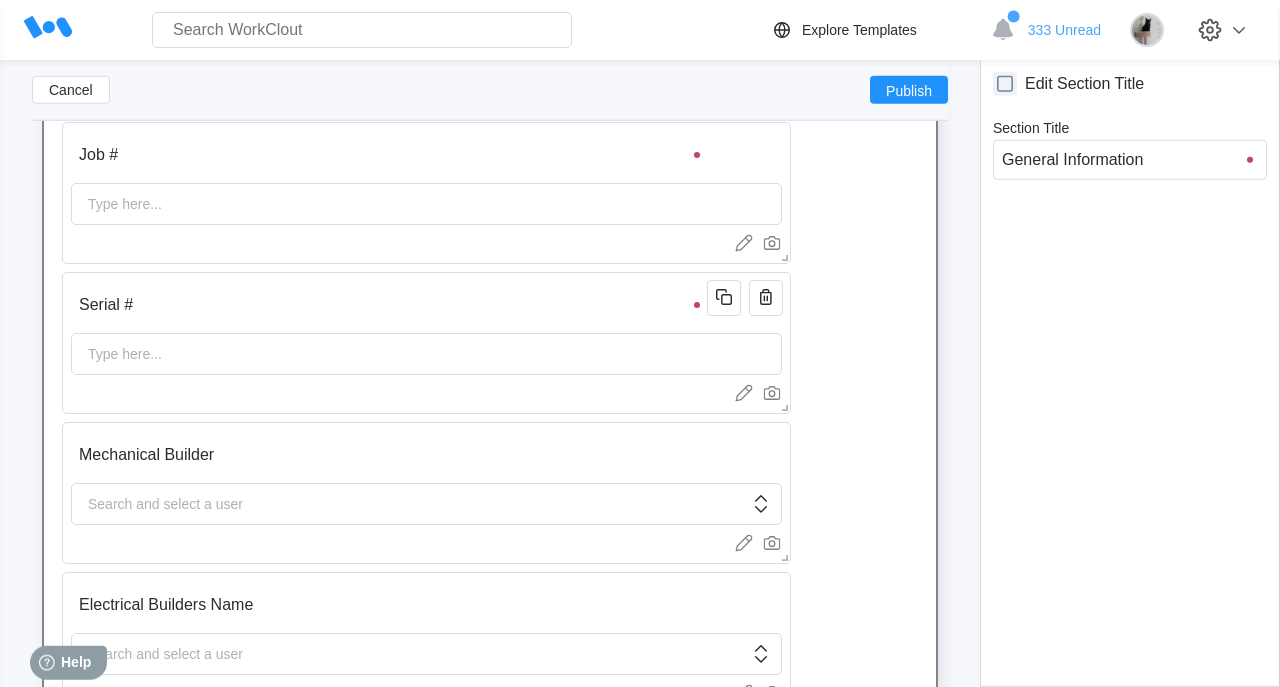 click at bounding box center (1098, 1077) 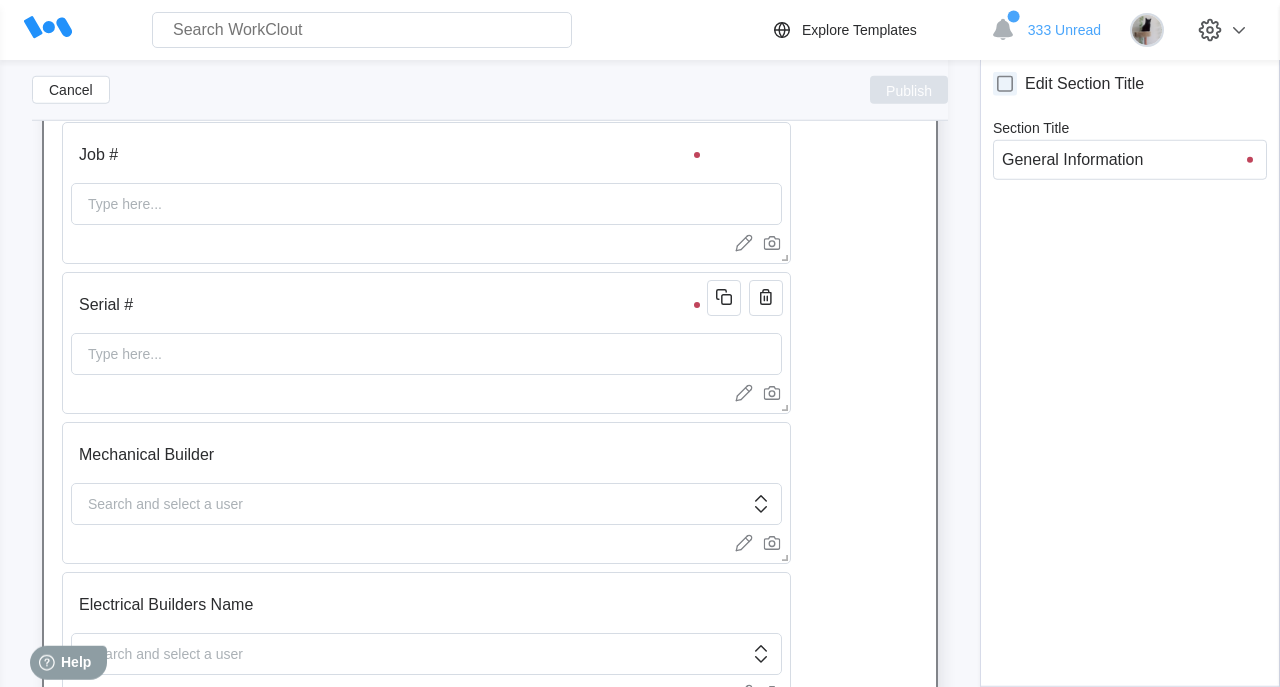 click on "Publish" at bounding box center [909, 90] 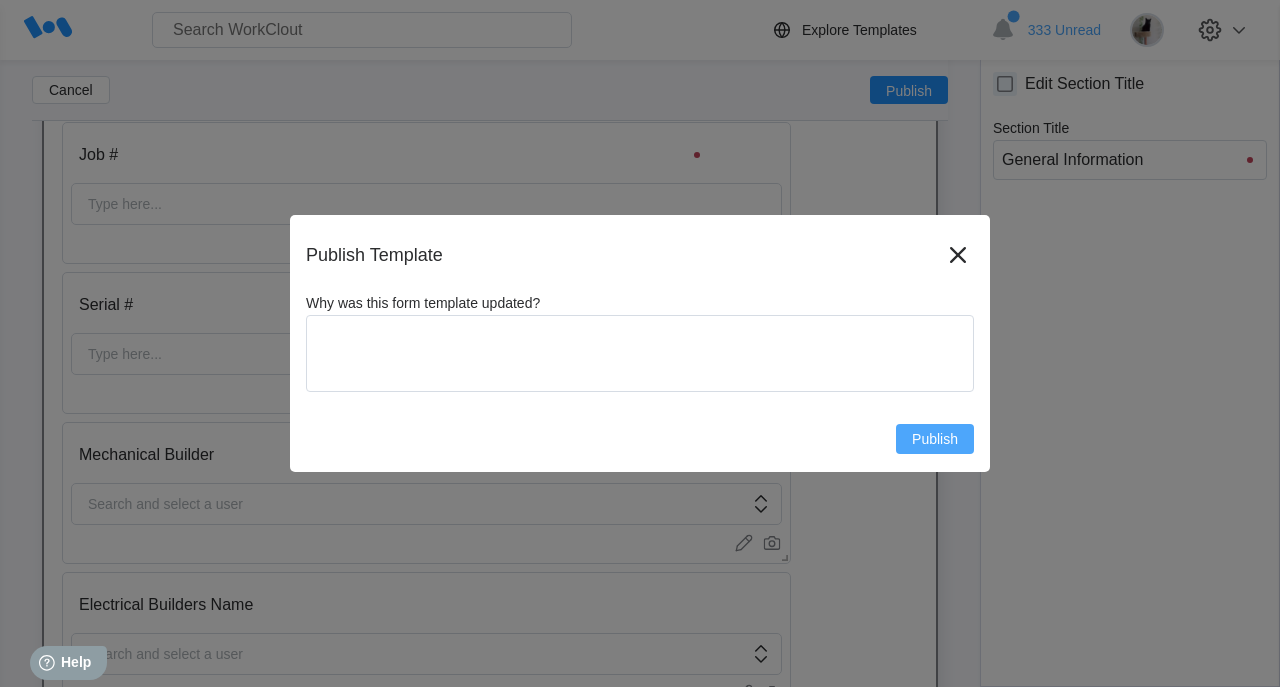 click on "Publish" at bounding box center [935, 439] 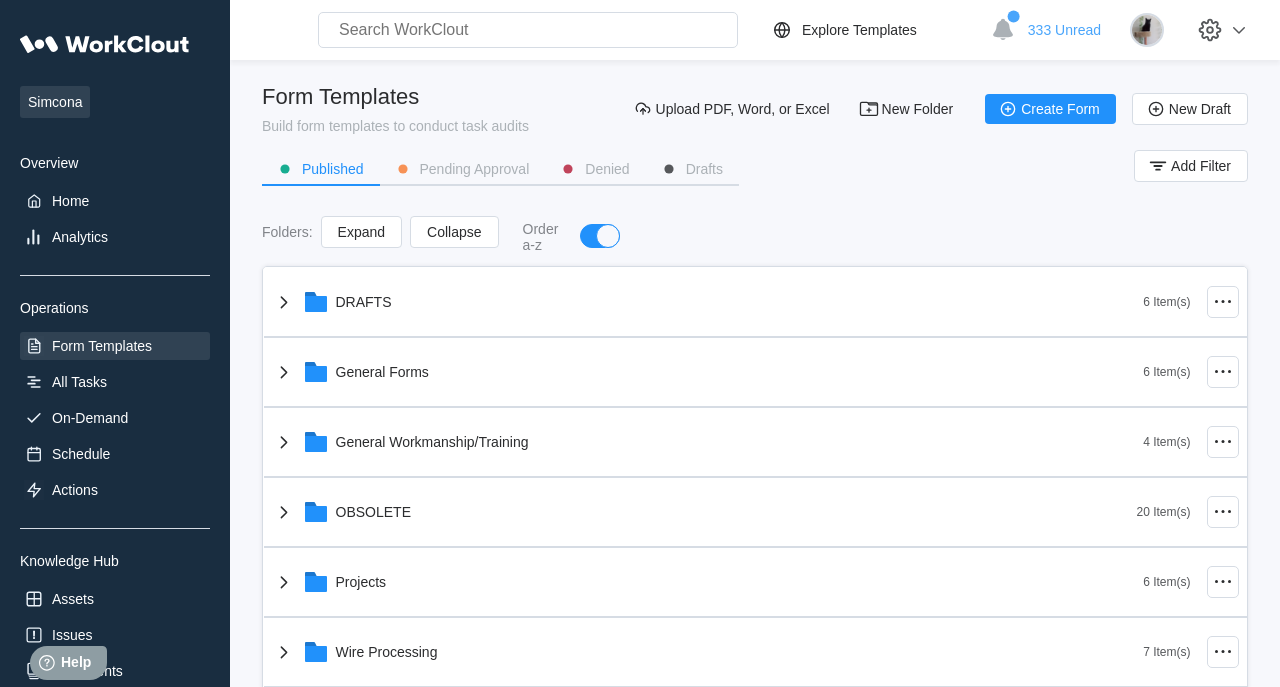 scroll, scrollTop: 0, scrollLeft: 0, axis: both 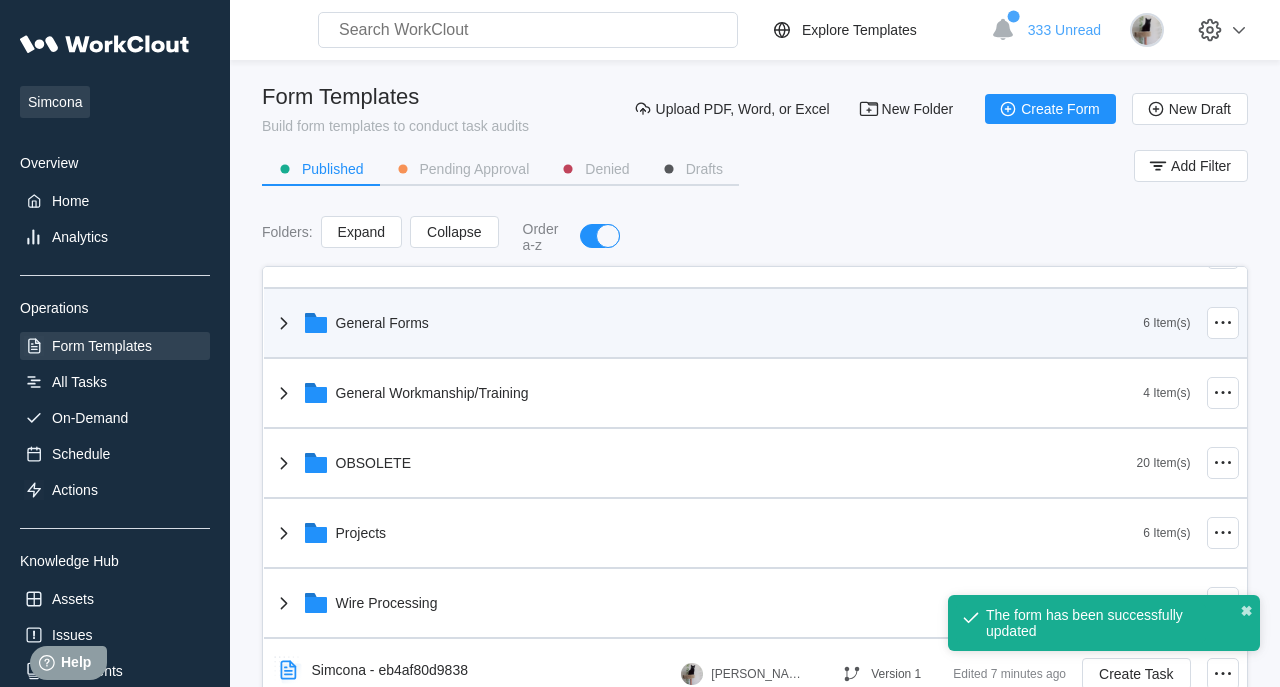 click on "General Forms" at bounding box center [382, 323] 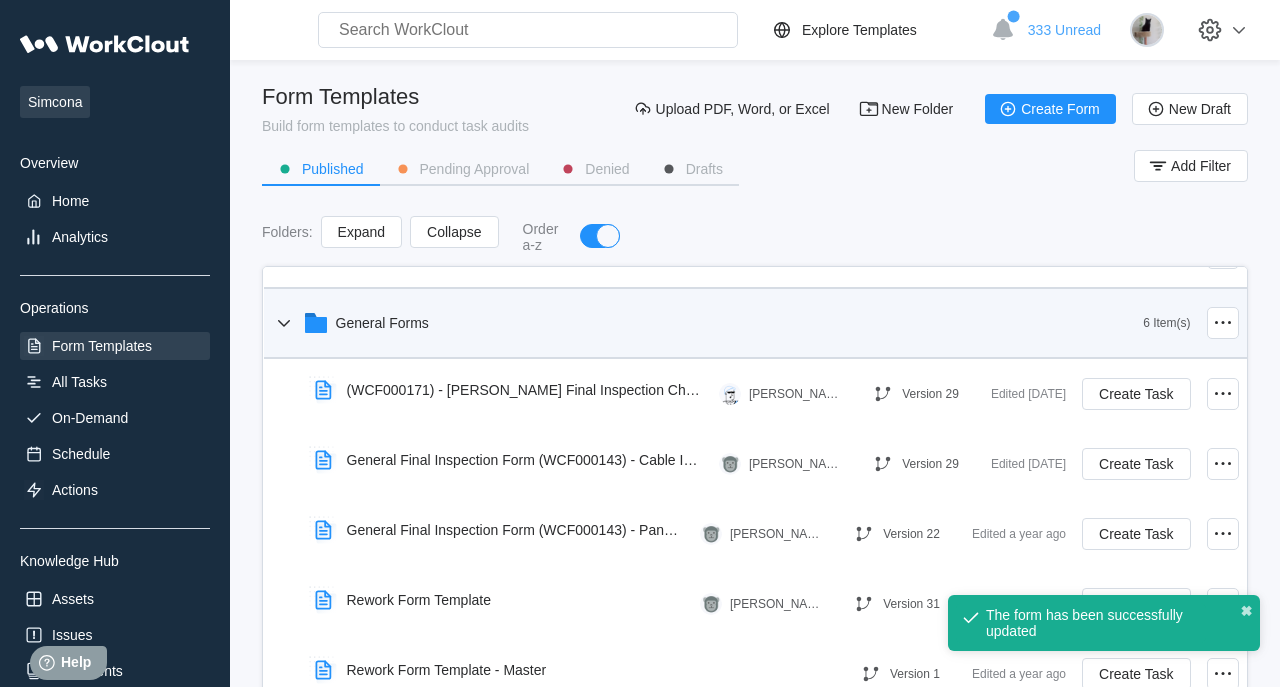 click on "General Forms 6 Item(s)" at bounding box center [755, 324] 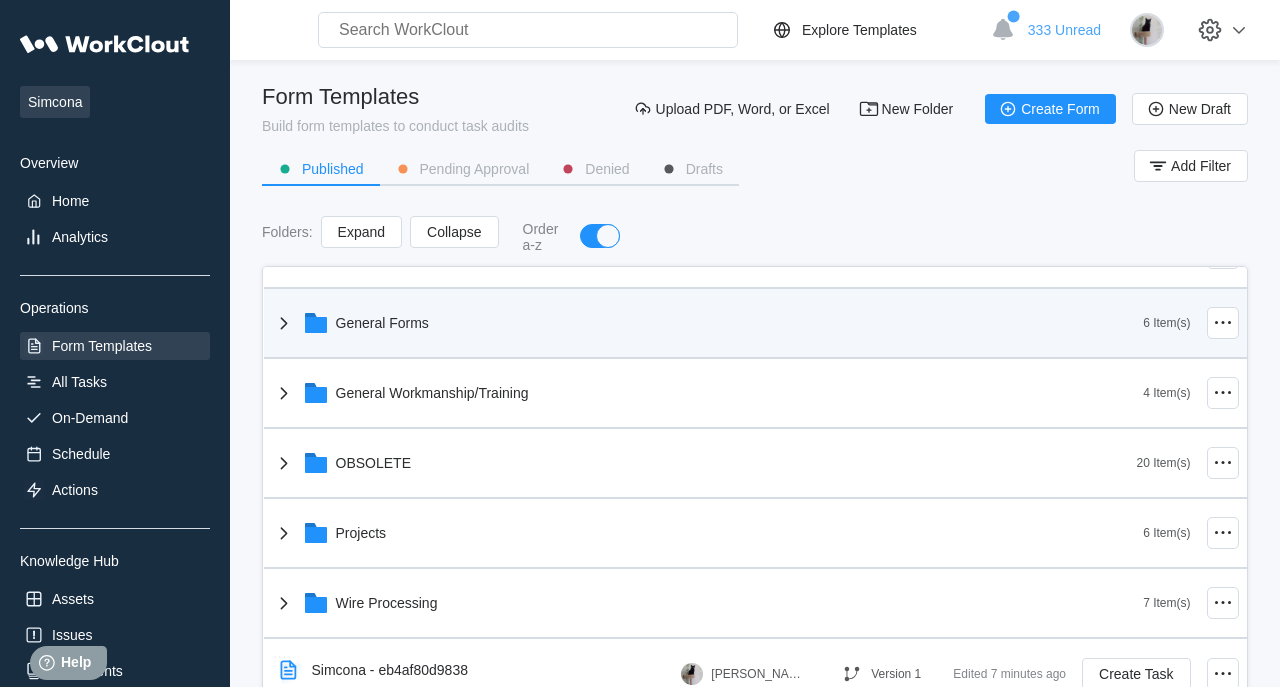 click on "General Forms" at bounding box center (708, 323) 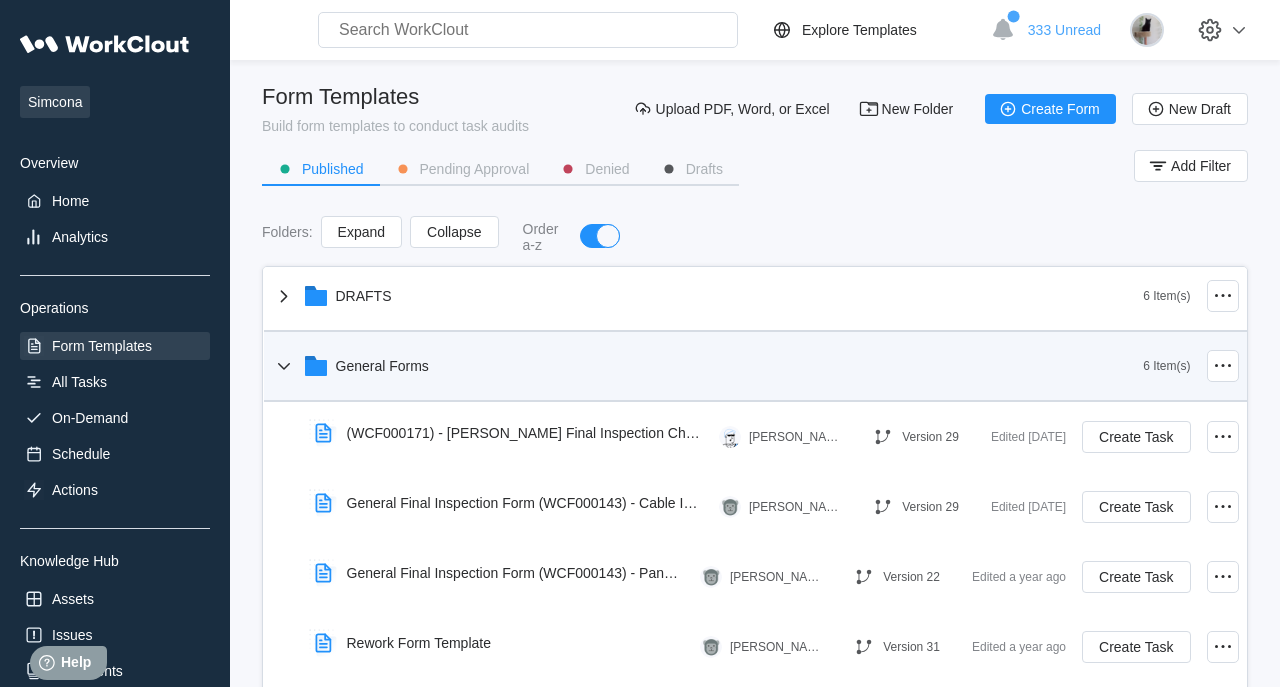 scroll, scrollTop: 0, scrollLeft: 0, axis: both 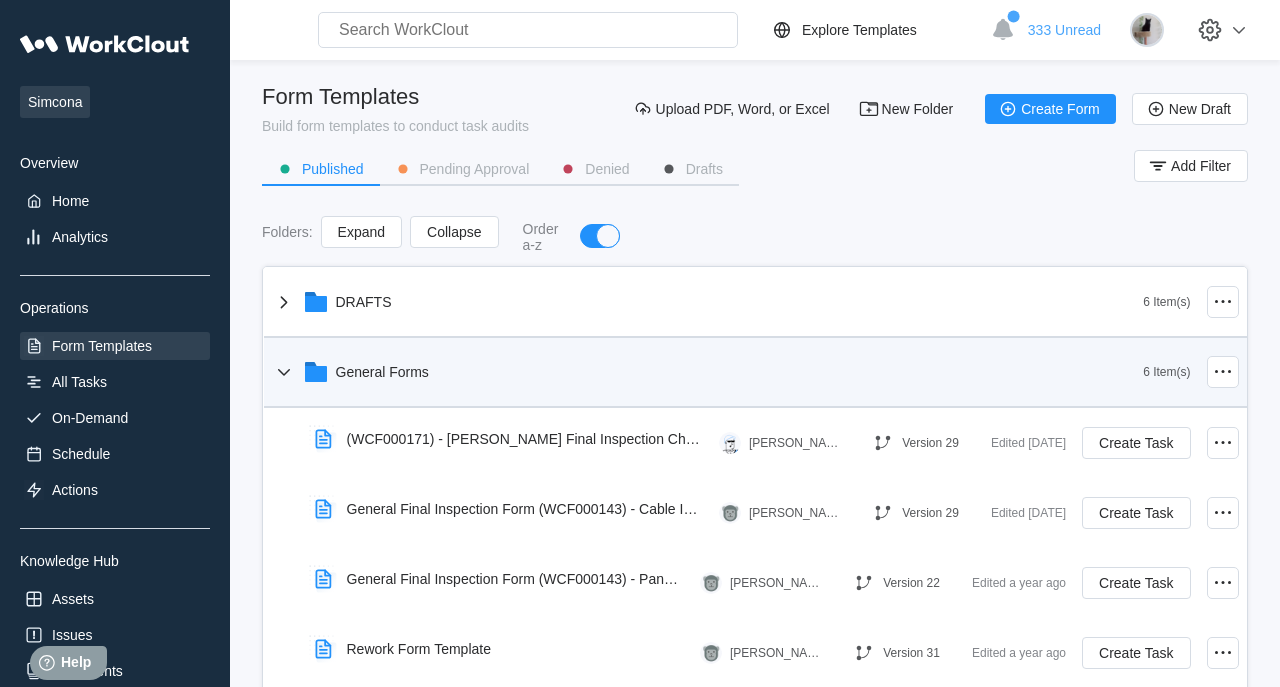 click 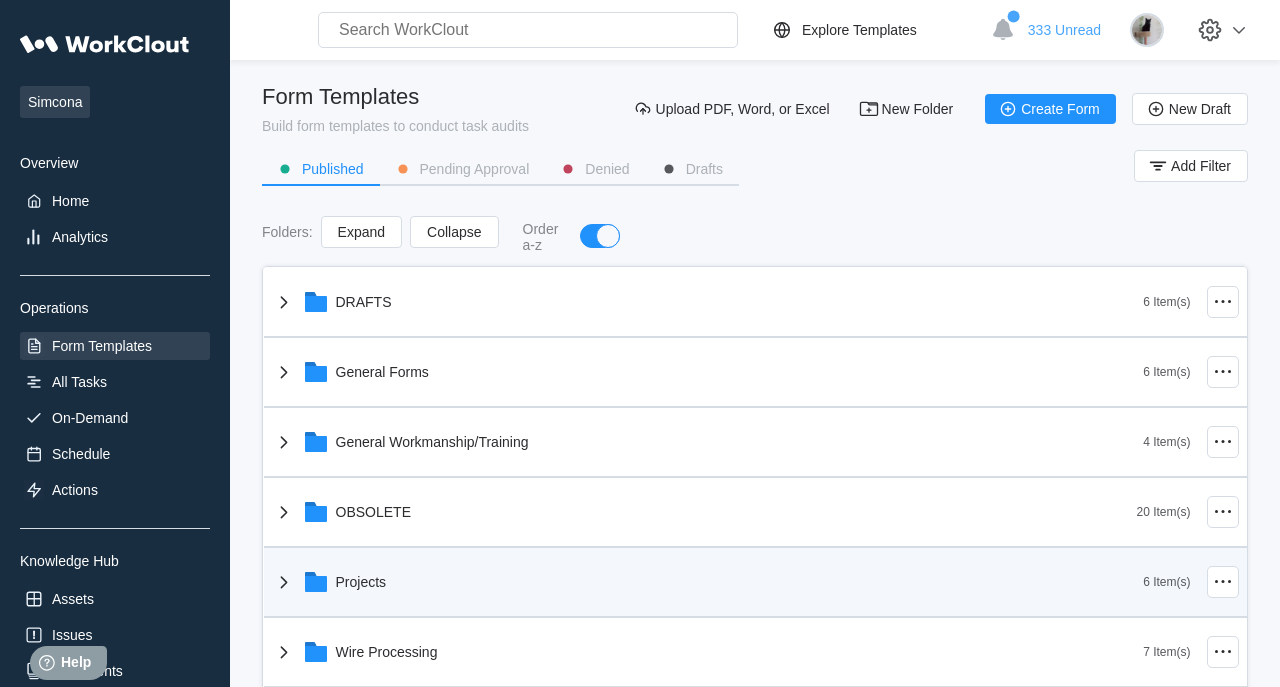 click on "Projects" at bounding box center [708, 582] 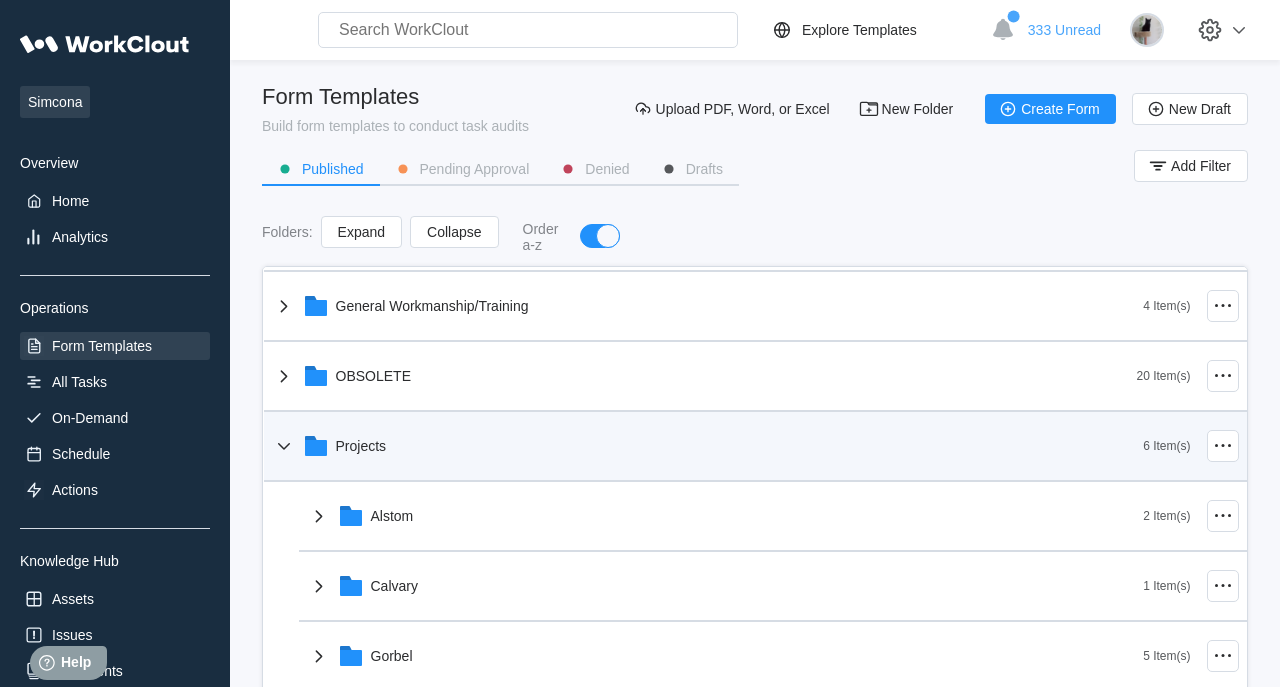 scroll, scrollTop: 146, scrollLeft: 0, axis: vertical 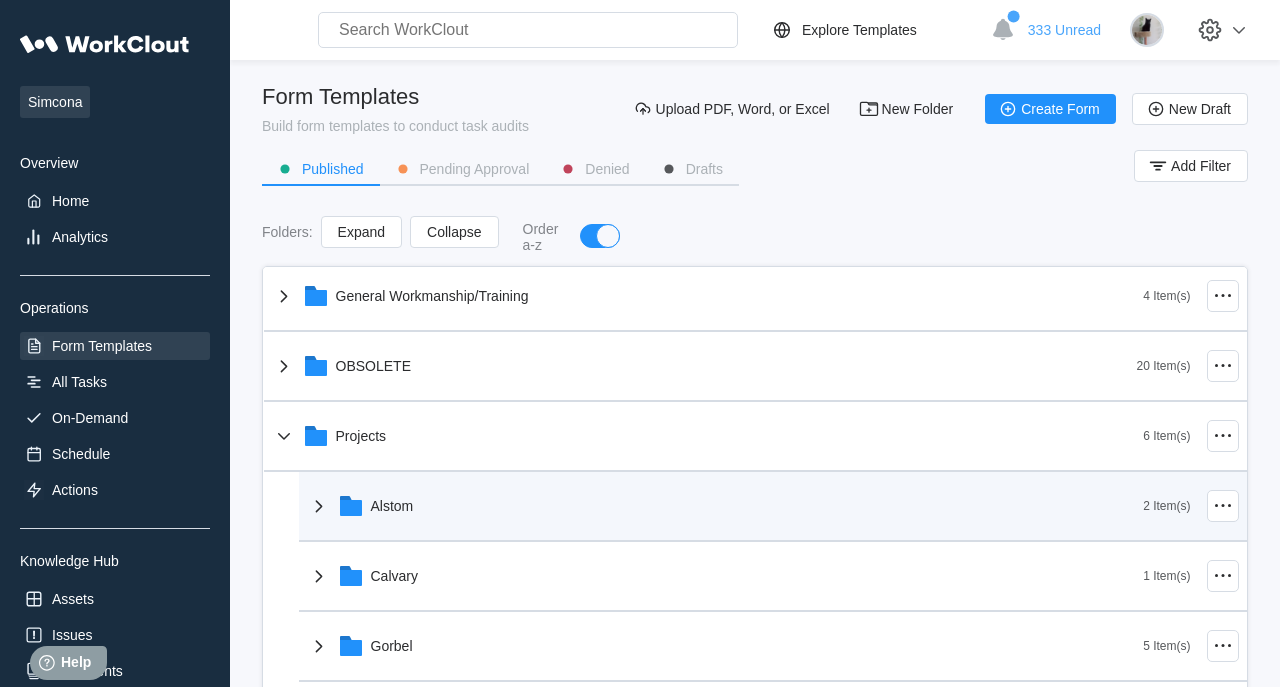 click on "Alstom" at bounding box center [725, 506] 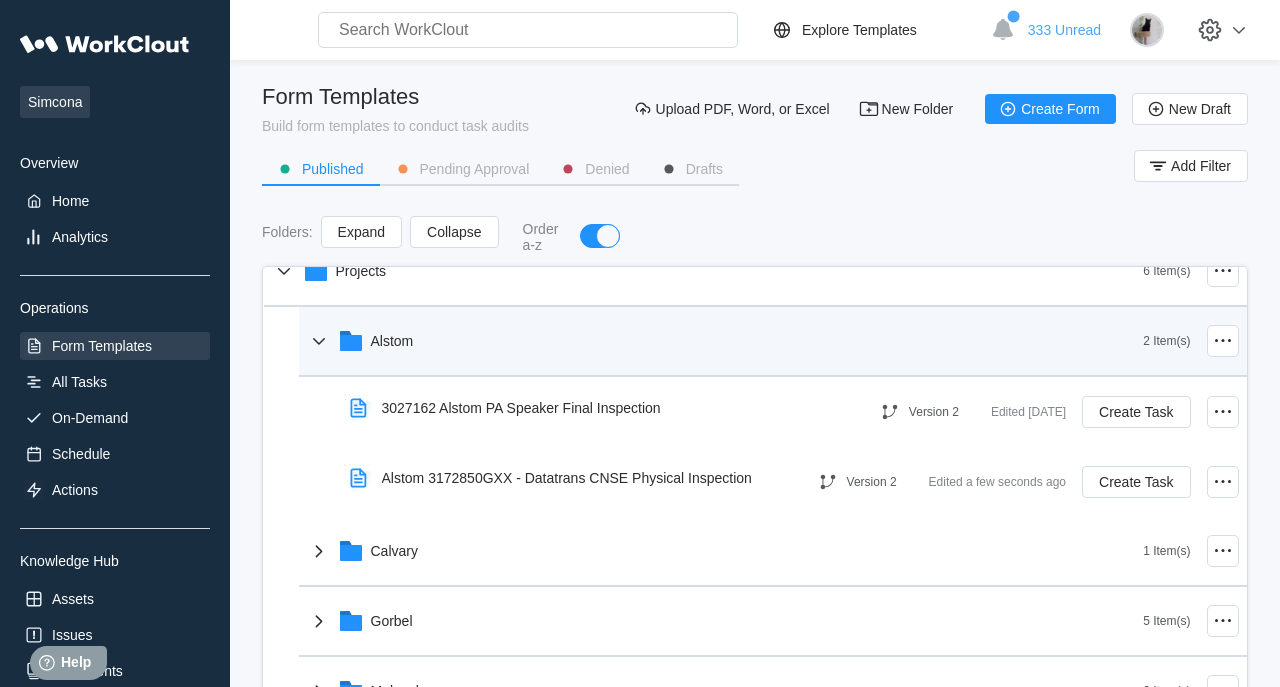 scroll, scrollTop: 315, scrollLeft: 0, axis: vertical 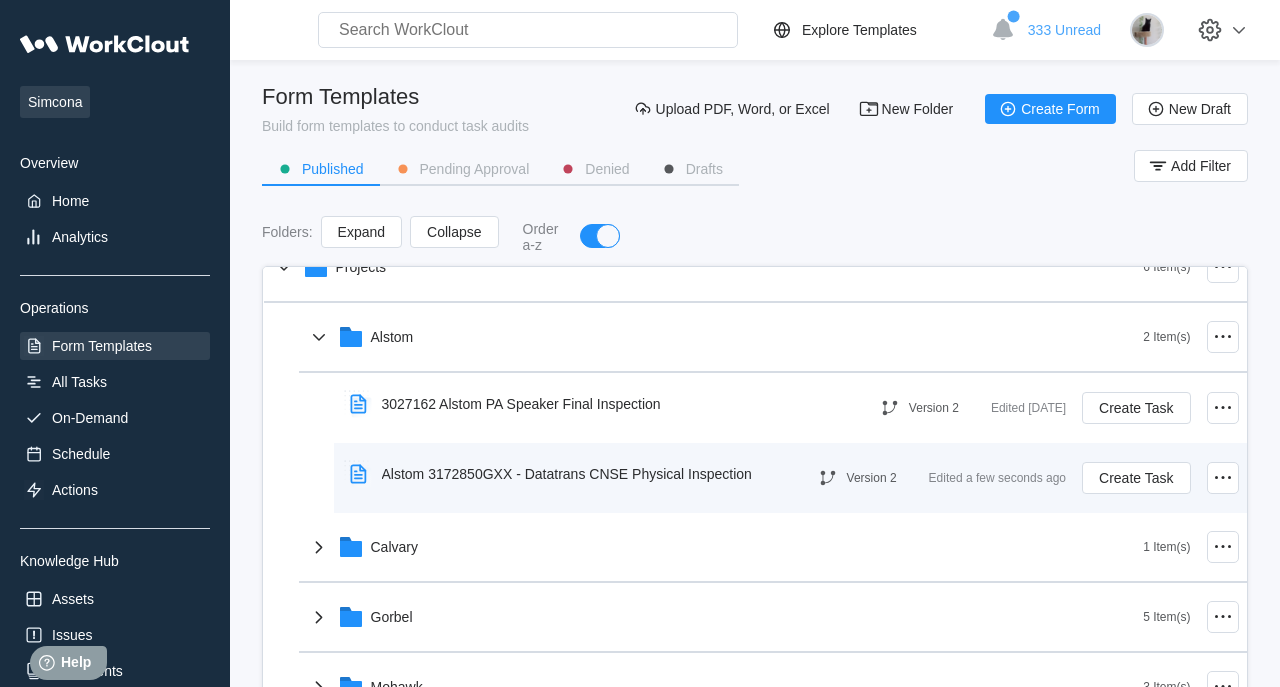 click on "Alstom 3172850GXX - Datatrans CNSE Physical Inspection" at bounding box center (555, 474) 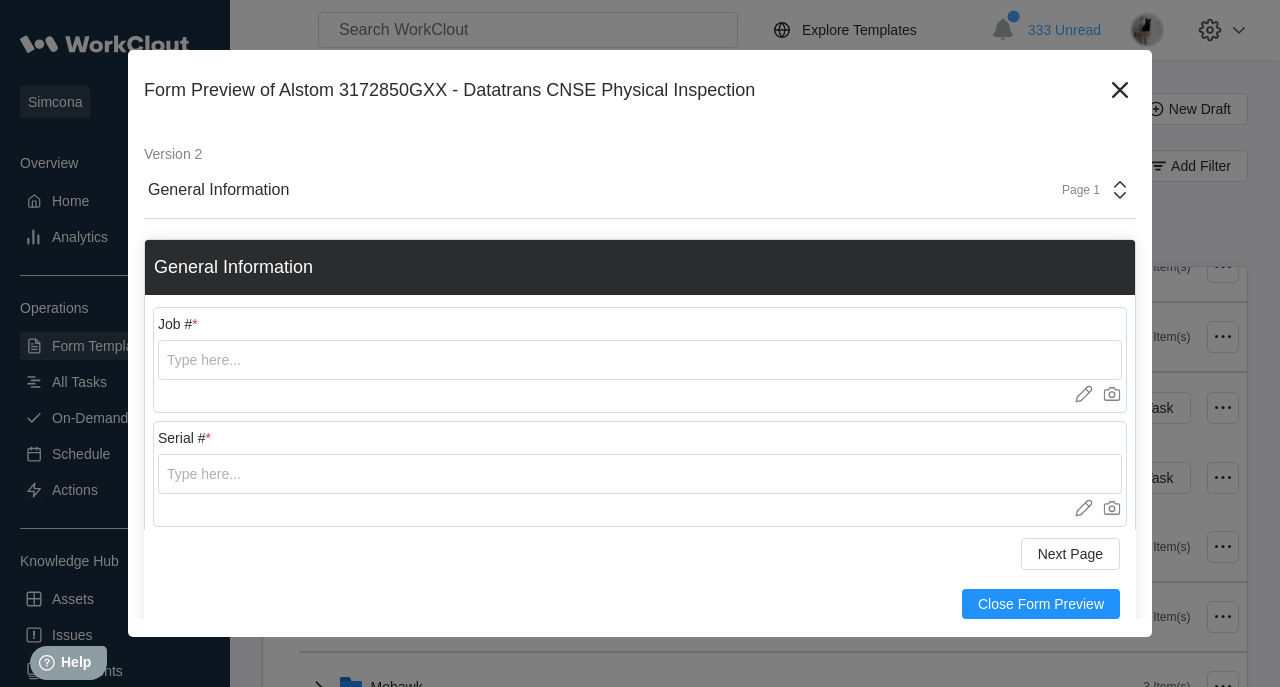 scroll, scrollTop: 50, scrollLeft: 0, axis: vertical 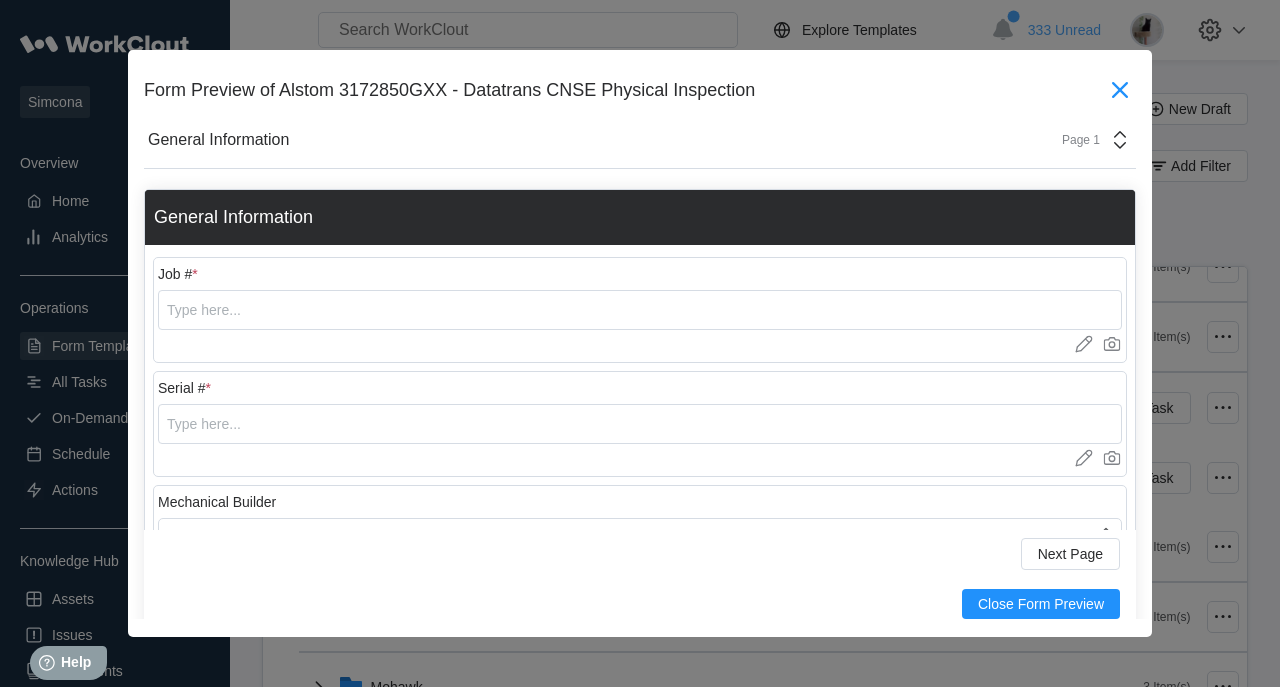 click 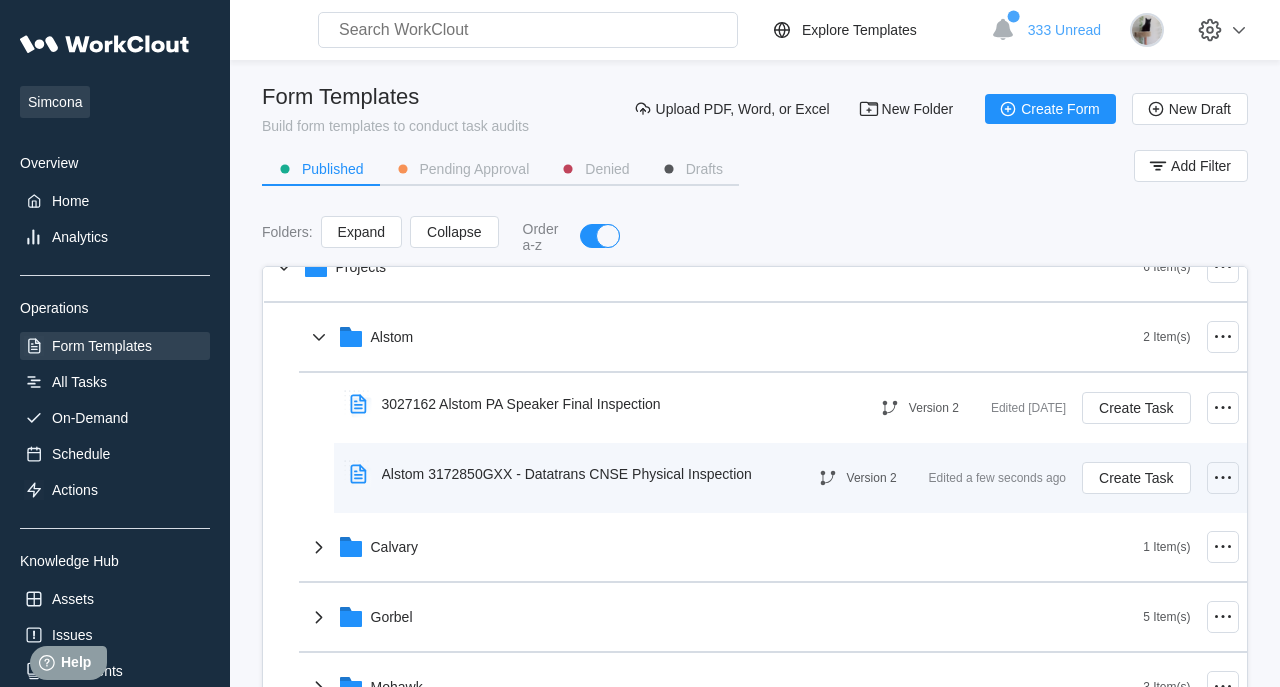 click 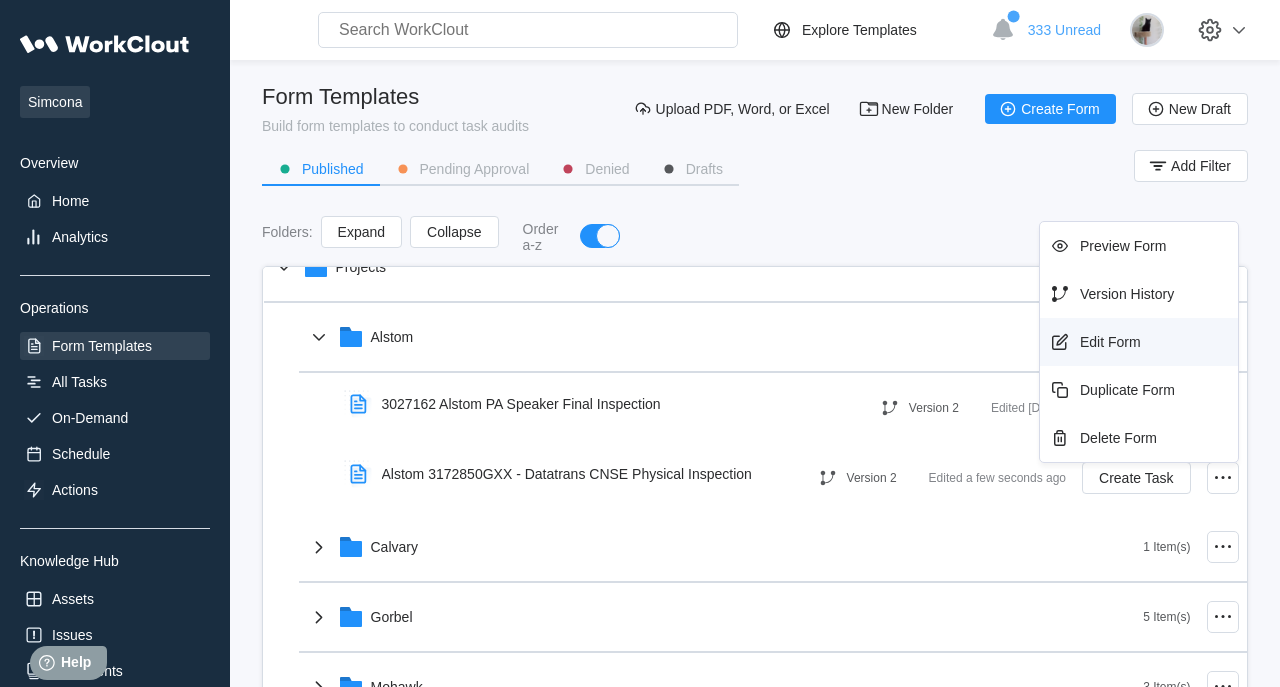 click on "Edit Form" at bounding box center (1139, 342) 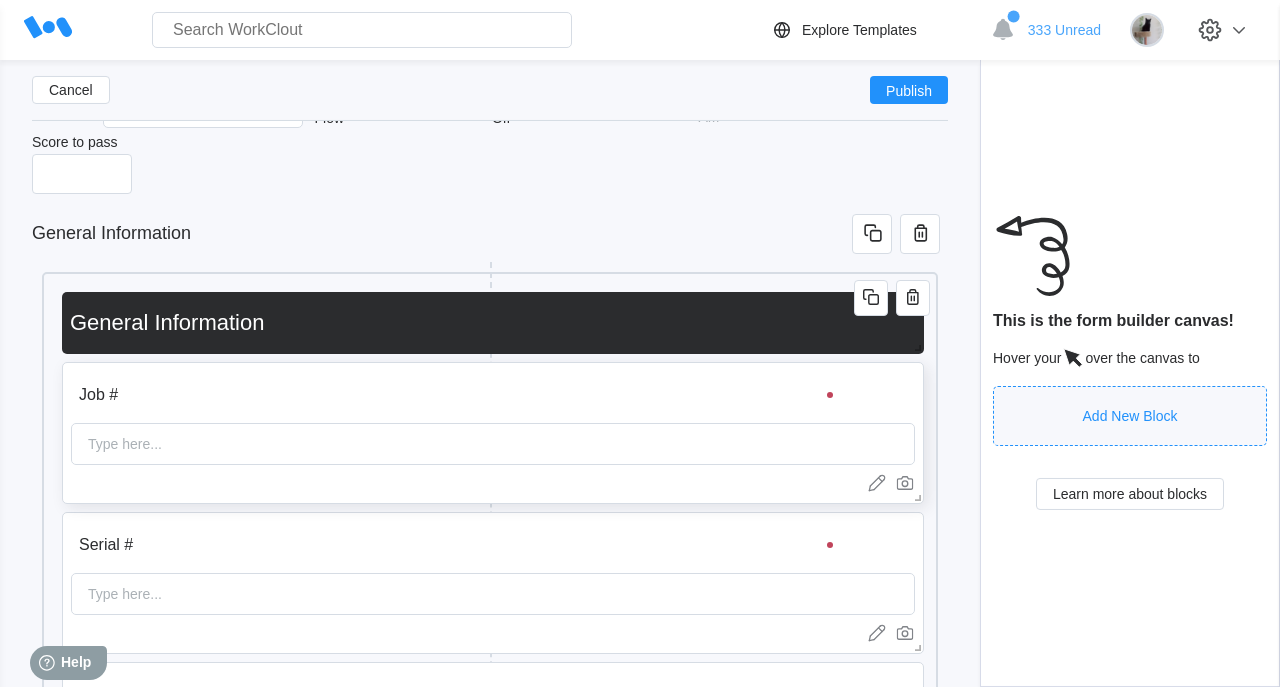 scroll, scrollTop: 156, scrollLeft: 0, axis: vertical 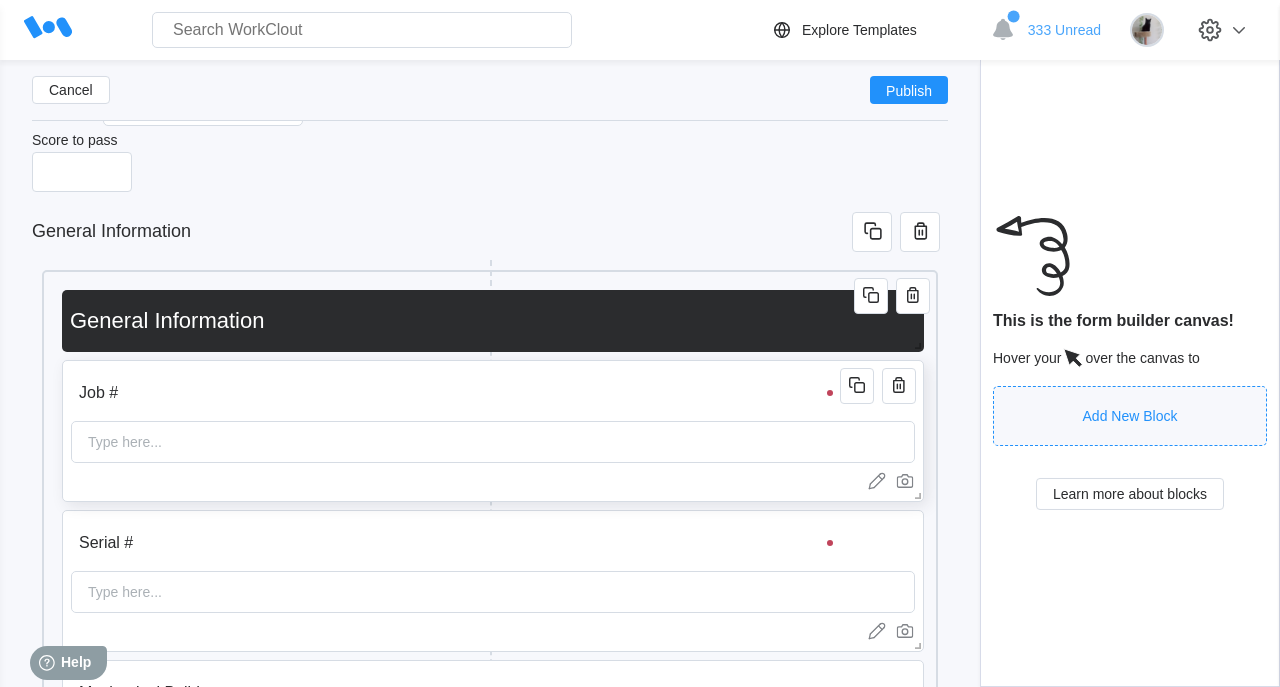 click on "Job #" at bounding box center [459, 393] 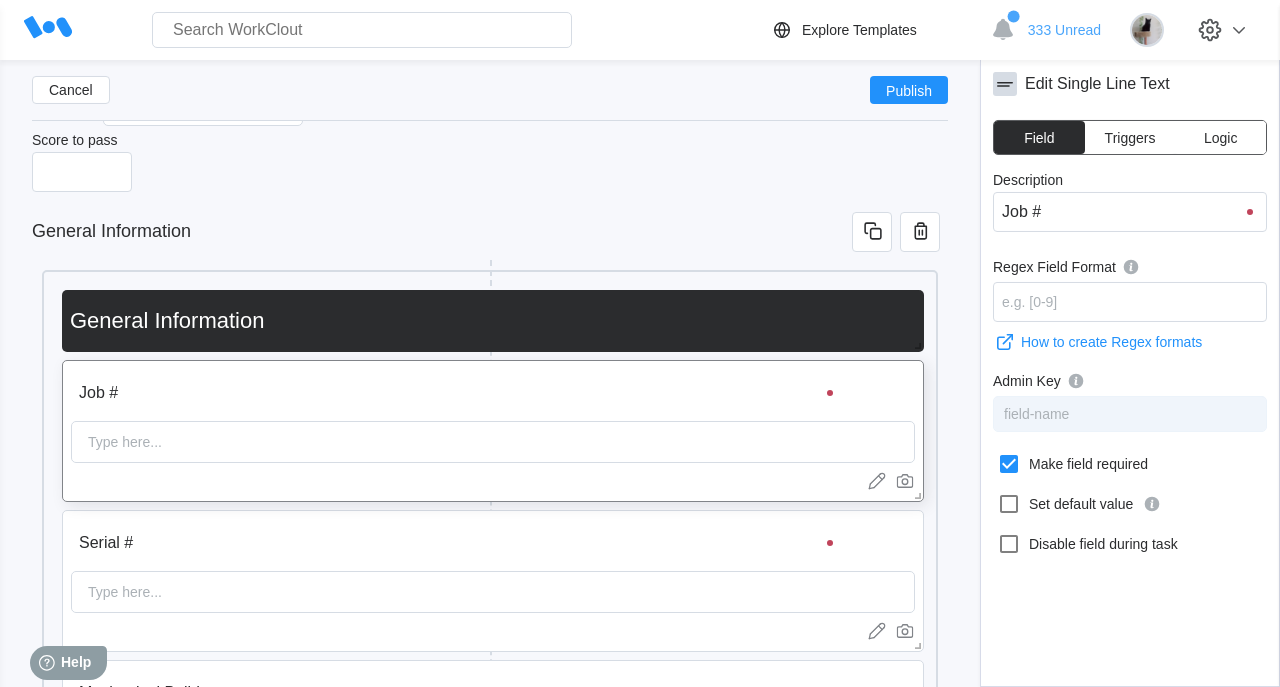 click on "field-name" at bounding box center [1130, 414] 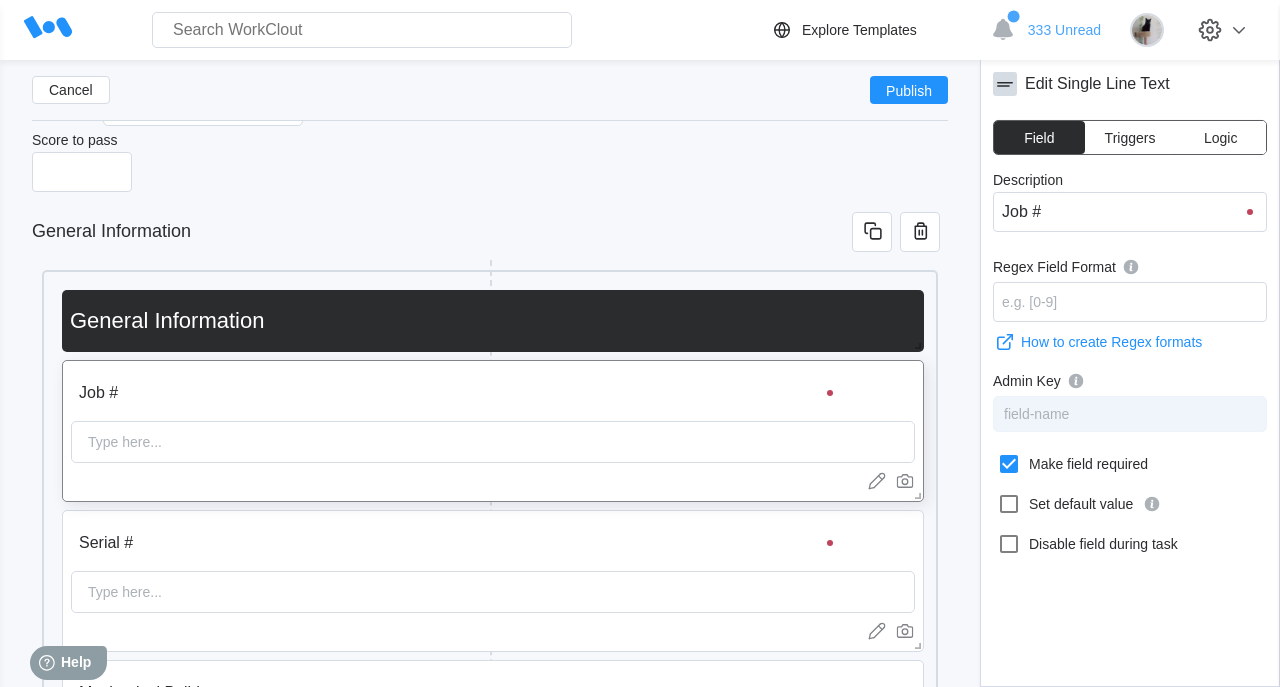 click on "field-name" at bounding box center [1130, 414] 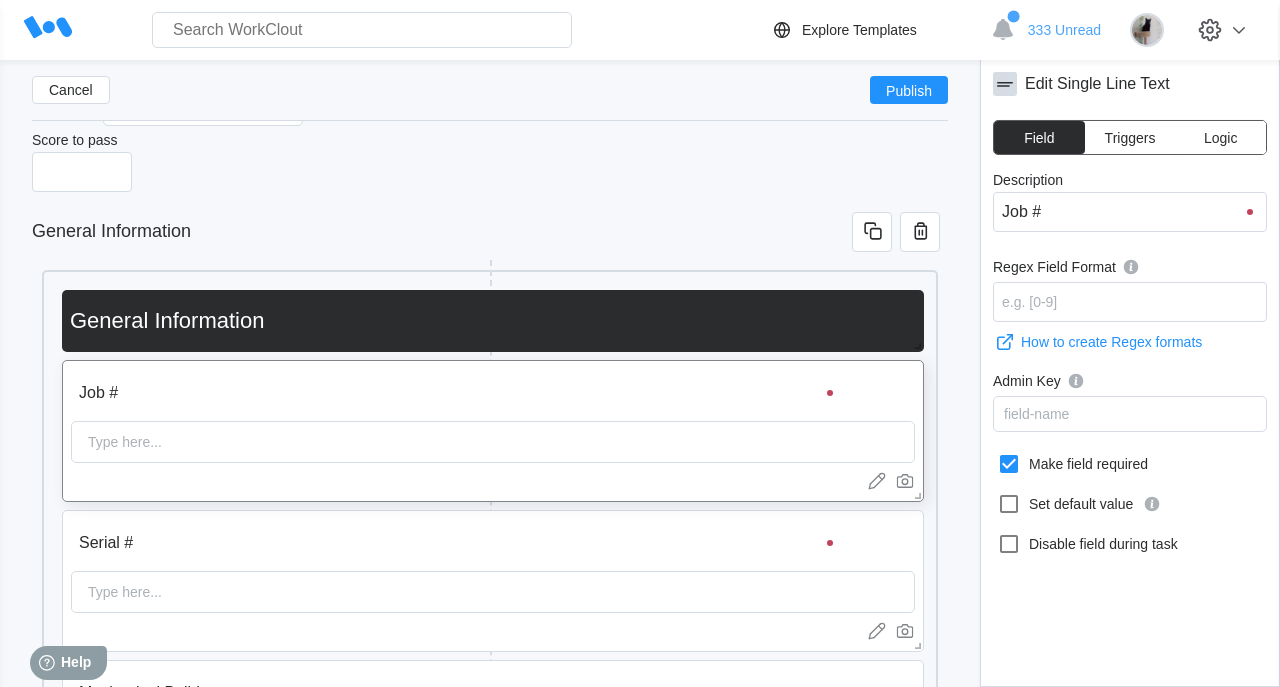 click at bounding box center (1098, 1323) 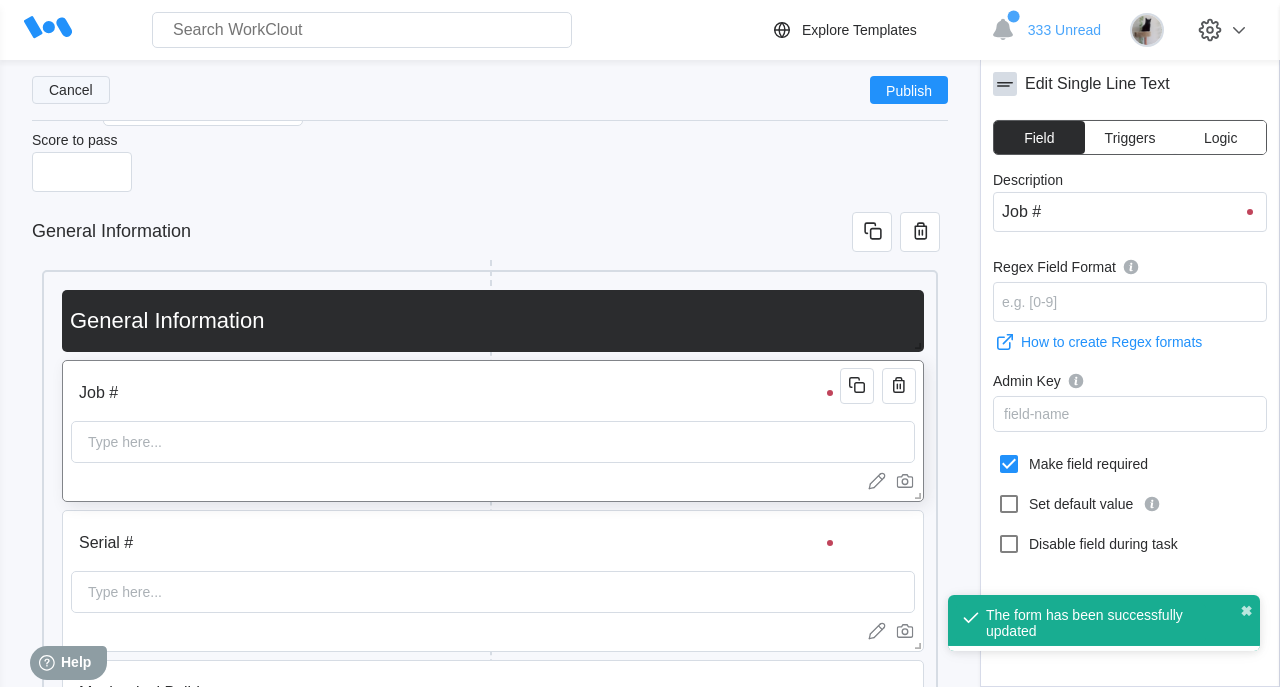 click on "Cancel" at bounding box center (71, 90) 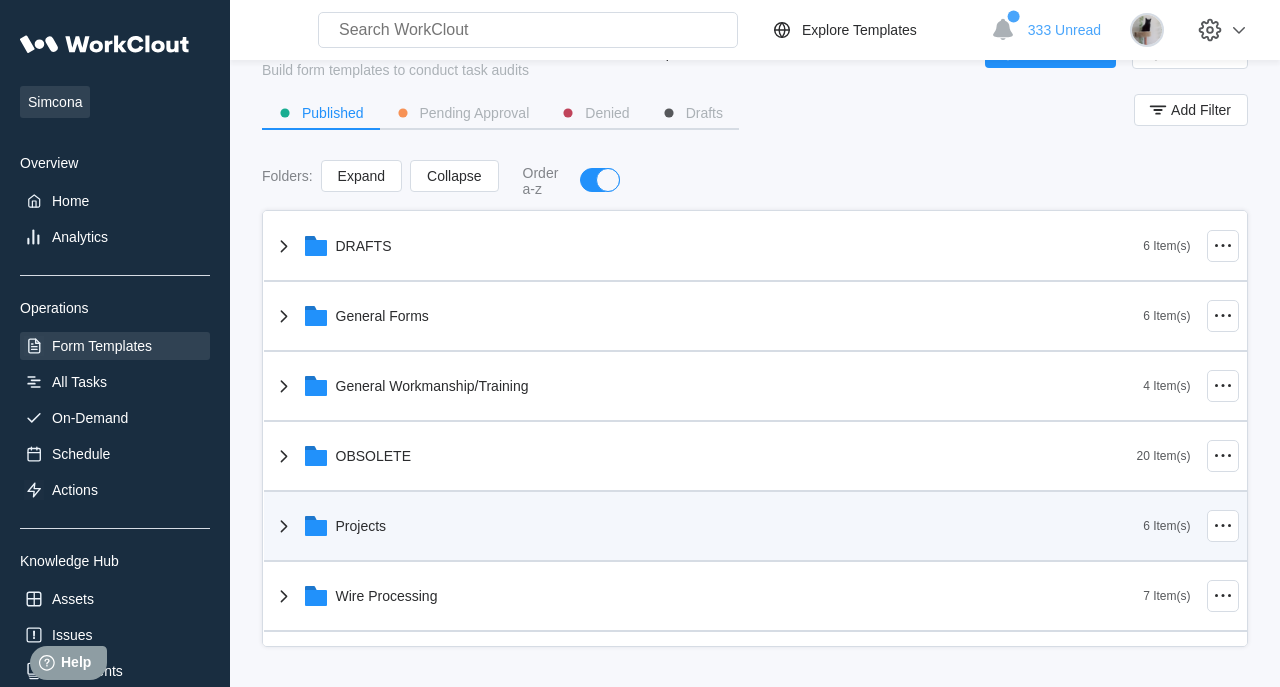 click on "Projects" at bounding box center [708, 526] 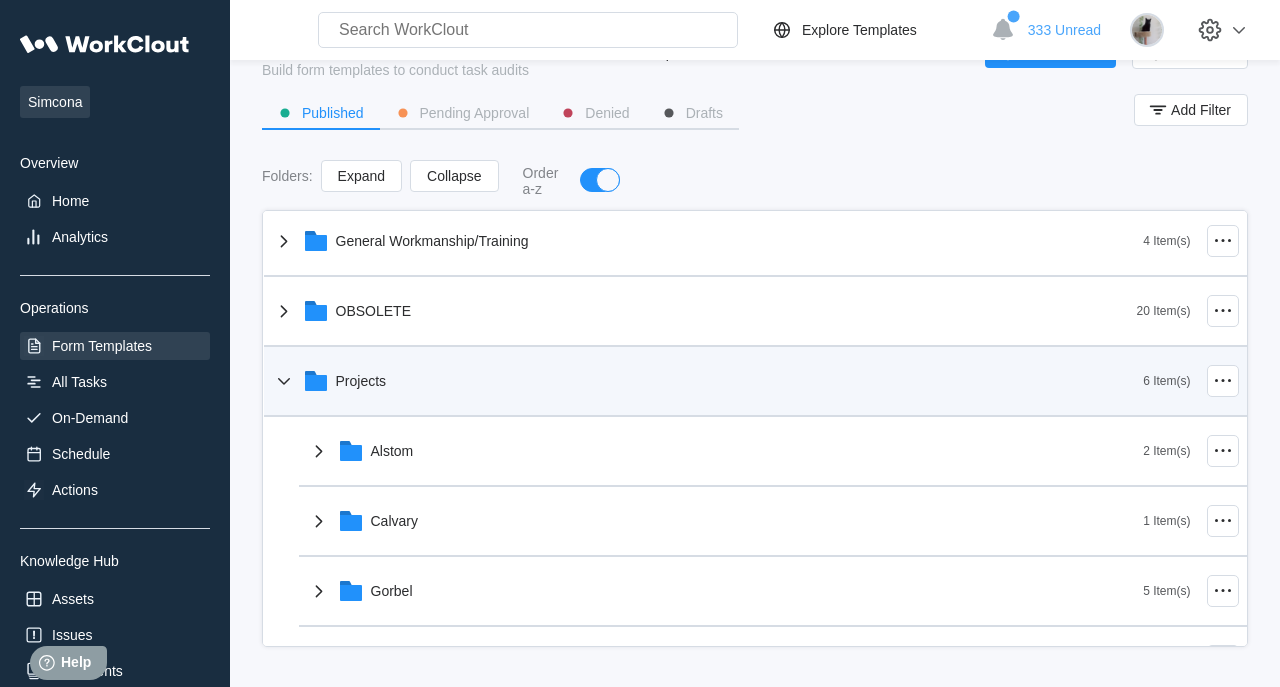 scroll, scrollTop: 148, scrollLeft: 0, axis: vertical 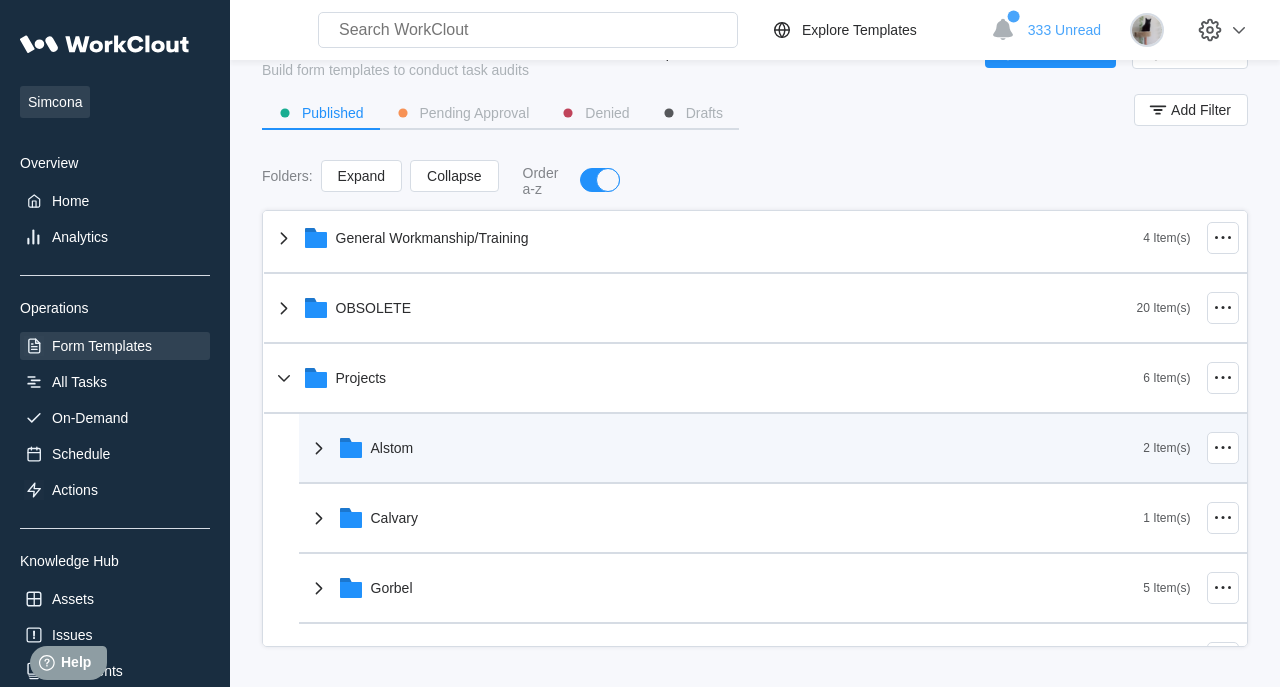 click on "Alstom 2 Item(s)" at bounding box center (773, 449) 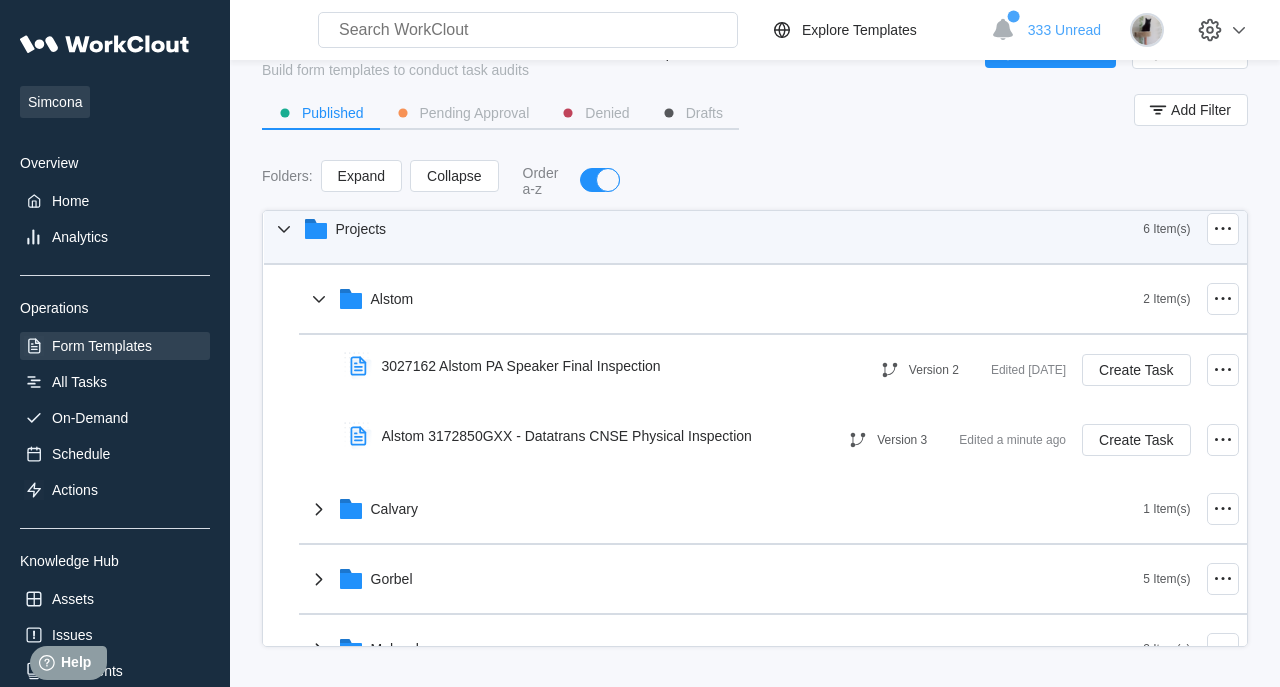 scroll, scrollTop: 297, scrollLeft: 0, axis: vertical 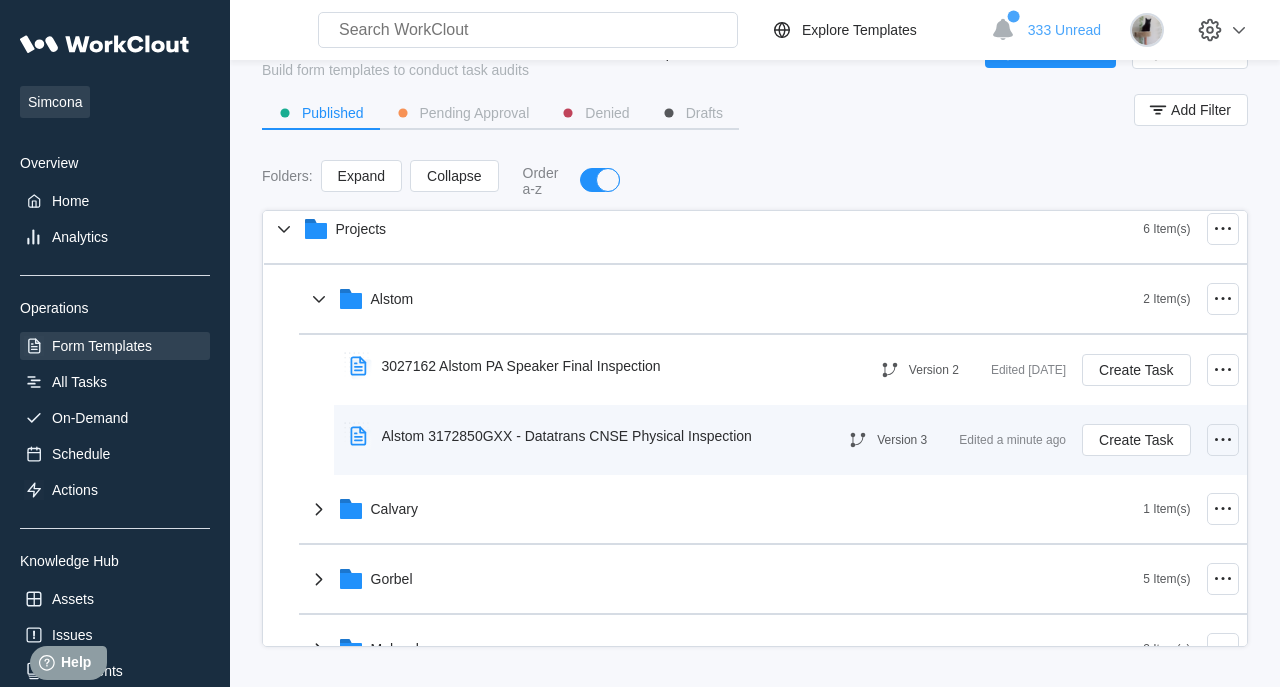 click 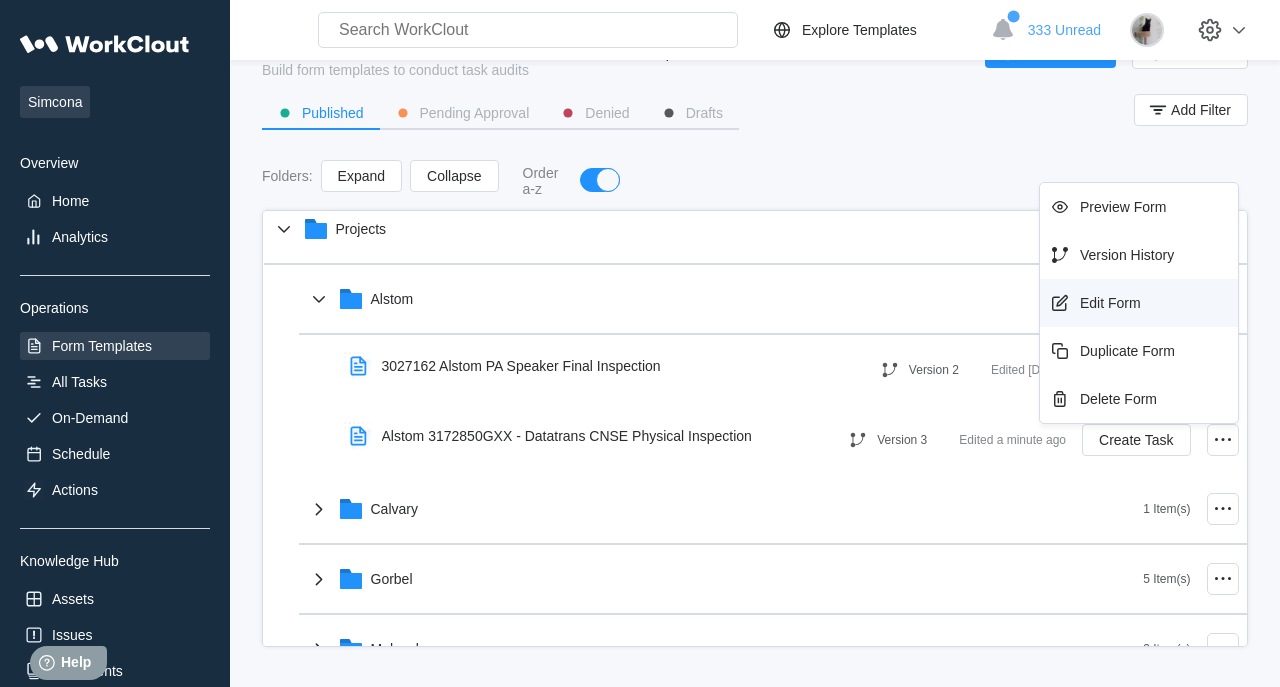 click on "Edit Form" at bounding box center [1110, 303] 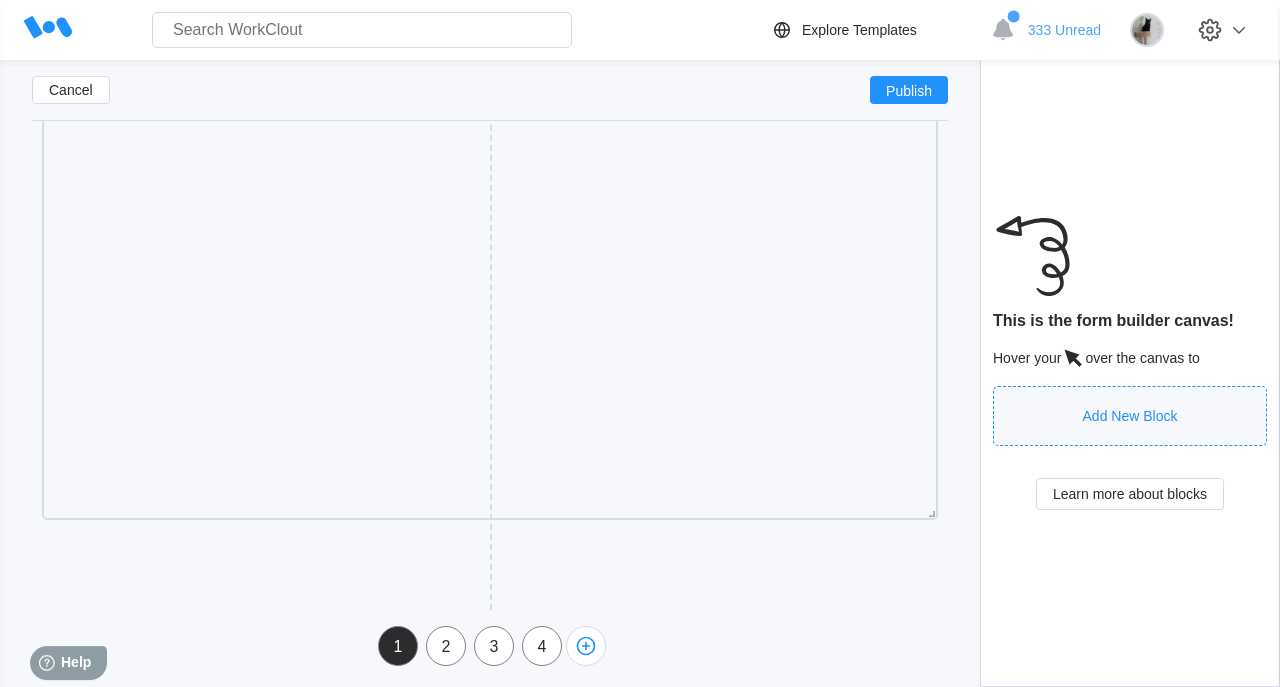 scroll, scrollTop: 2225, scrollLeft: 0, axis: vertical 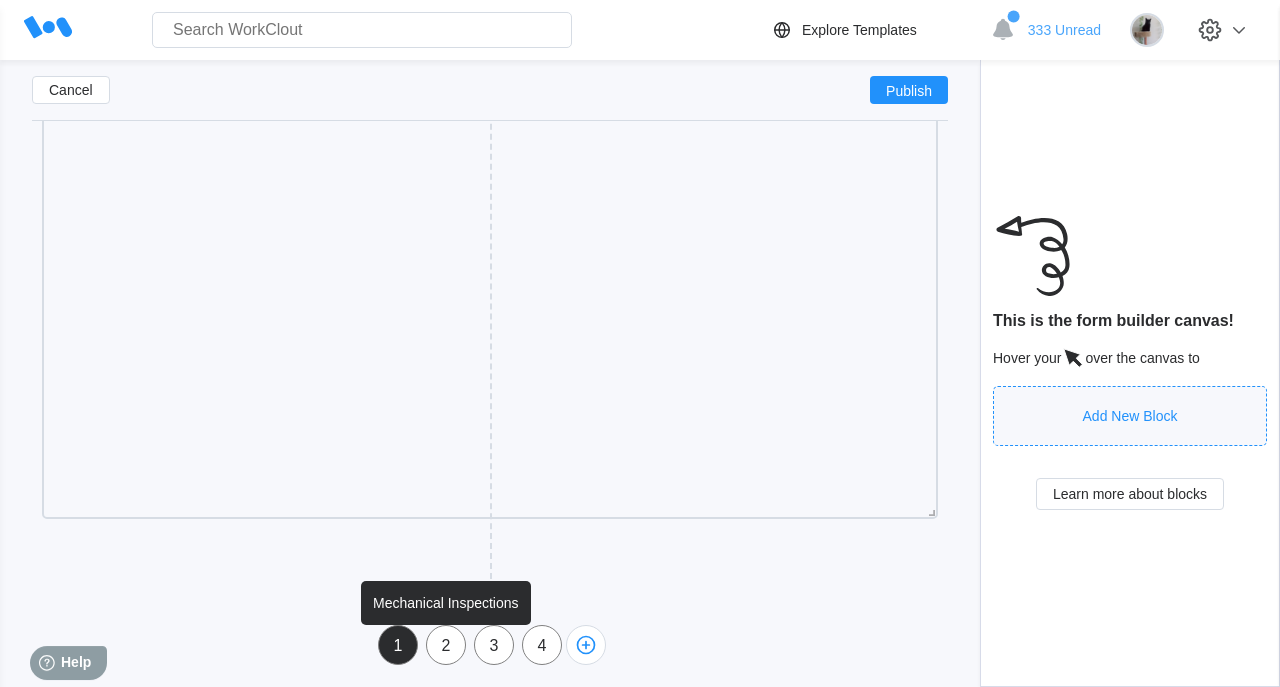click on "2" at bounding box center [446, 646] 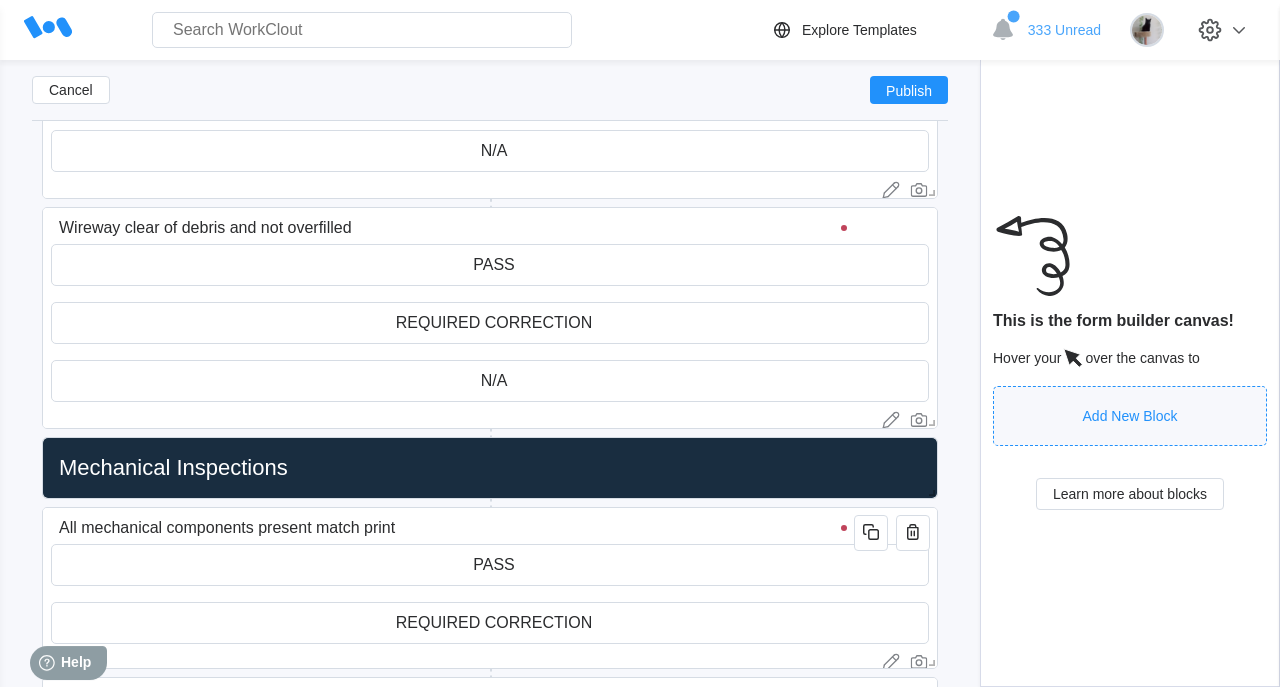 type on "Mechanical Inspections" 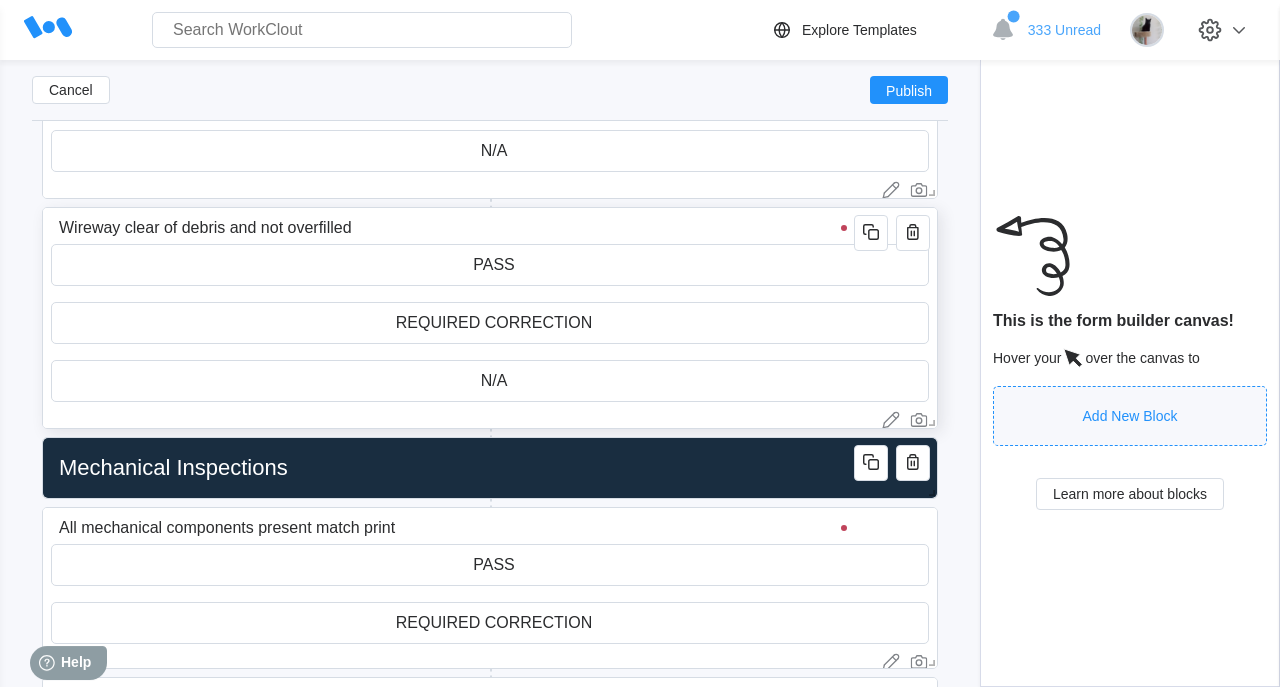 click on "Wireway clear of debris and not overfilled" at bounding box center [456, 228] 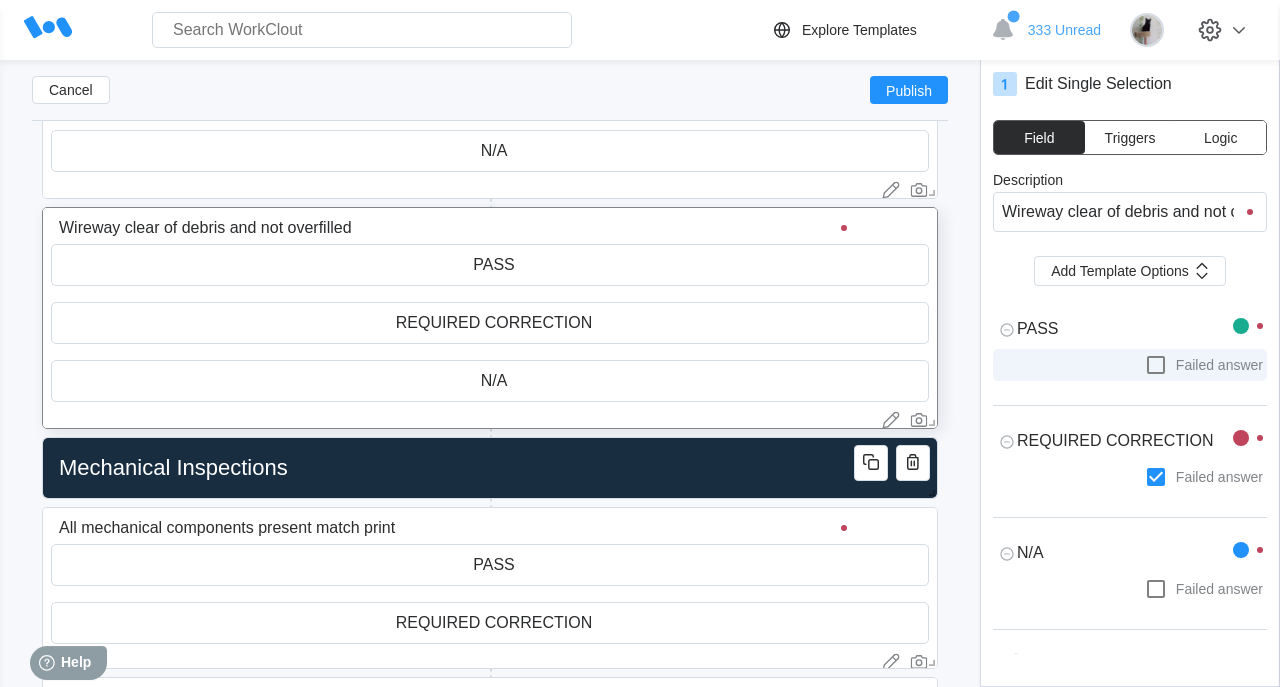 scroll, scrollTop: 275, scrollLeft: 0, axis: vertical 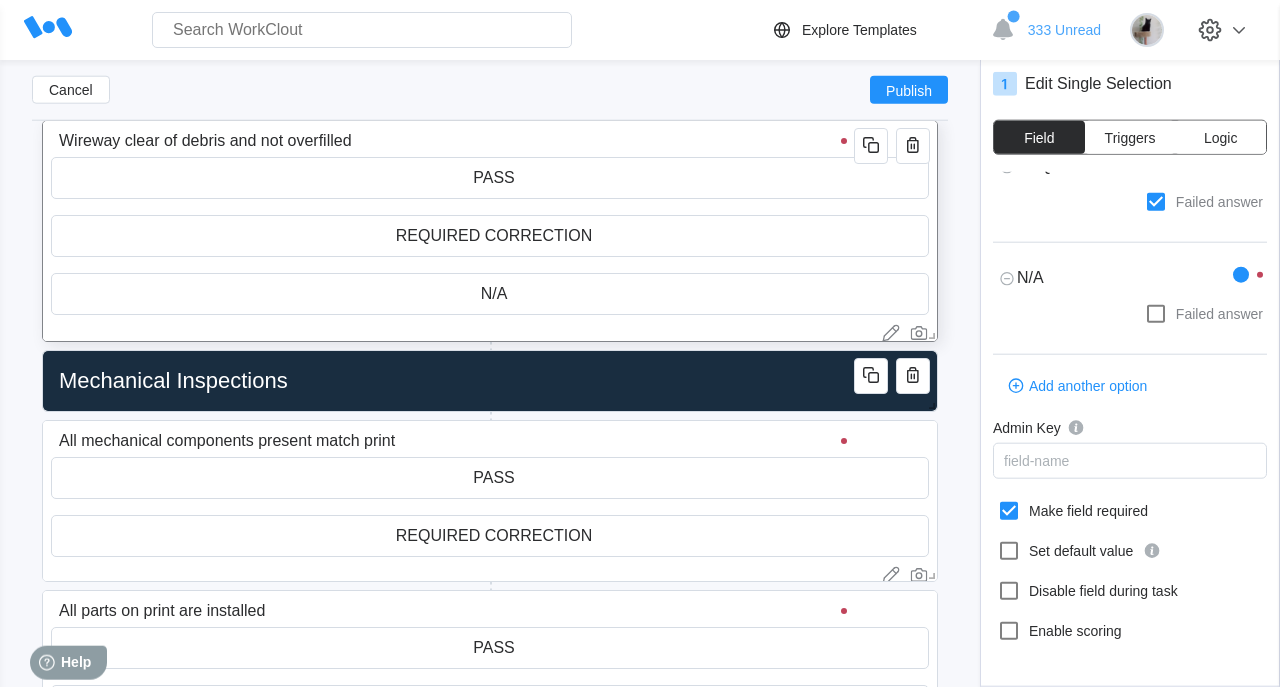 type on "x" 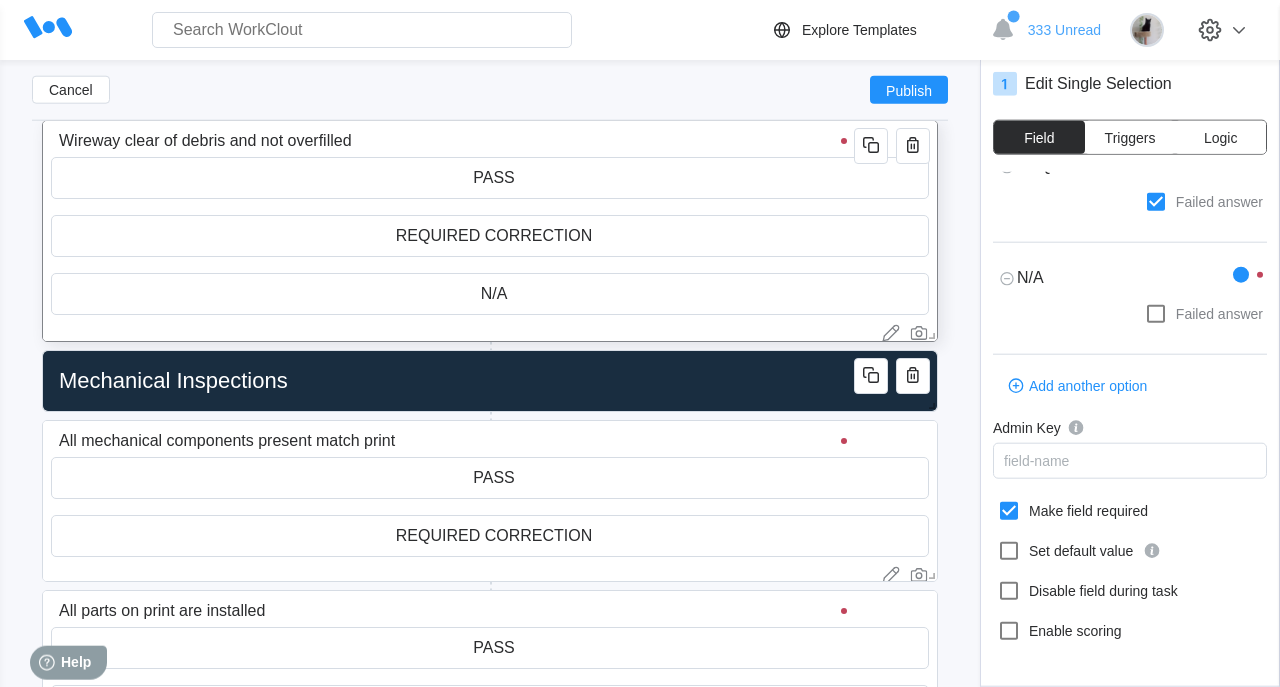 click on "Cancel Publish" at bounding box center (490, 90) 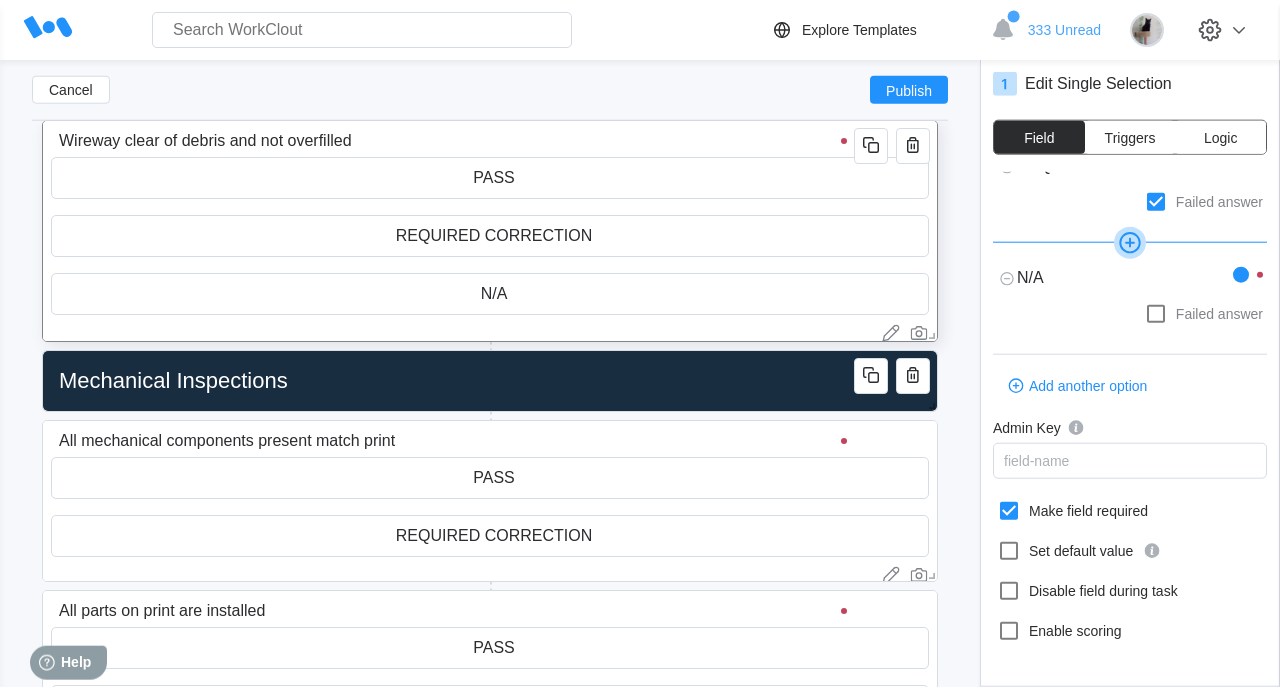 type on "x" 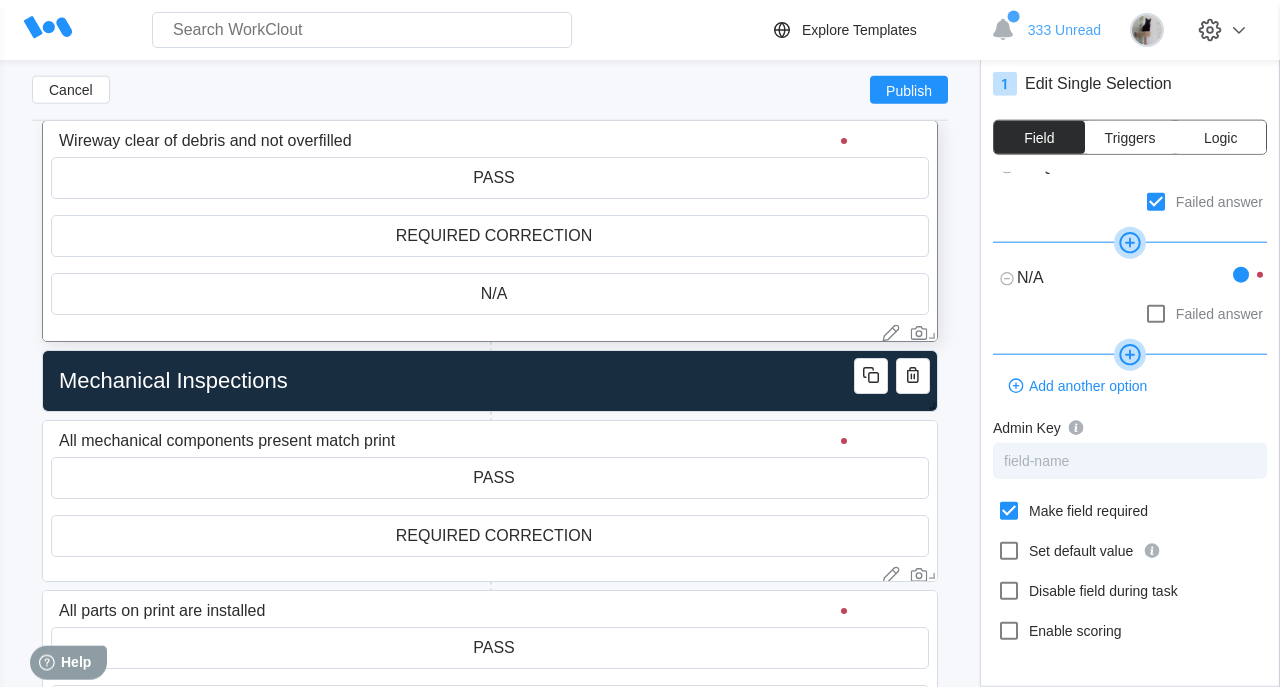 click on "field-name" at bounding box center [1130, 461] 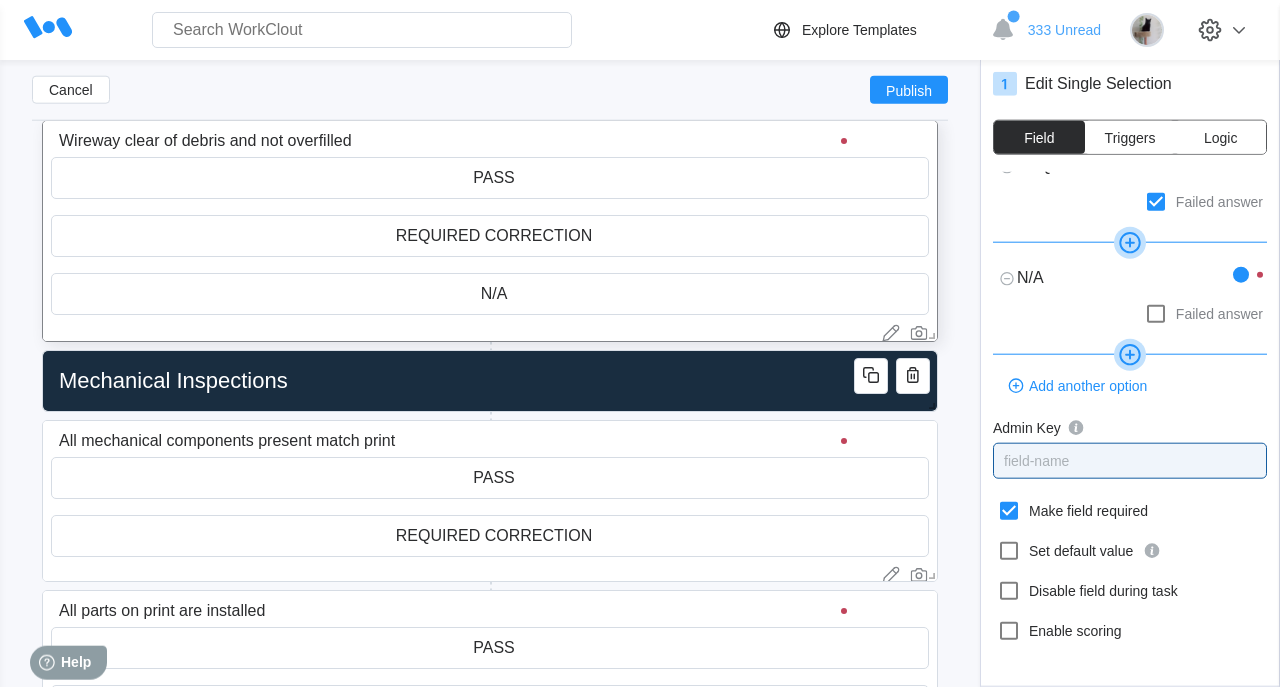 type on "x" 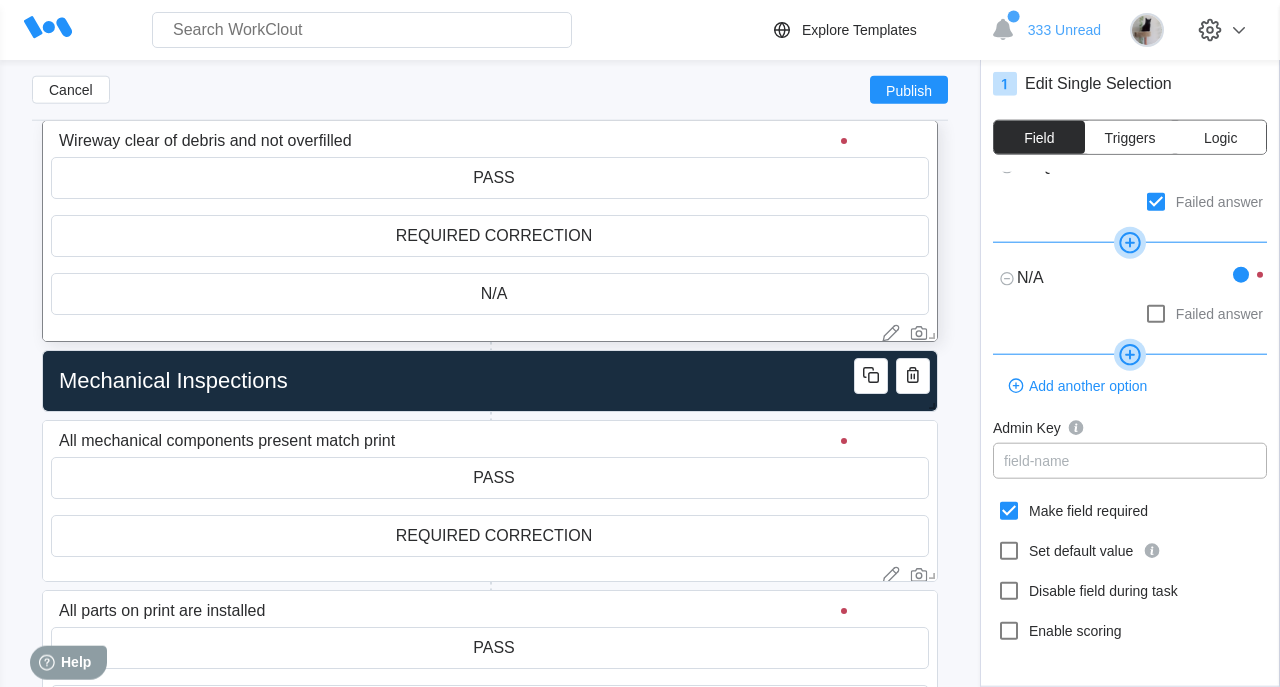 click on "field-name" at bounding box center [1130, 461] 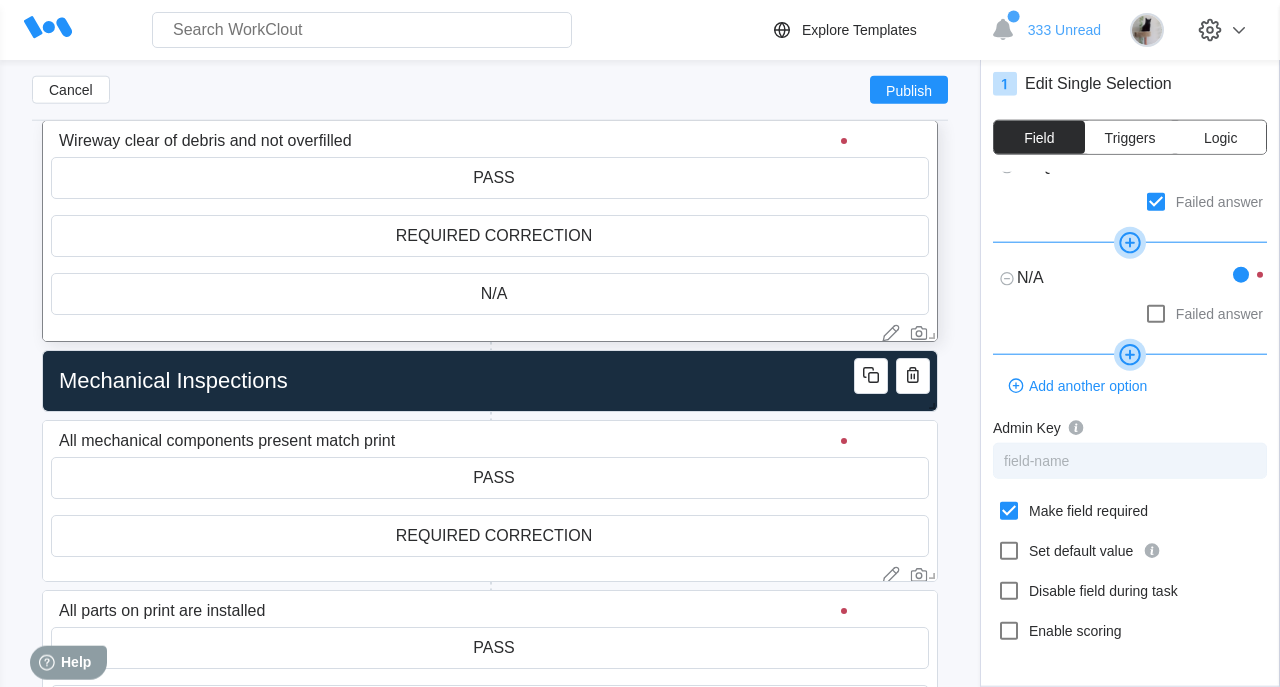 click on "field-name" at bounding box center [1130, 461] 